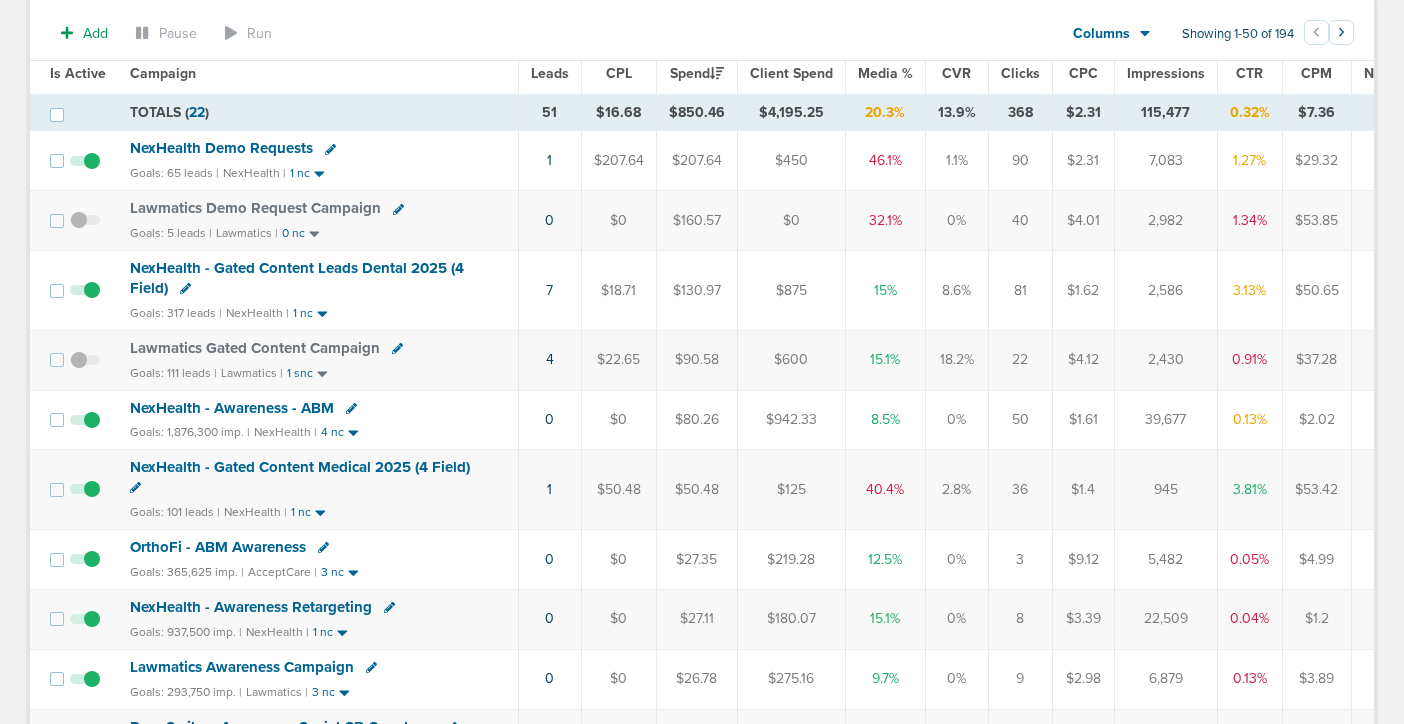 scroll, scrollTop: 0, scrollLeft: 0, axis: both 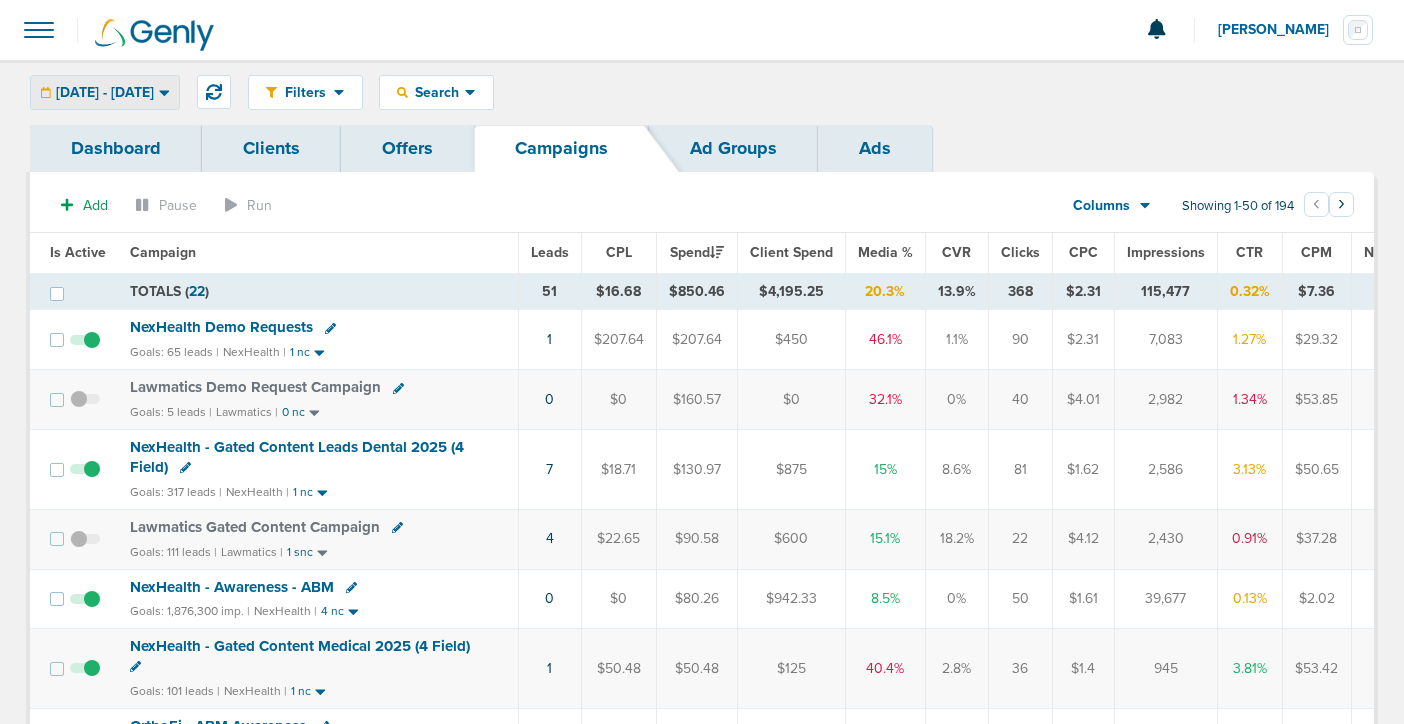 click on "[DATE] - [DATE]" at bounding box center (105, 93) 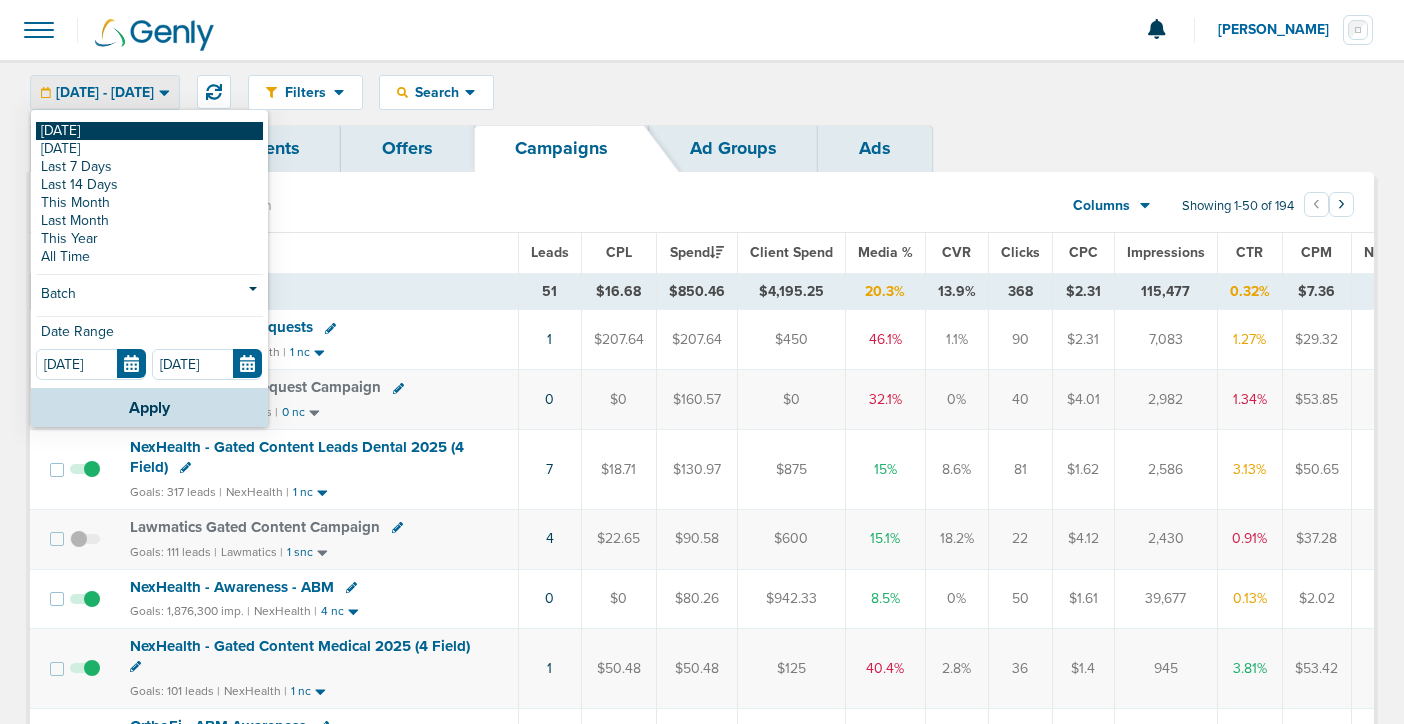 click on "[DATE]" at bounding box center (149, 131) 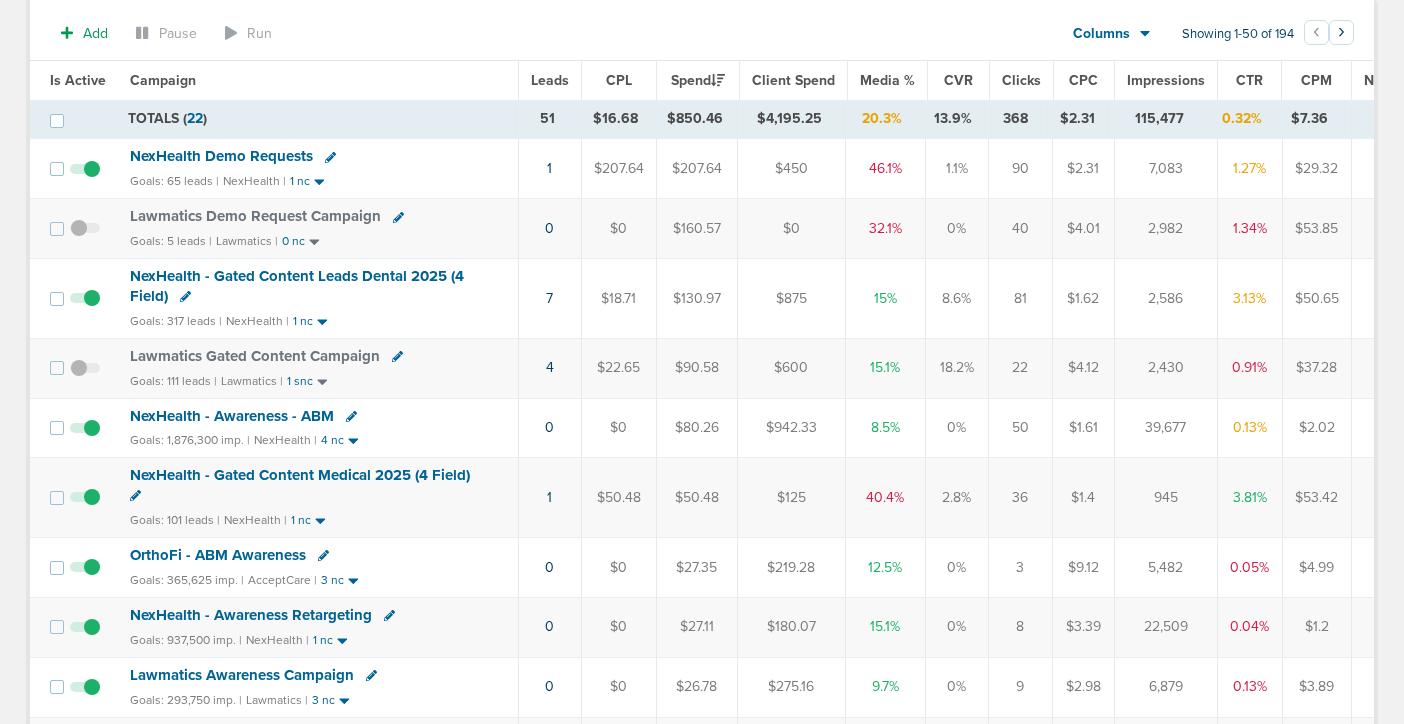 scroll, scrollTop: 179, scrollLeft: 0, axis: vertical 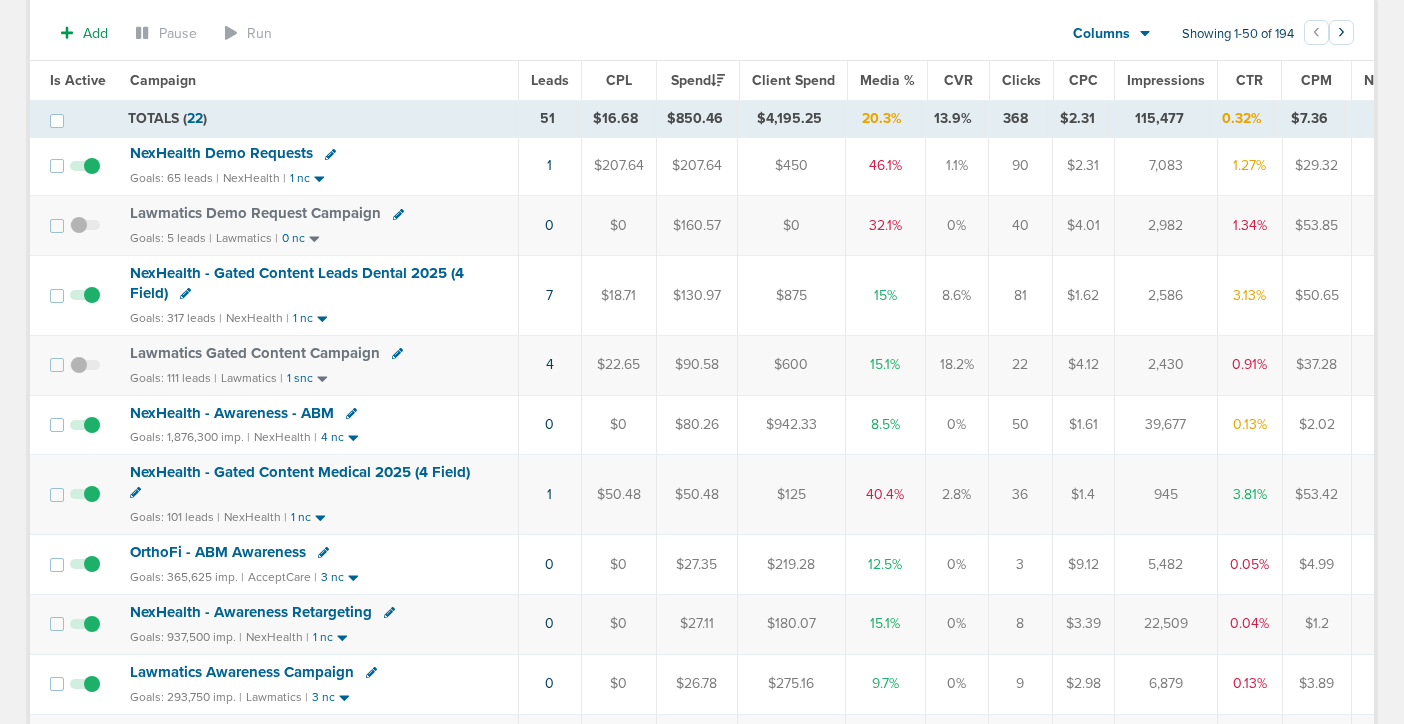 click on "NexHealth - Gated Content Medical 2025 (4 Field)" at bounding box center (300, 472) 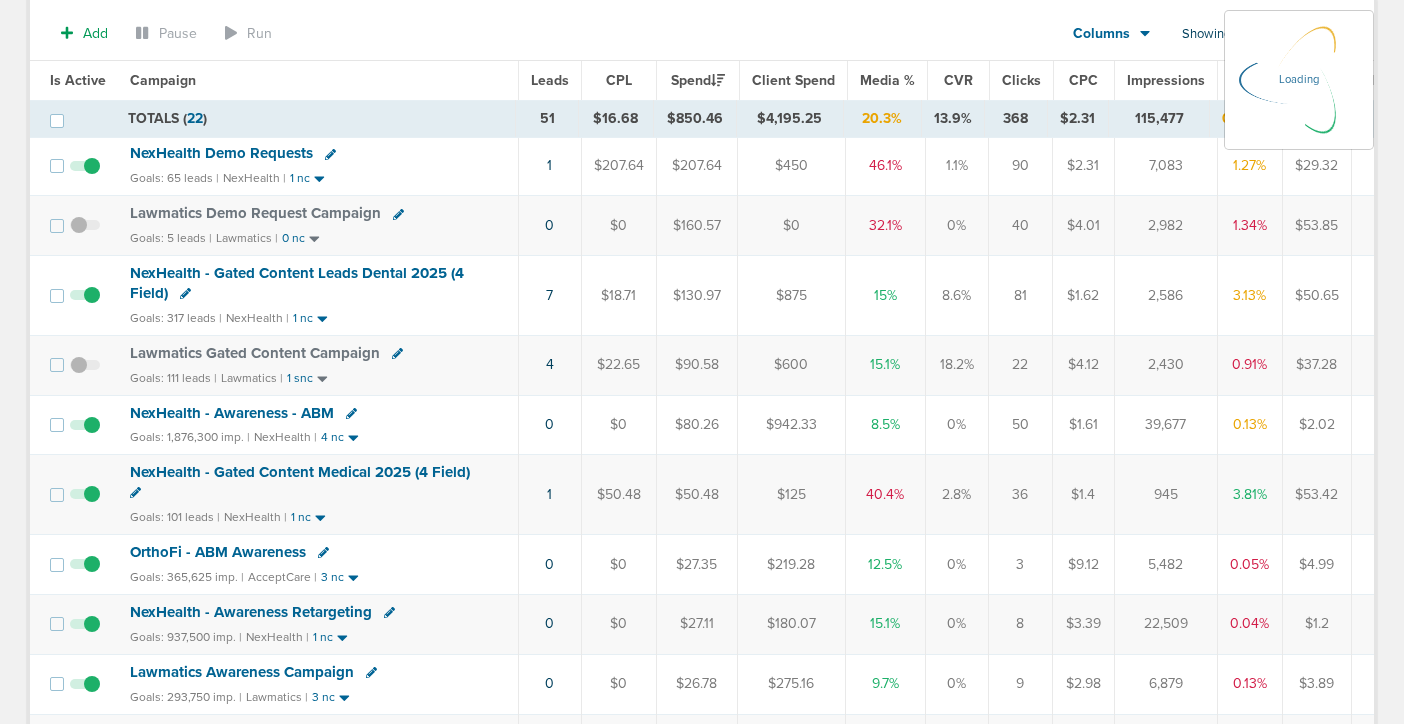 scroll, scrollTop: 0, scrollLeft: 0, axis: both 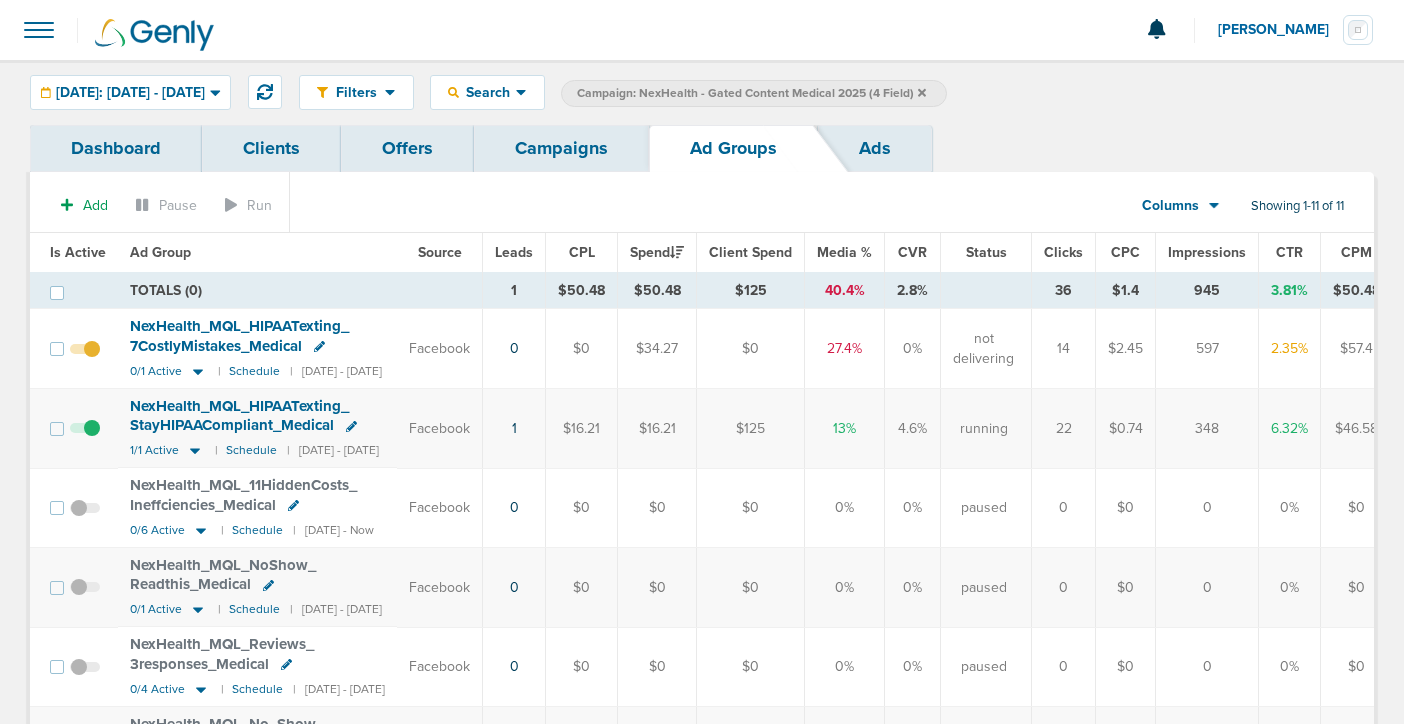 click on "Campaigns" at bounding box center (561, 148) 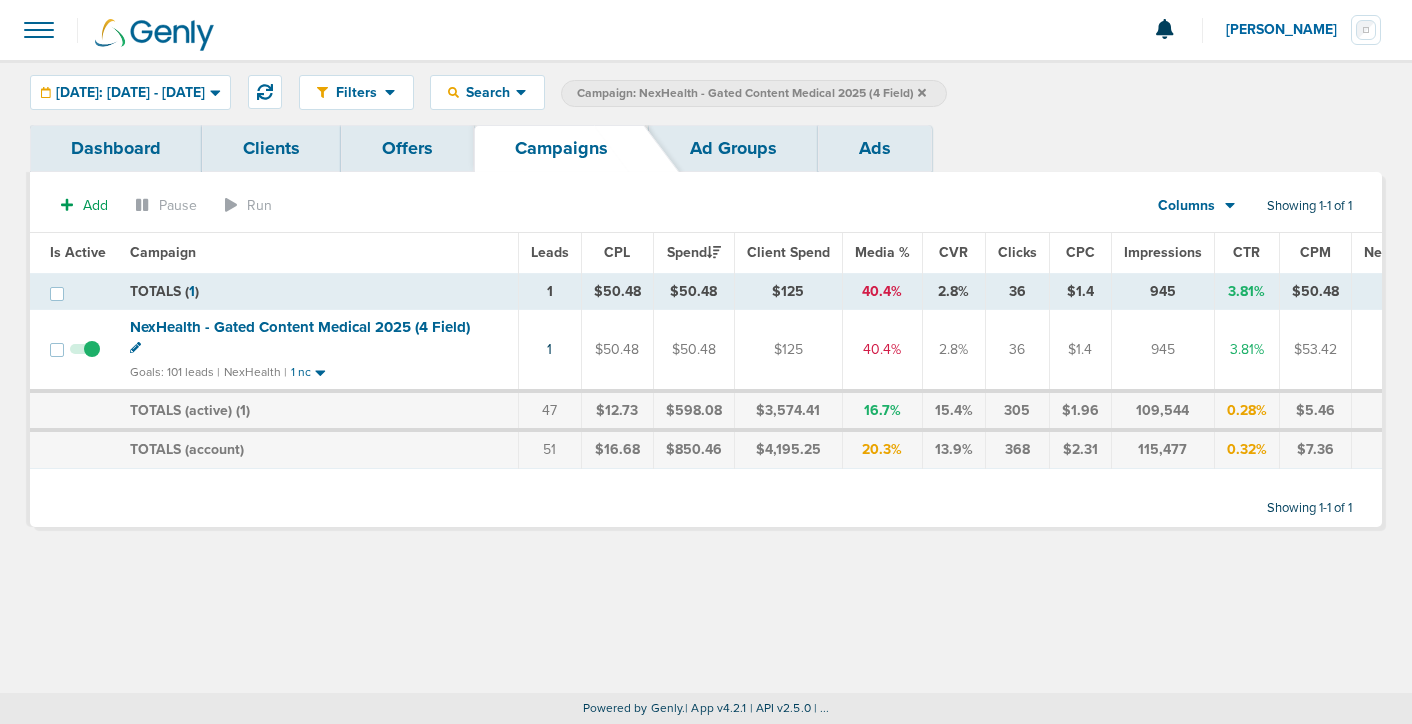 click 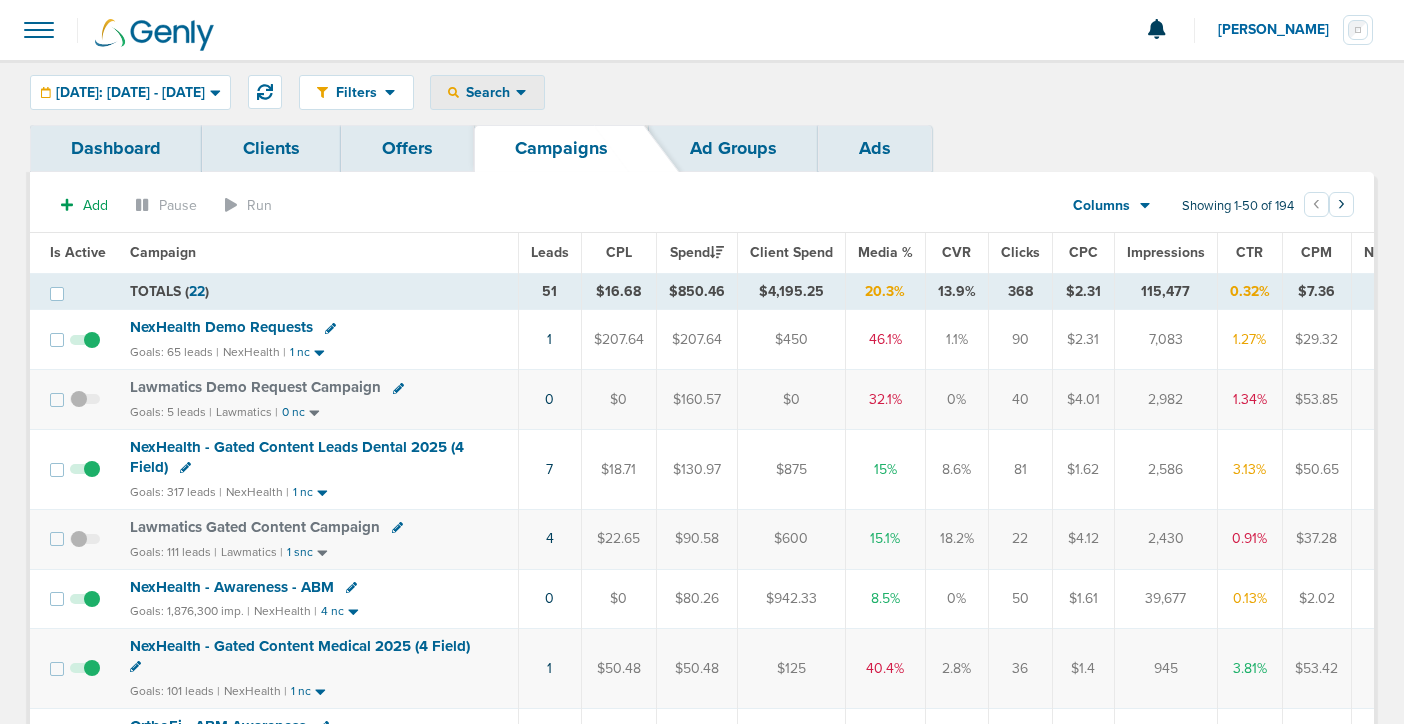 click on "Search" at bounding box center [487, 92] 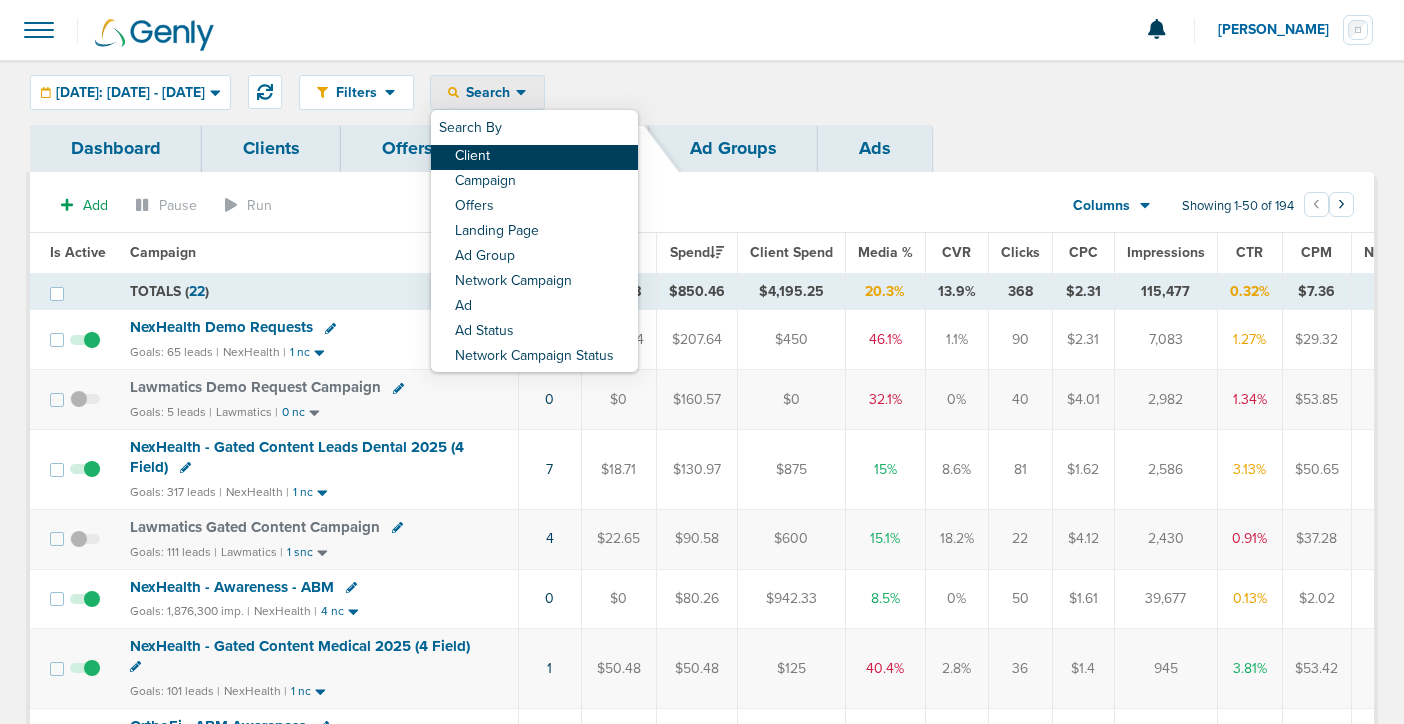 click on "Client" at bounding box center (534, 157) 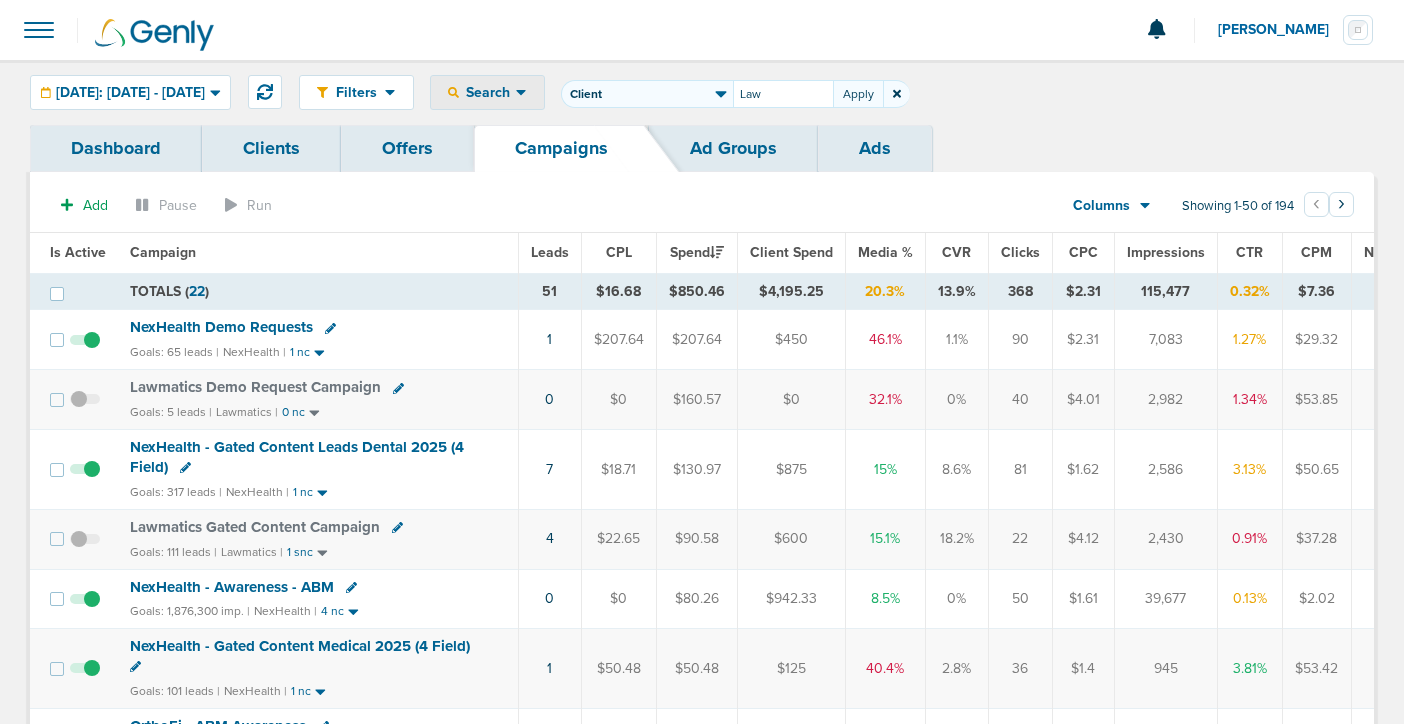 type on "Law" 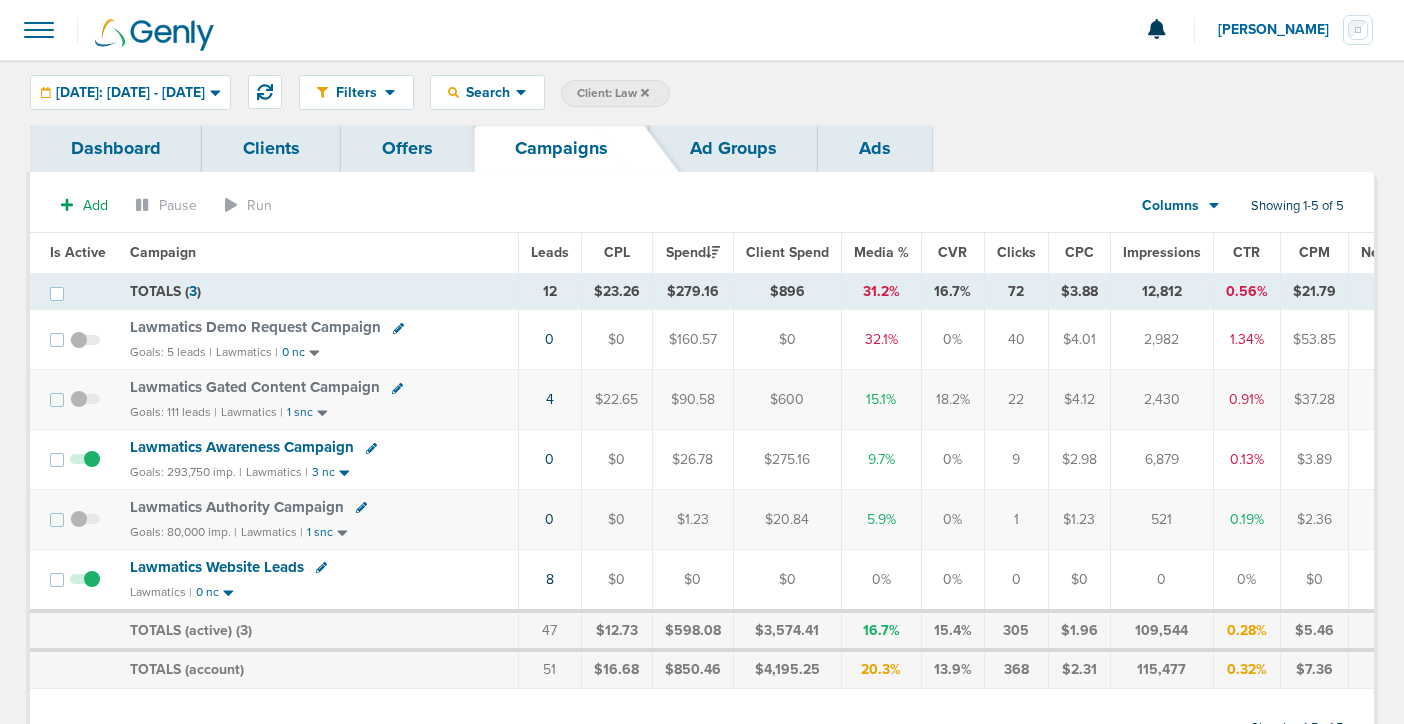 click on "Client: Law" at bounding box center (613, 93) 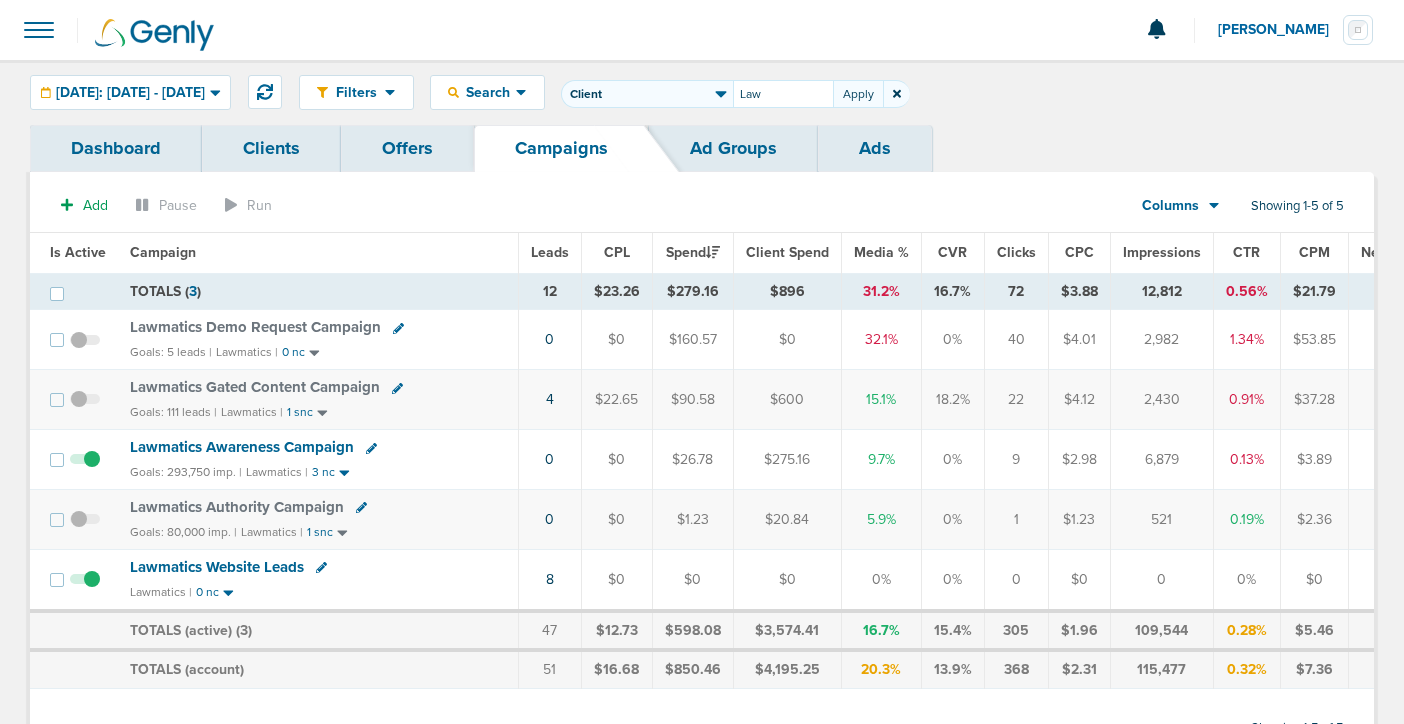 click 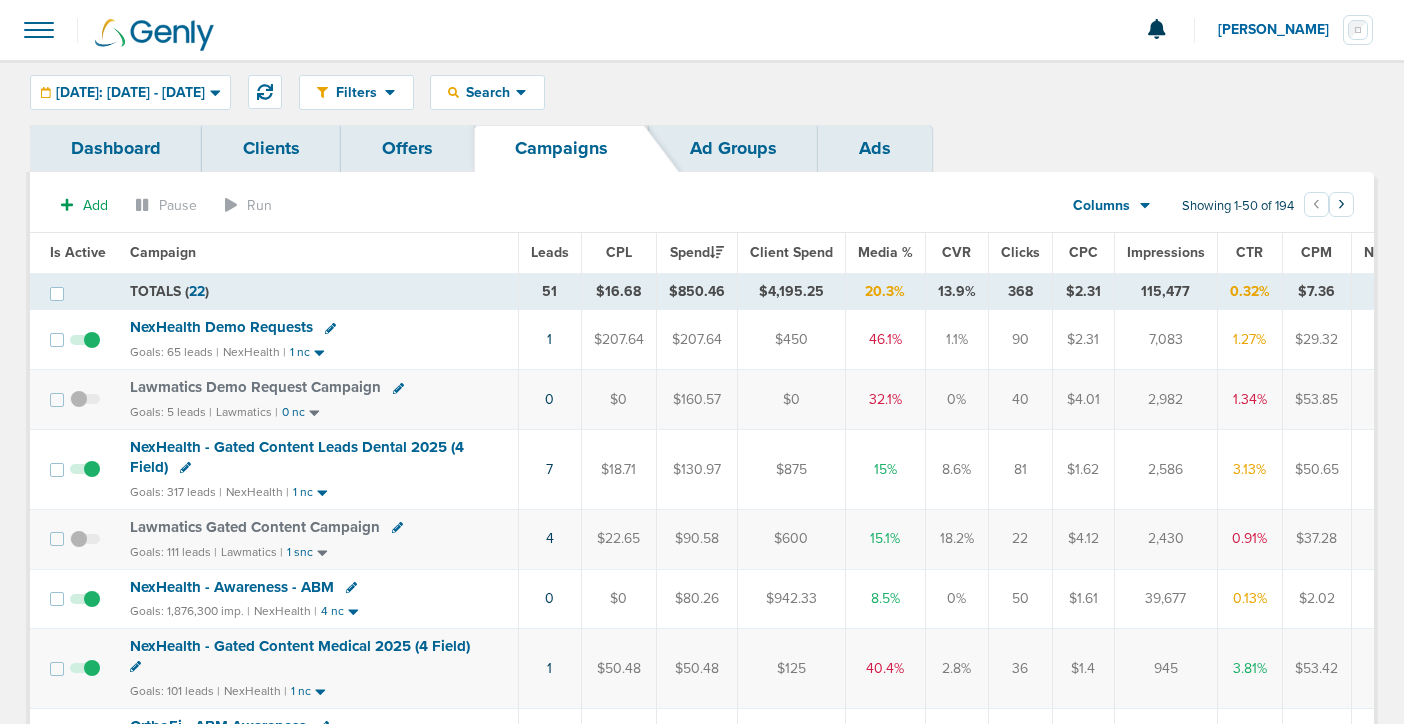 click on "NexHealth Demo Requests" at bounding box center (221, 327) 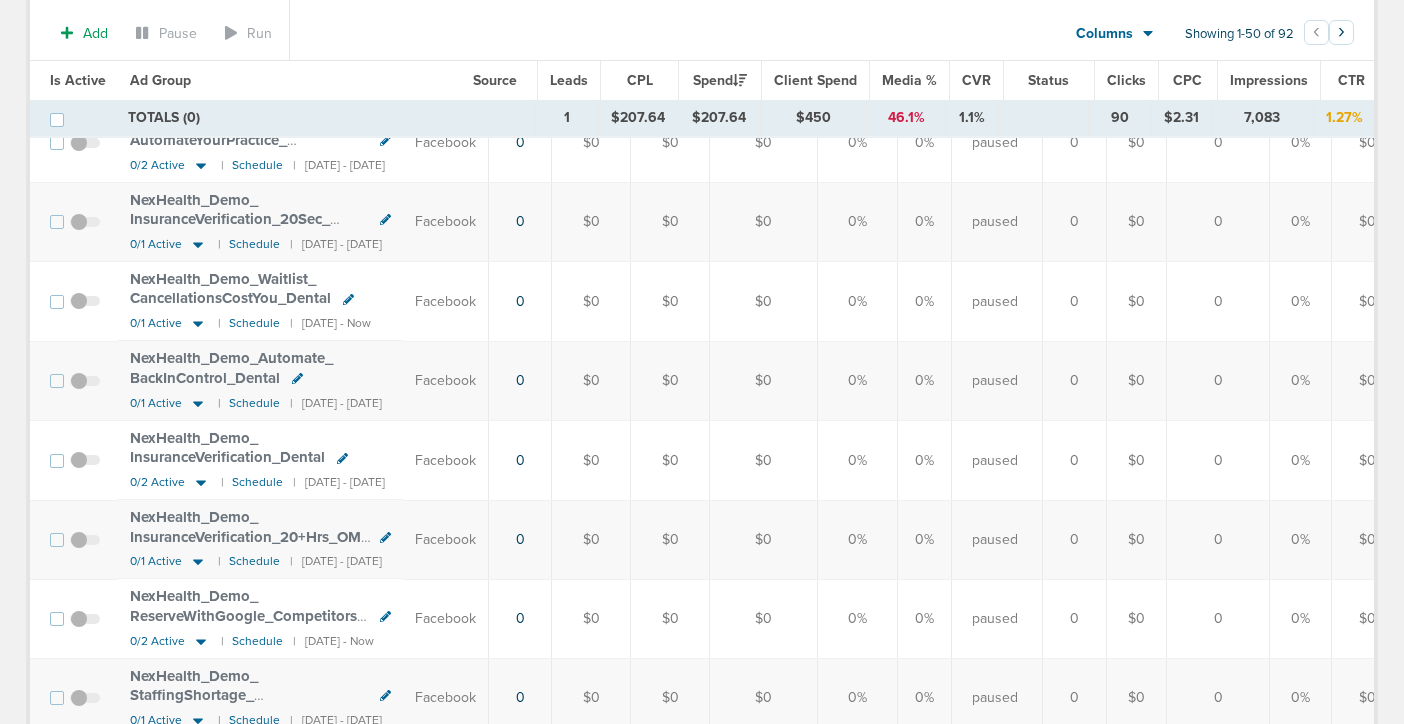 scroll, scrollTop: 0, scrollLeft: 0, axis: both 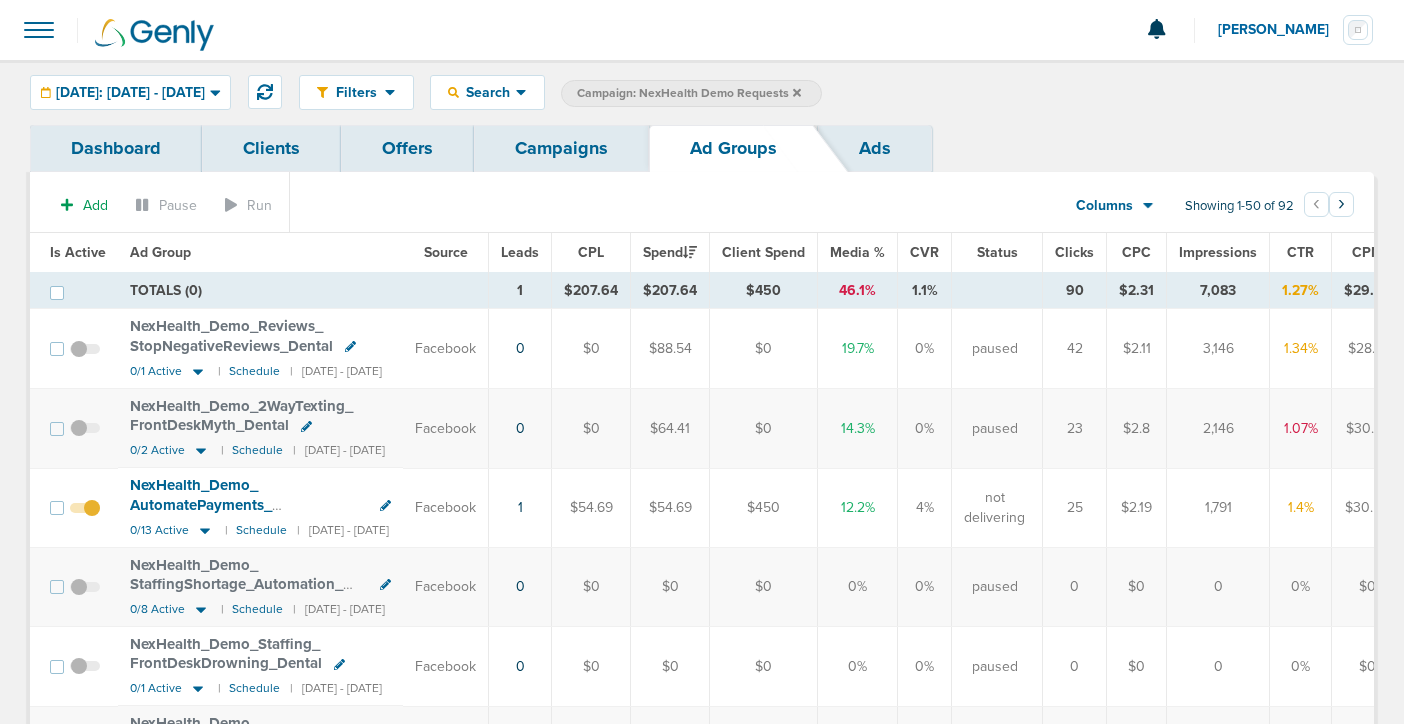 click on "Leads" at bounding box center [520, 252] 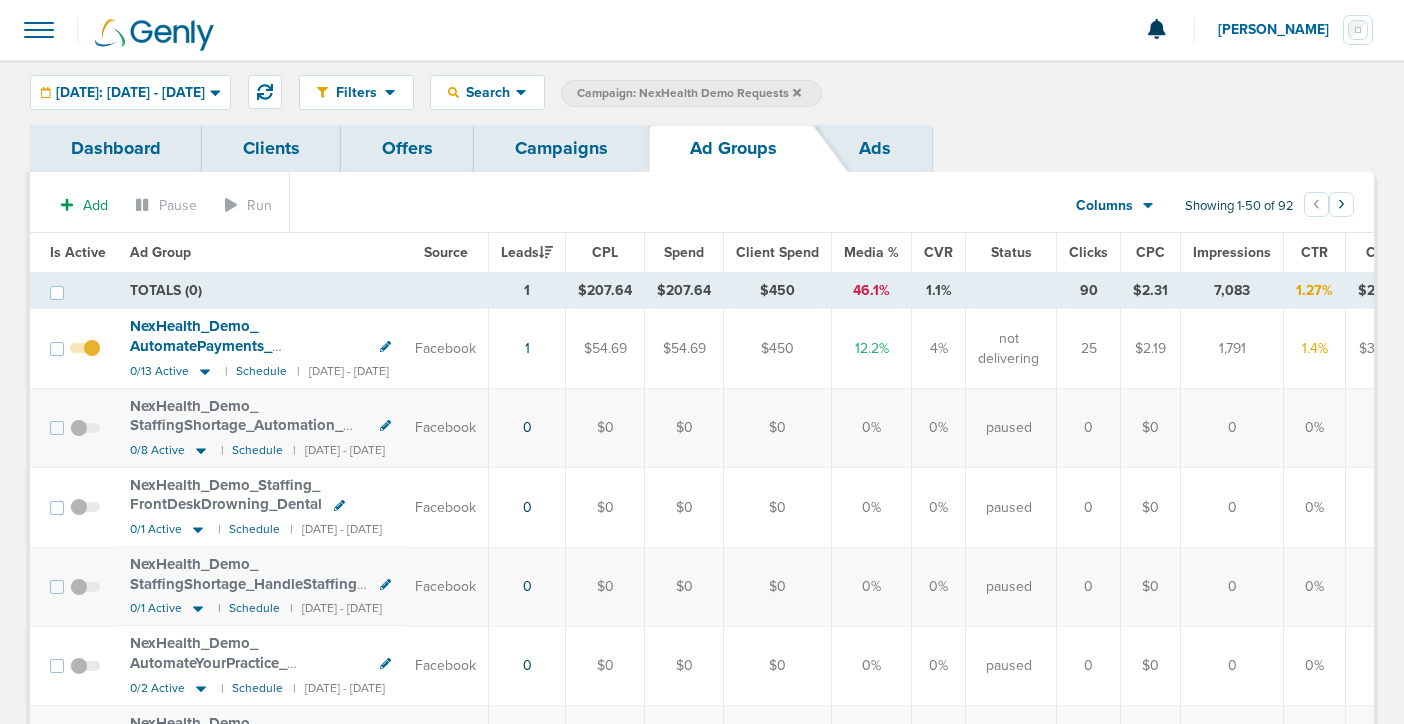click on "Leads" at bounding box center (527, 252) 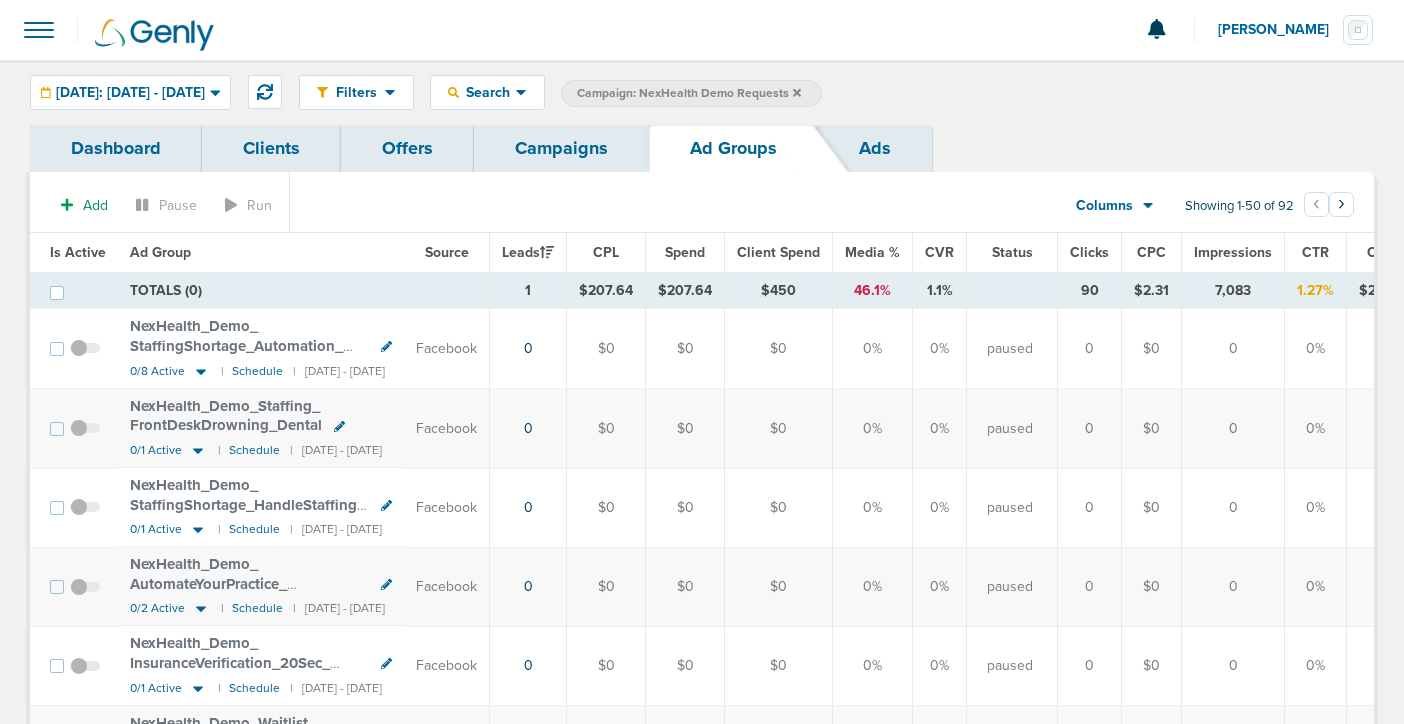 click on "Is Active" at bounding box center (78, 252) 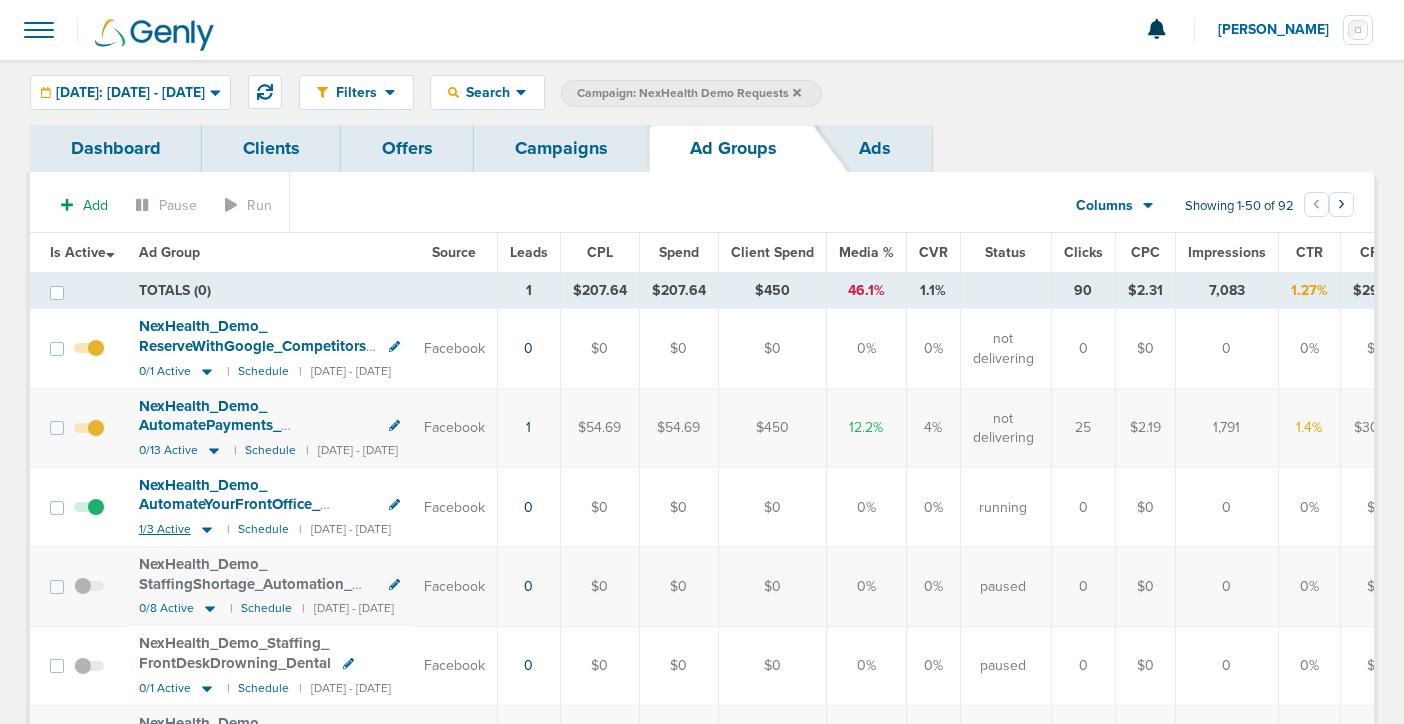 click 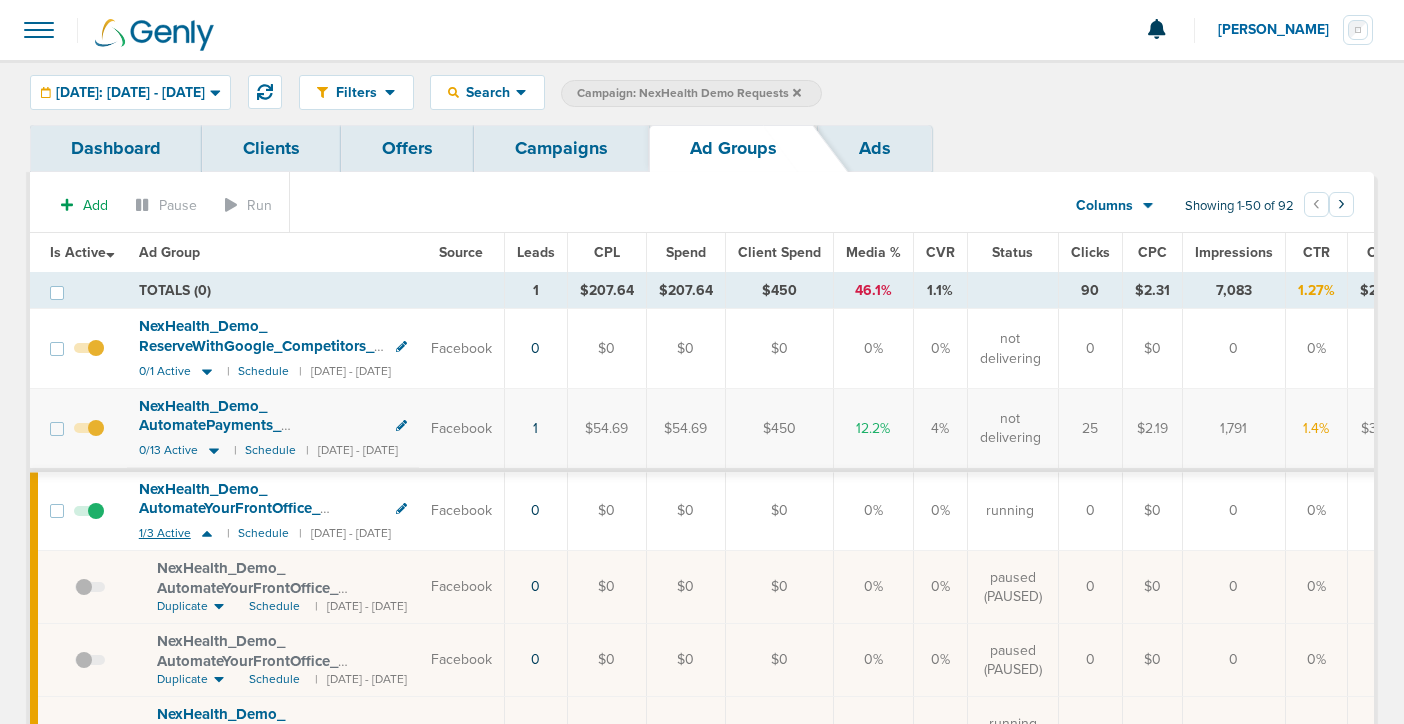 click 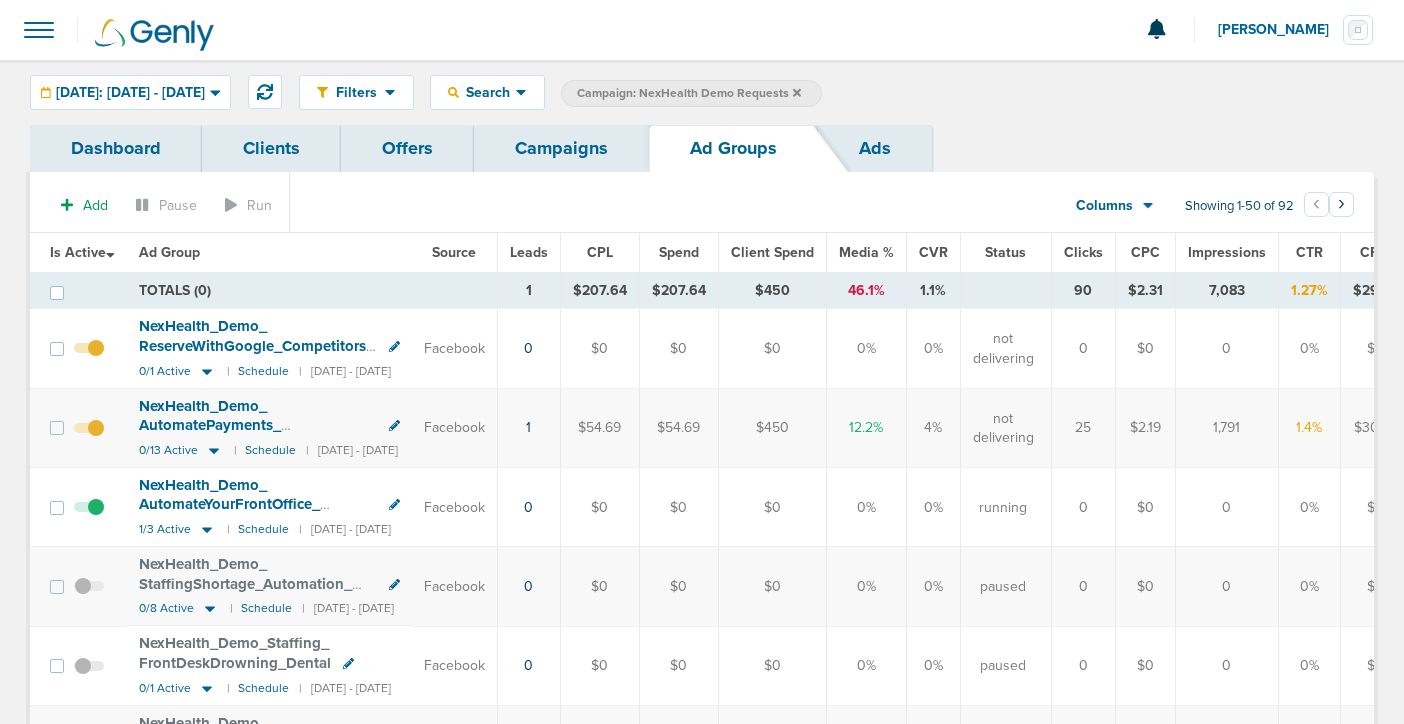 click on "Campaigns" at bounding box center [561, 148] 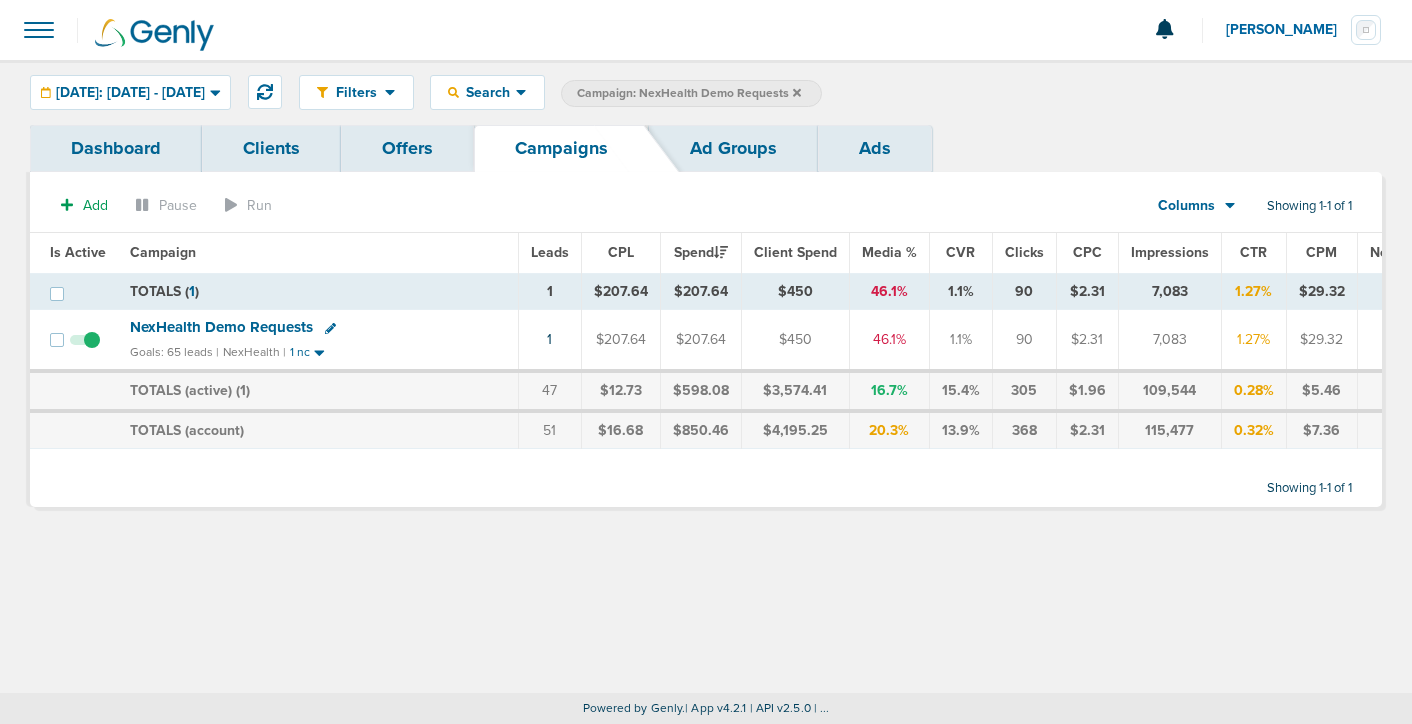 click 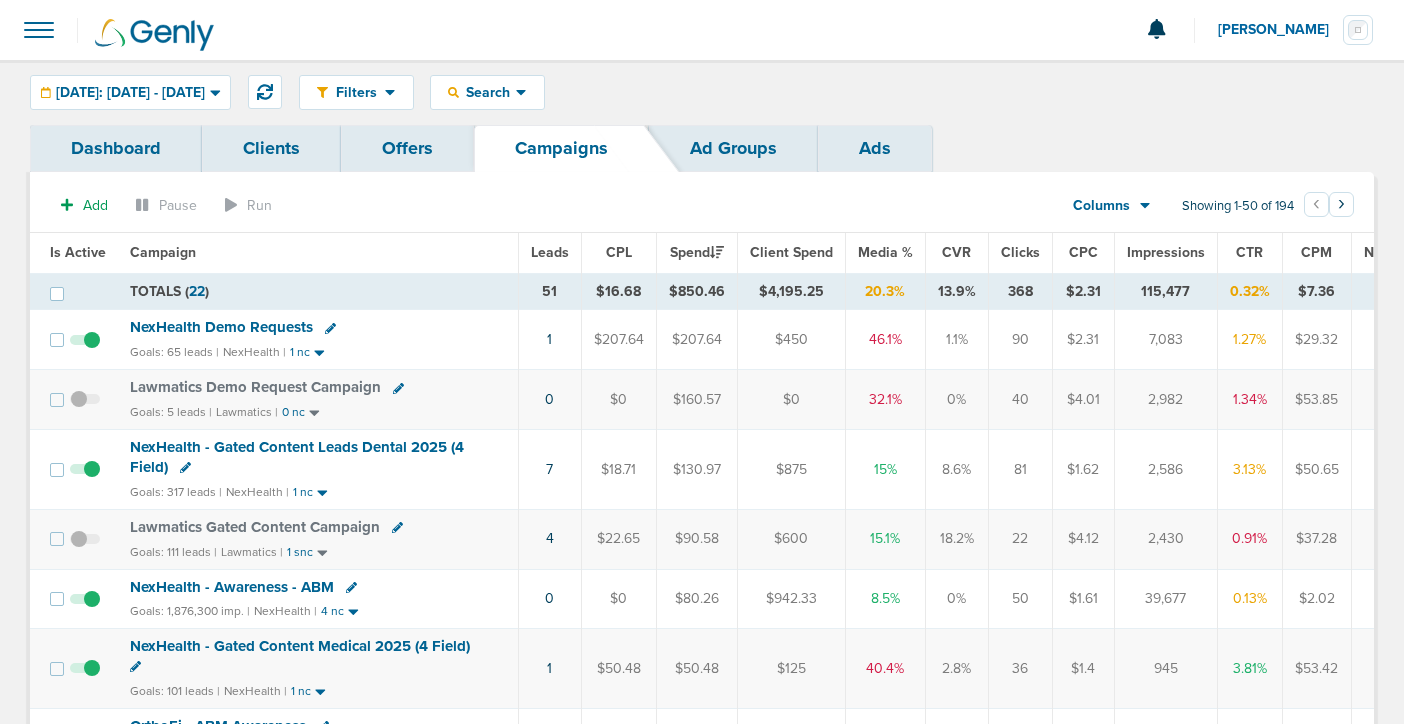 scroll, scrollTop: 135, scrollLeft: 0, axis: vertical 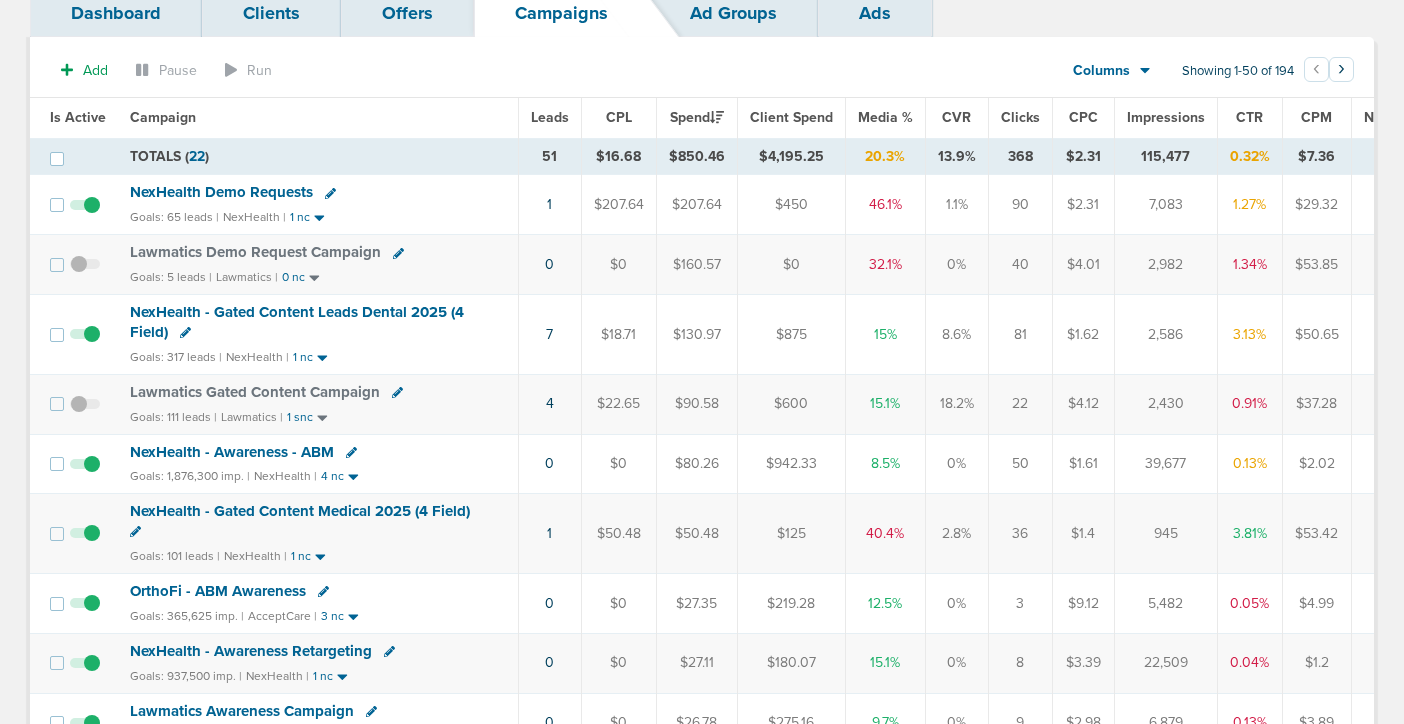 click on "NexHealth - Gated Content Medical 2025 (4 Field)" at bounding box center [300, 511] 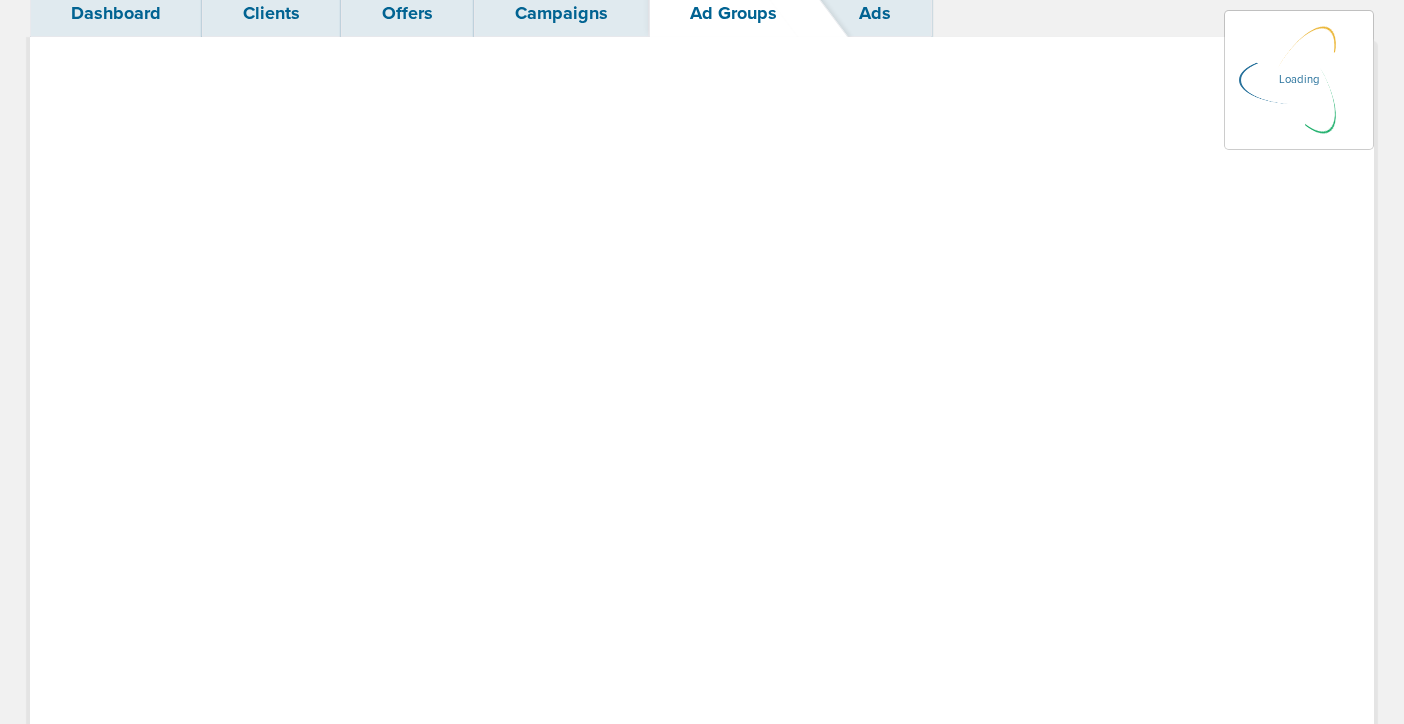 scroll, scrollTop: 0, scrollLeft: 0, axis: both 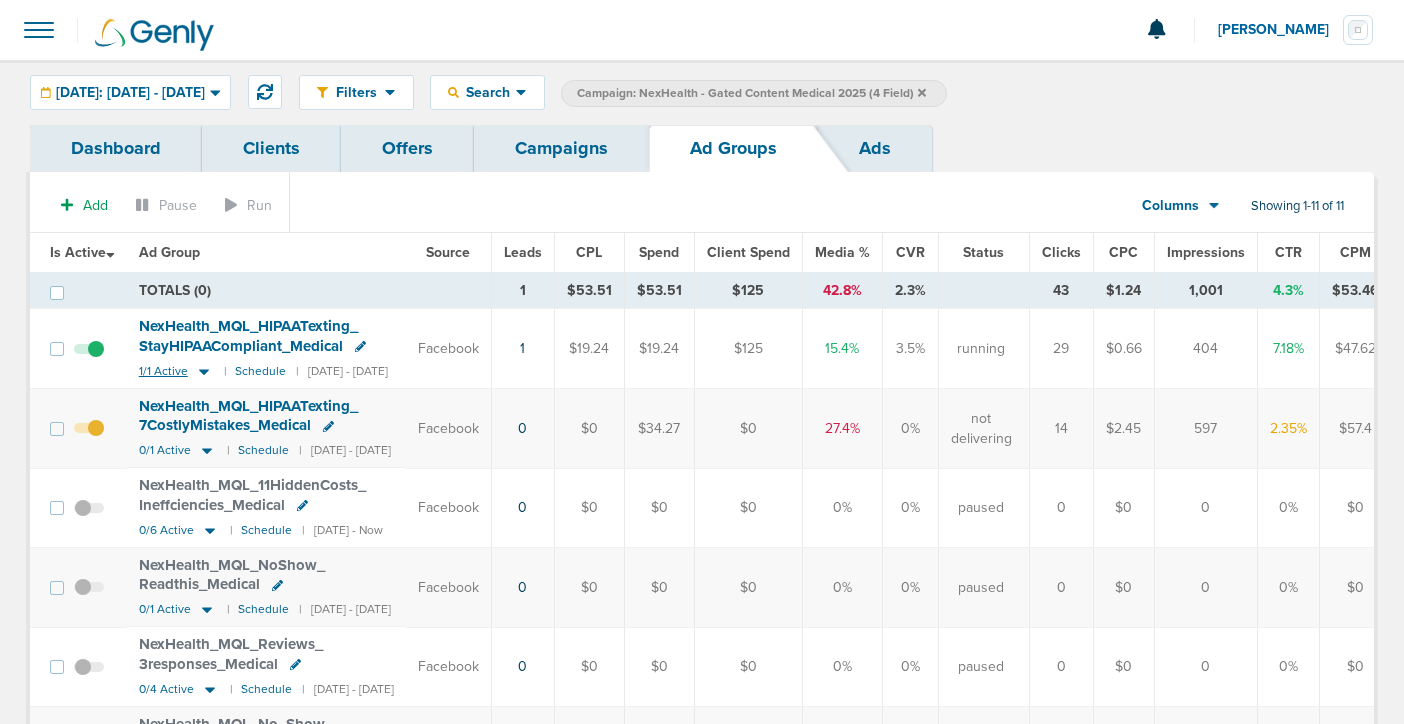 click 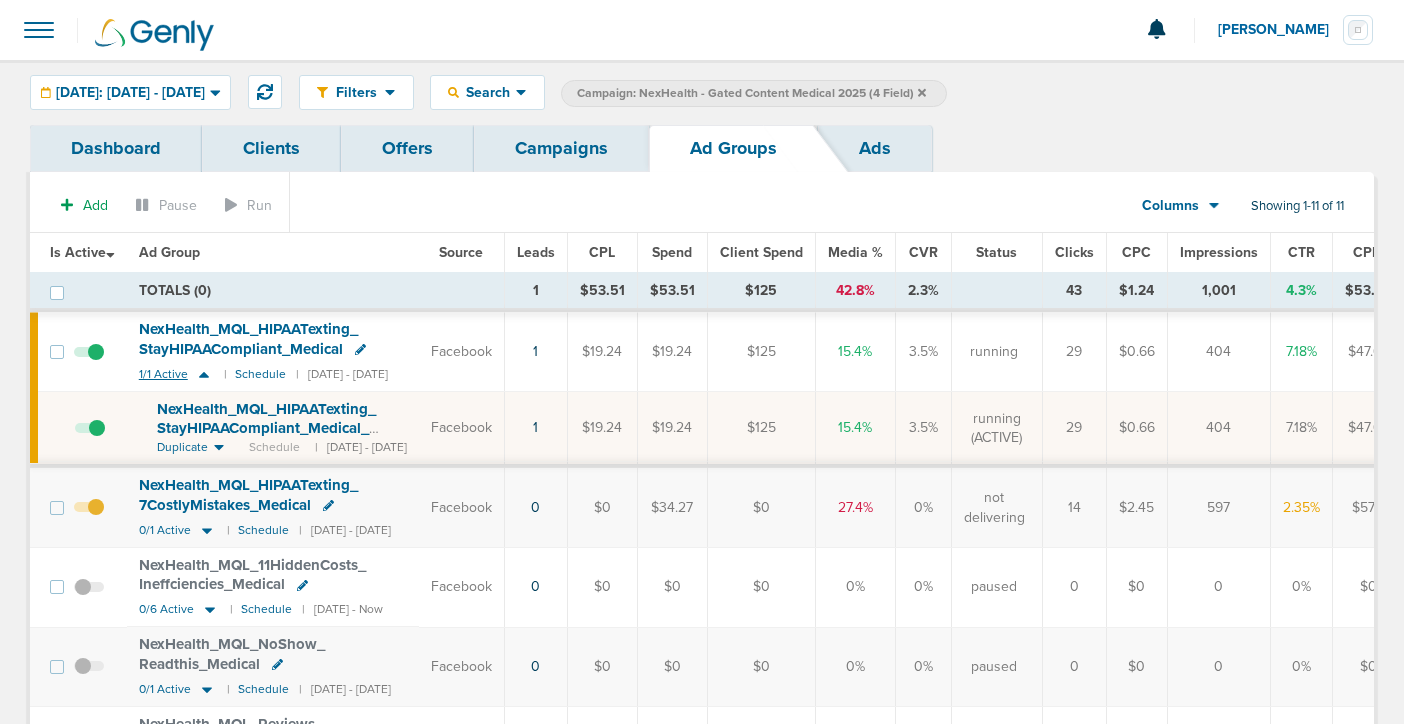click 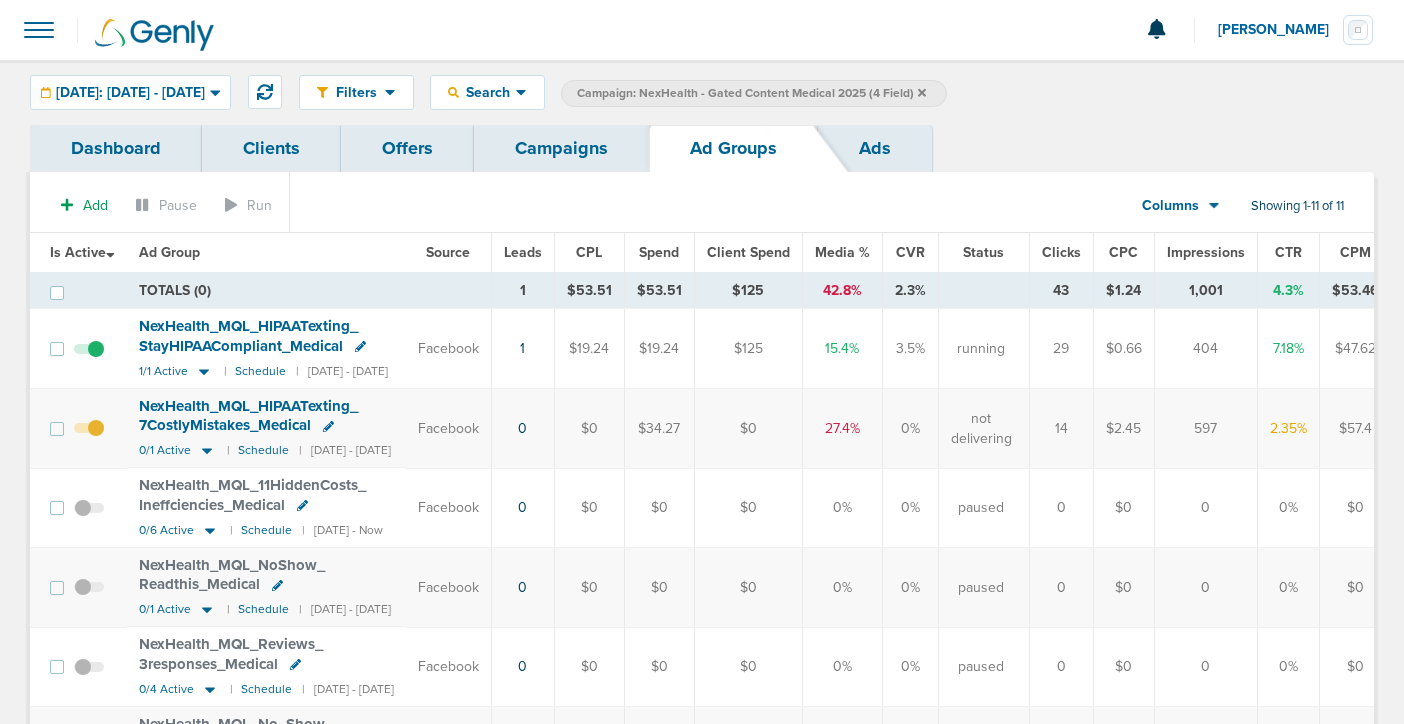 click on "NexHealth_ MQL_ HIPAATexting_ StayHIPAACompliant_ Medical" at bounding box center (248, 336) 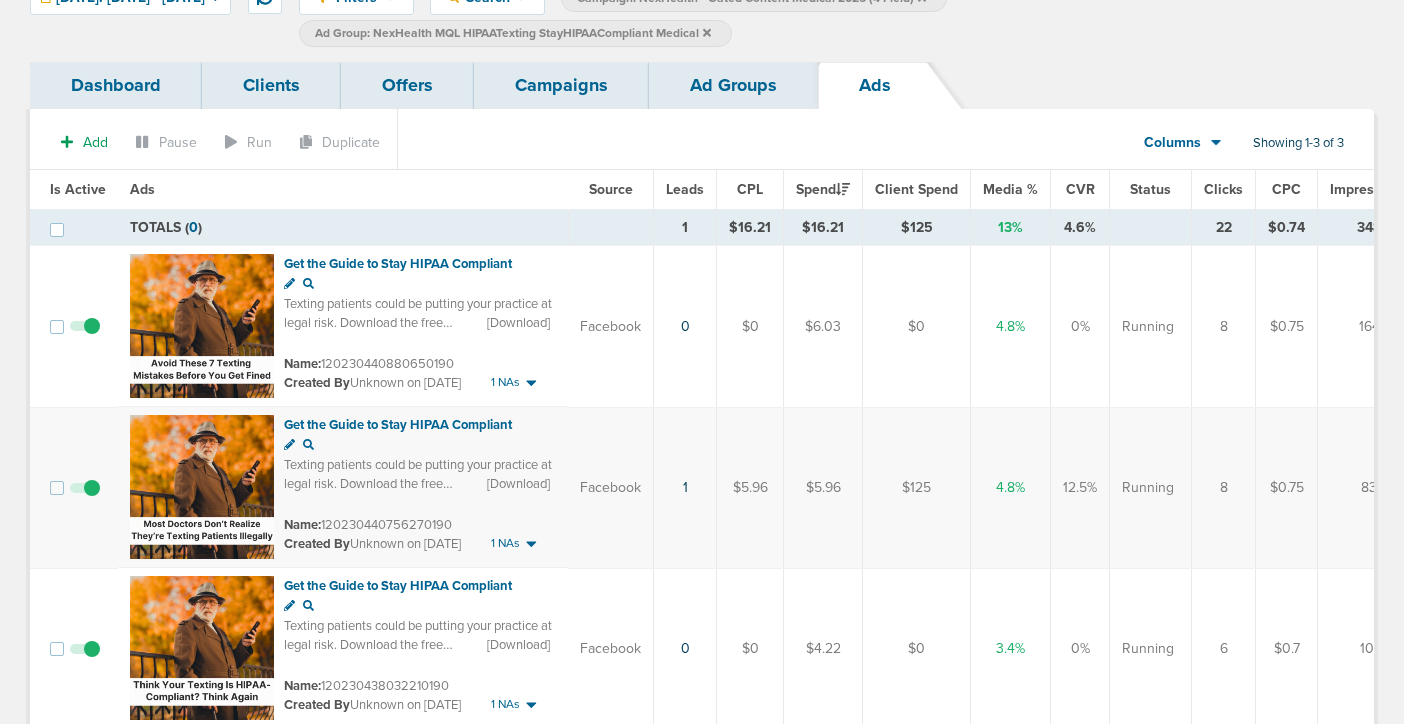 scroll, scrollTop: 114, scrollLeft: 0, axis: vertical 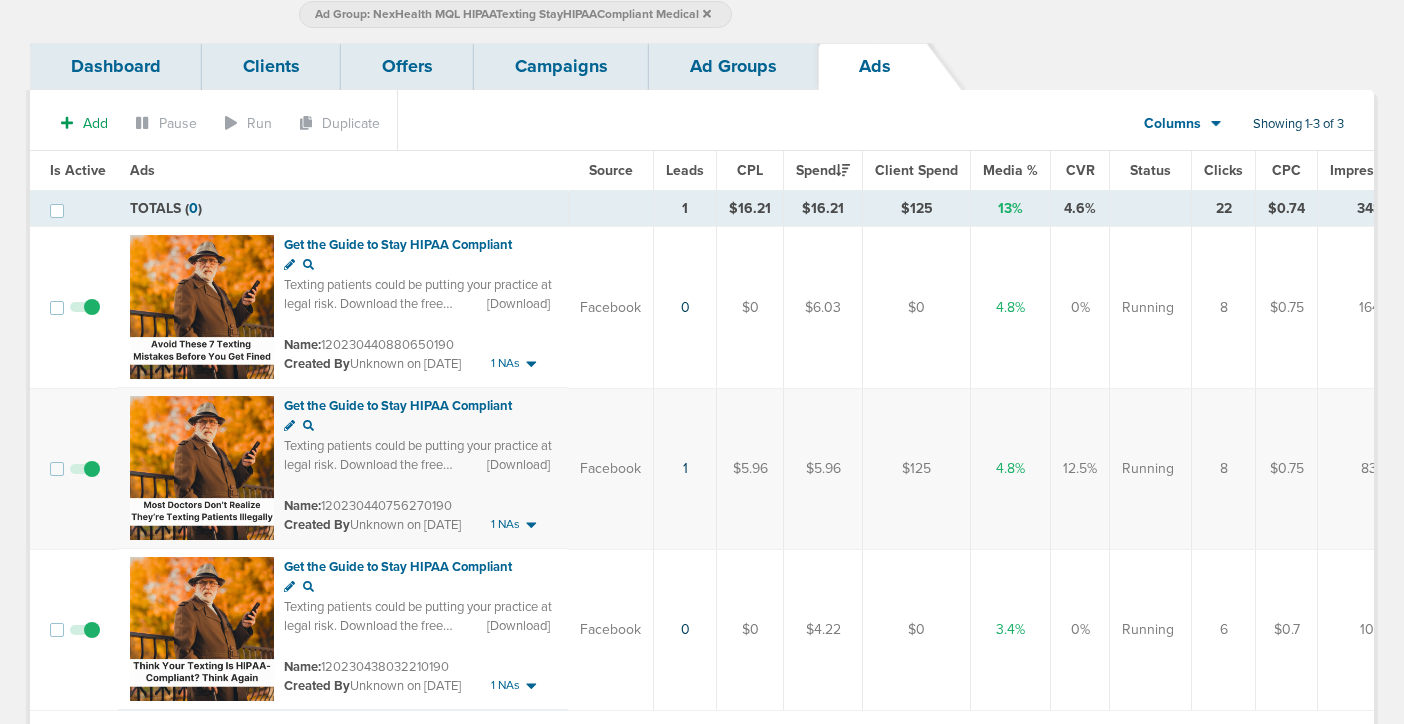click at bounding box center [85, 317] 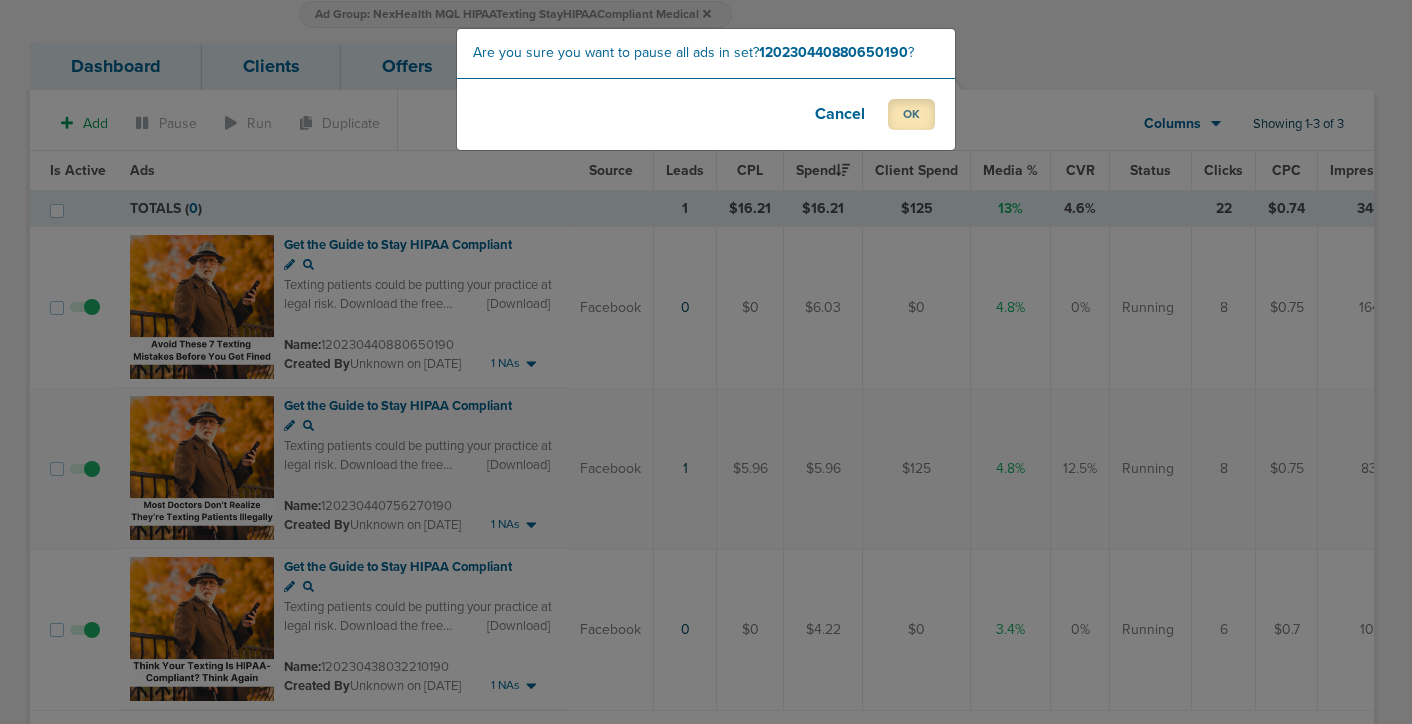 click on "OK" at bounding box center (911, 114) 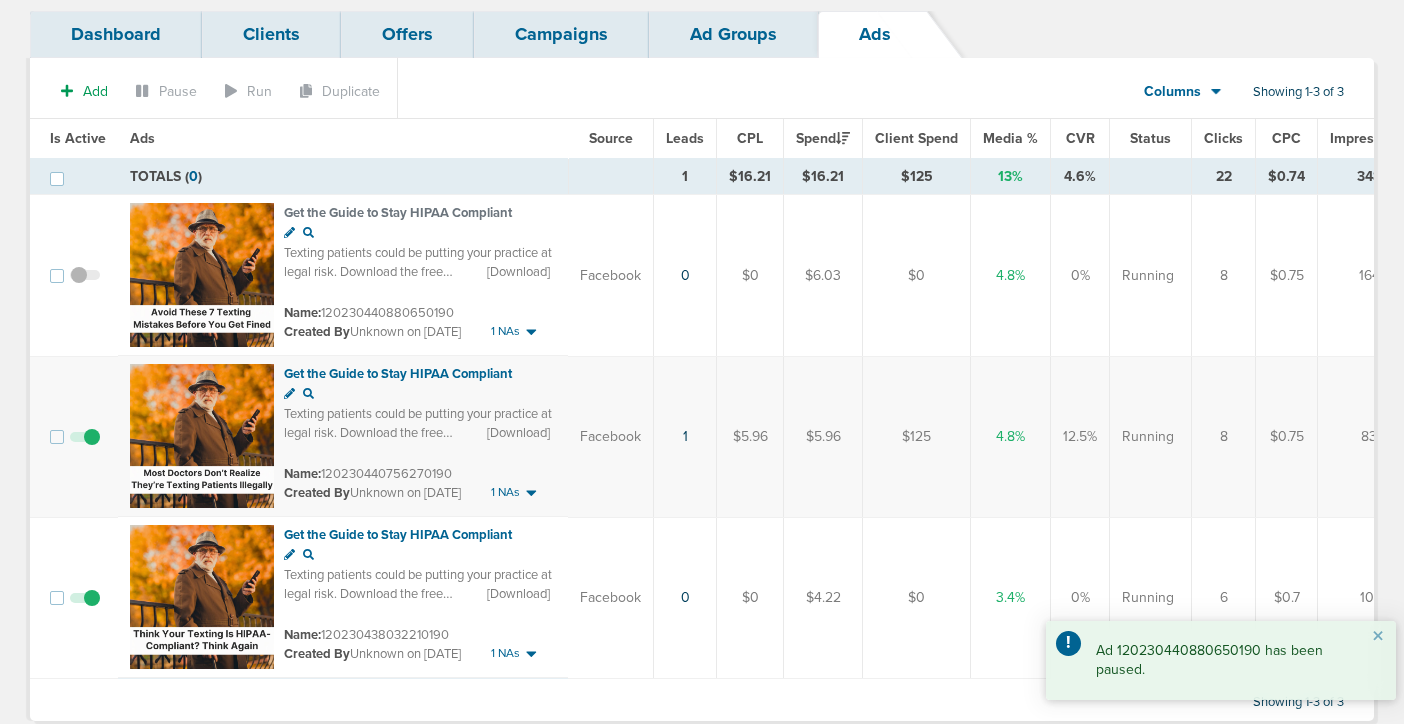 scroll, scrollTop: 202, scrollLeft: 0, axis: vertical 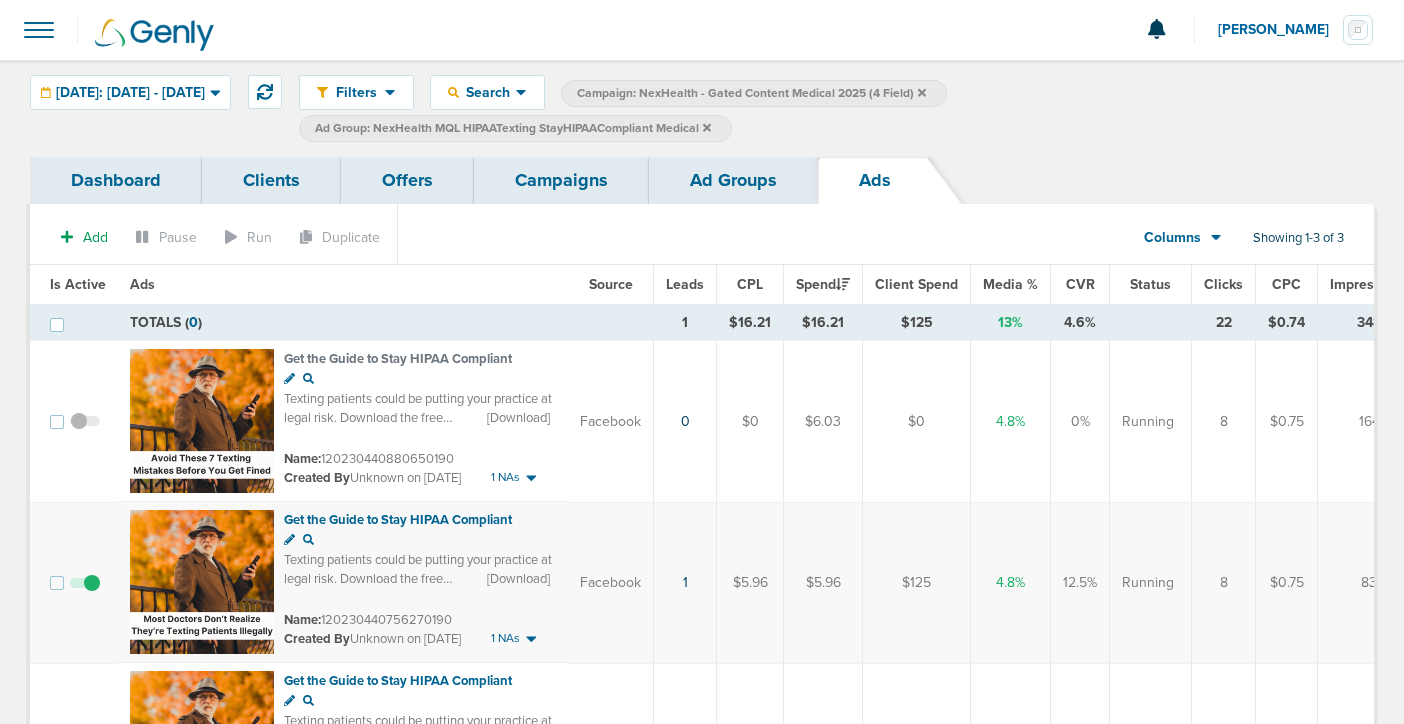click on "Ad Groups" at bounding box center [733, 180] 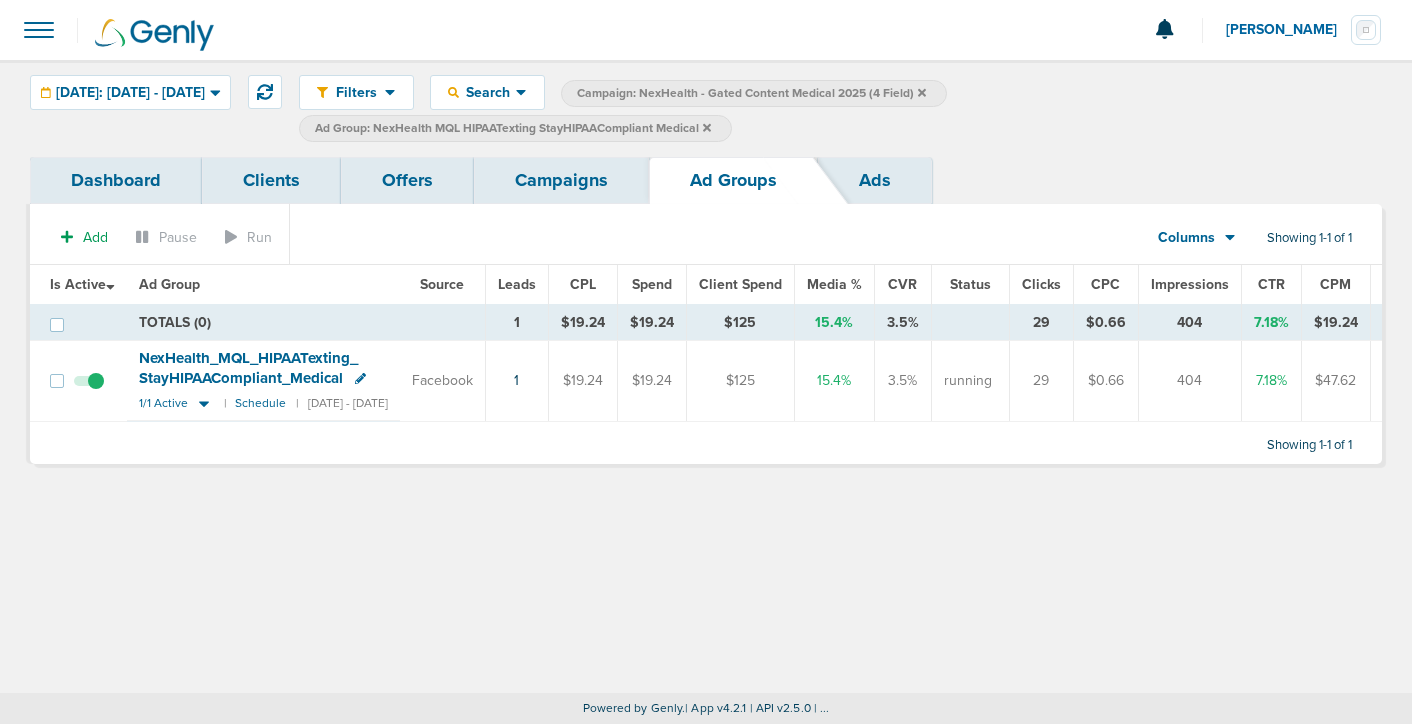 click on "Campaigns" at bounding box center (561, 180) 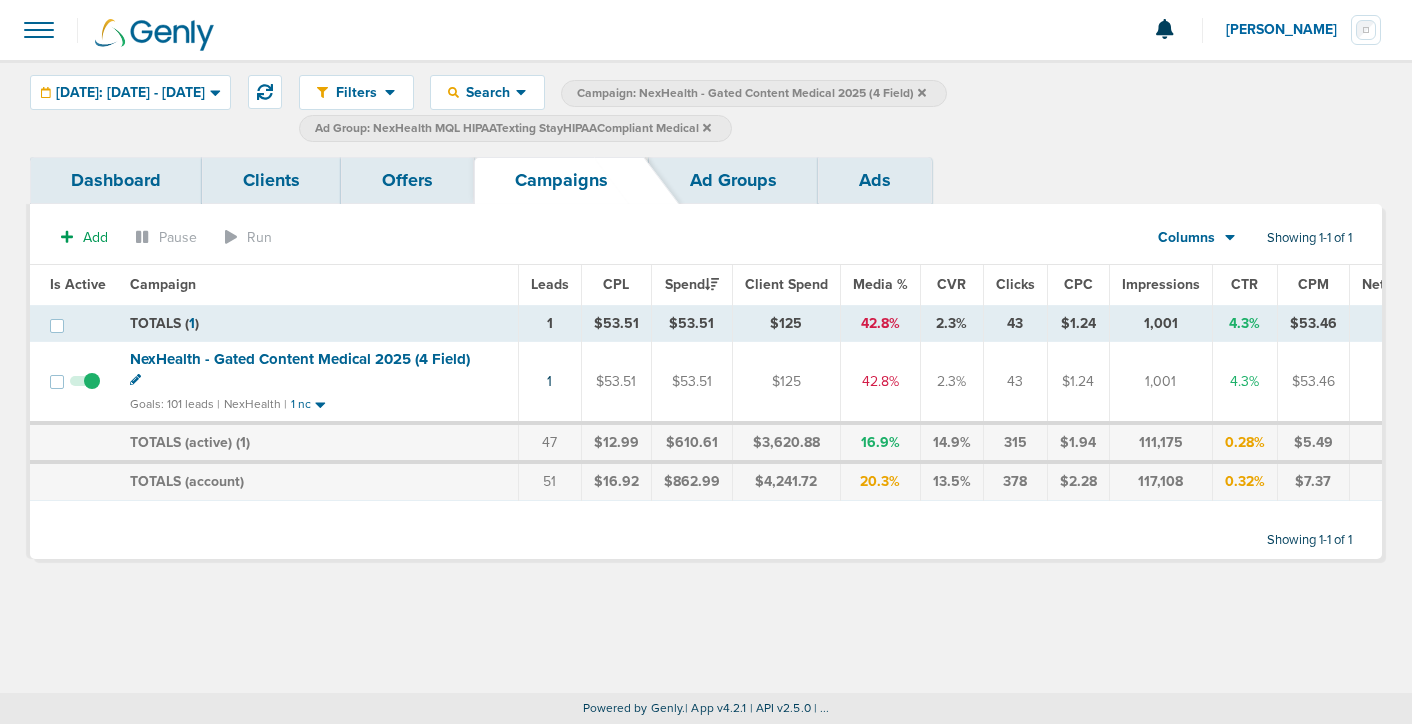 click 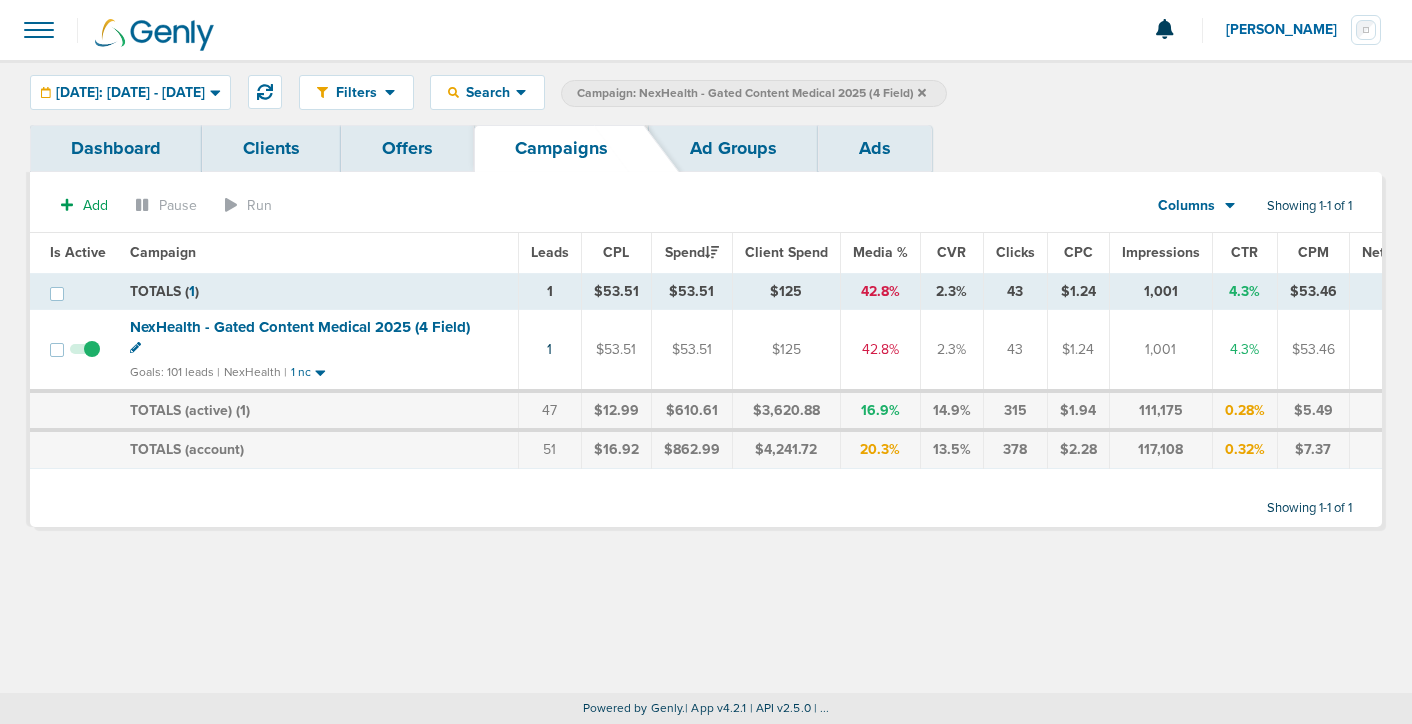 click 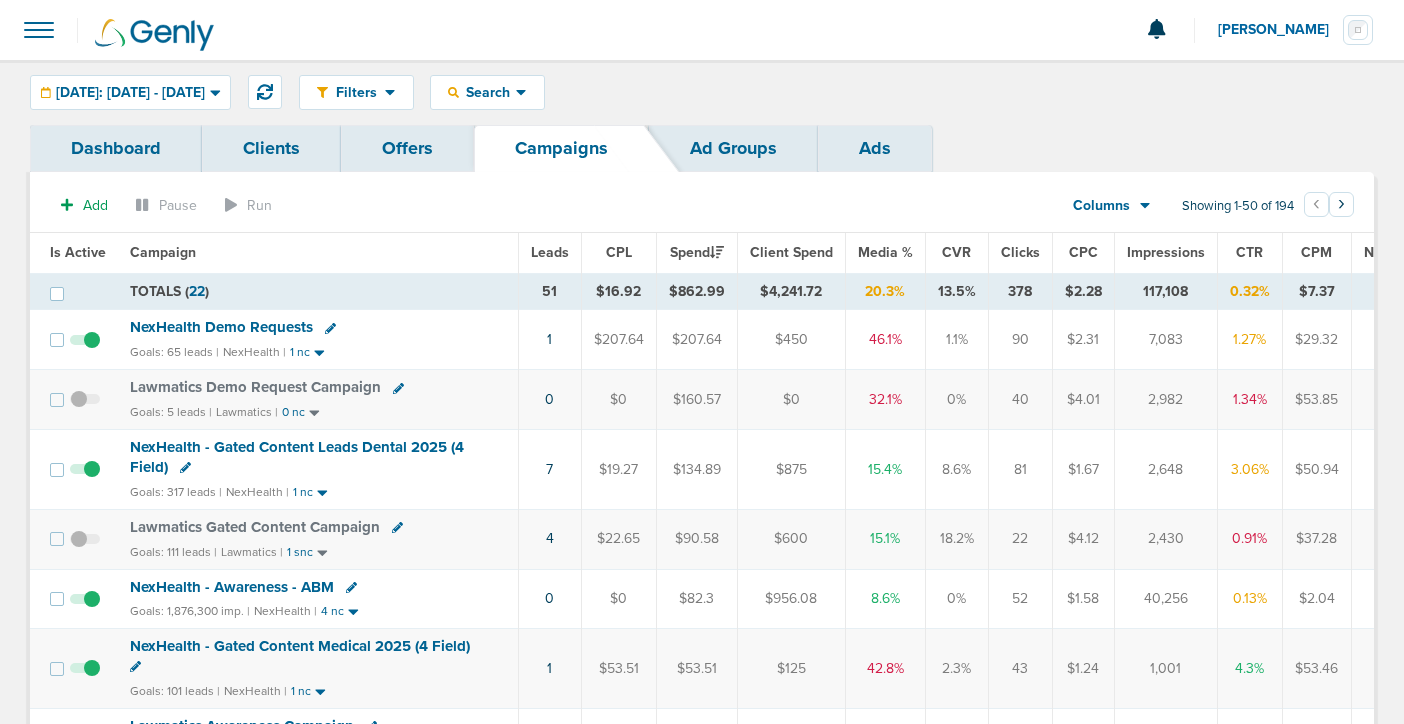 click on "NexHealth Demo Requests" at bounding box center (221, 327) 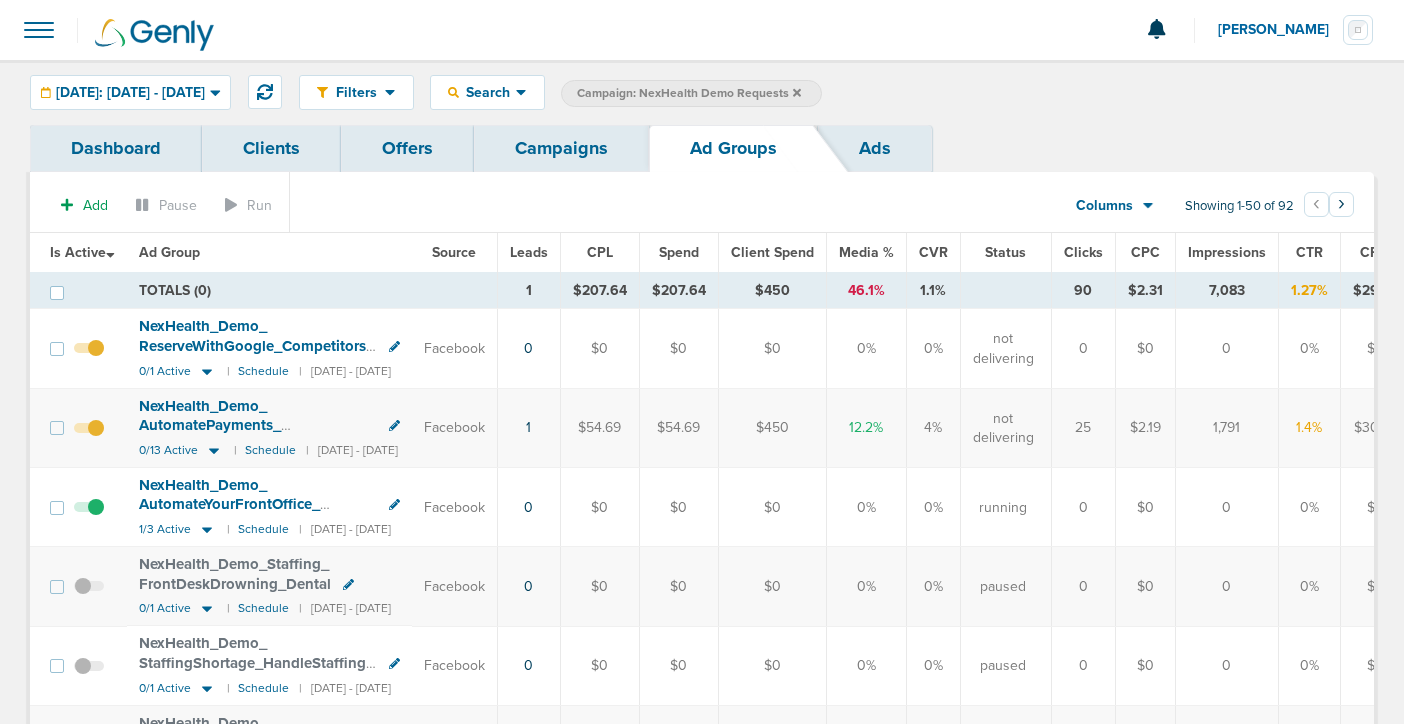 click on "Campaigns" at bounding box center [561, 148] 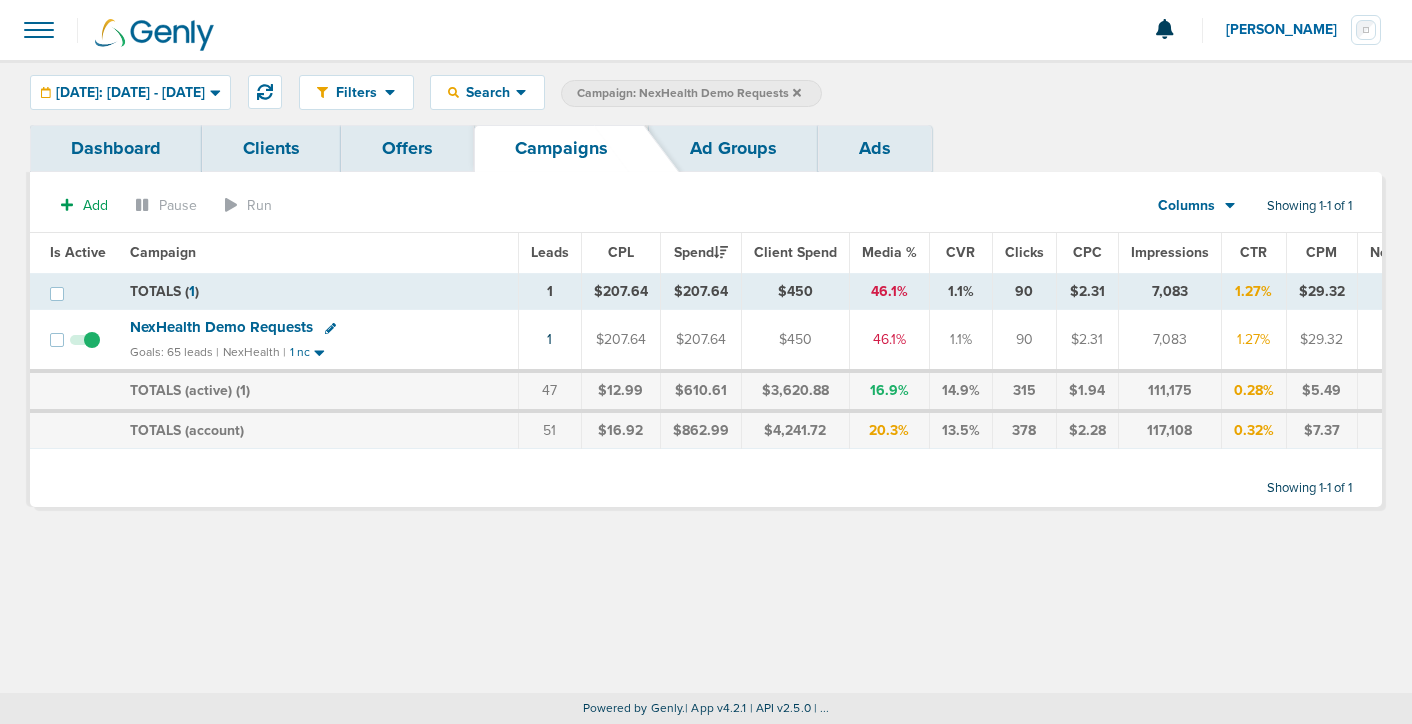 click 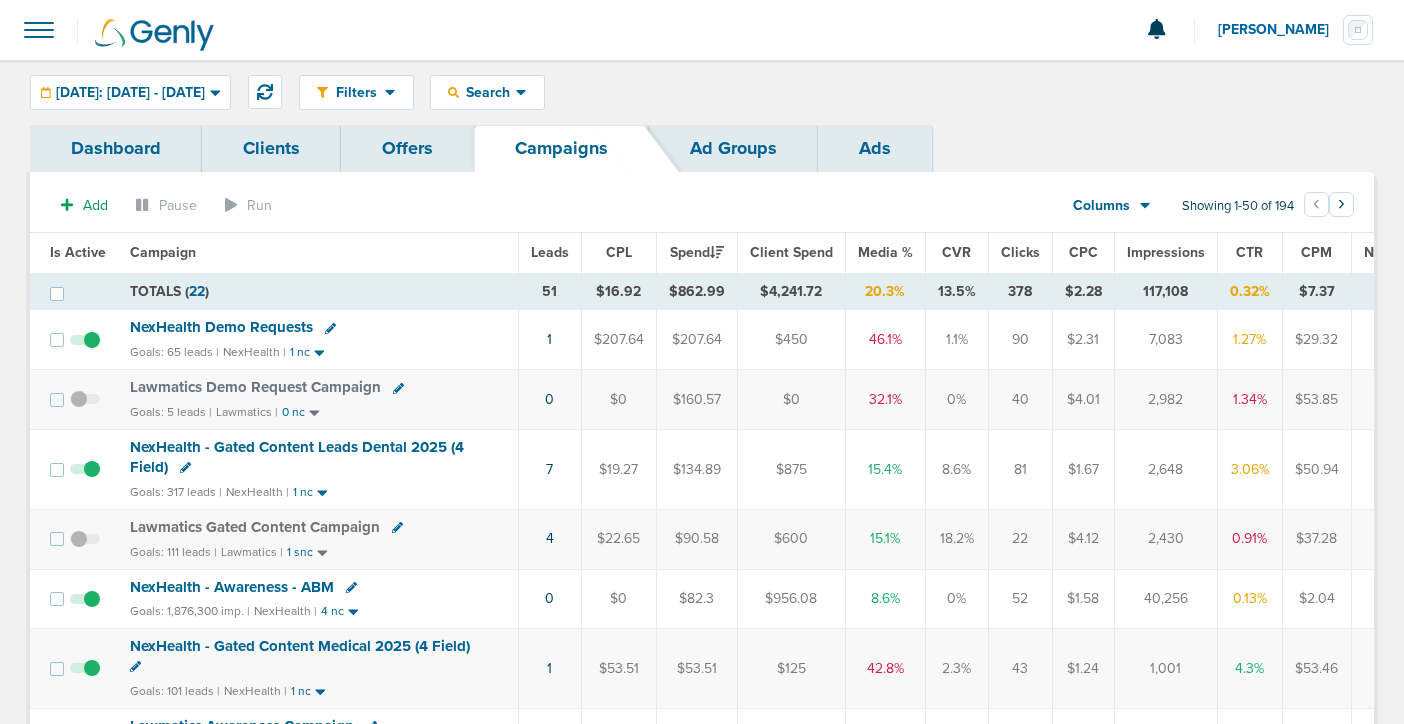 click on "NexHealth Demo Requests" at bounding box center (221, 327) 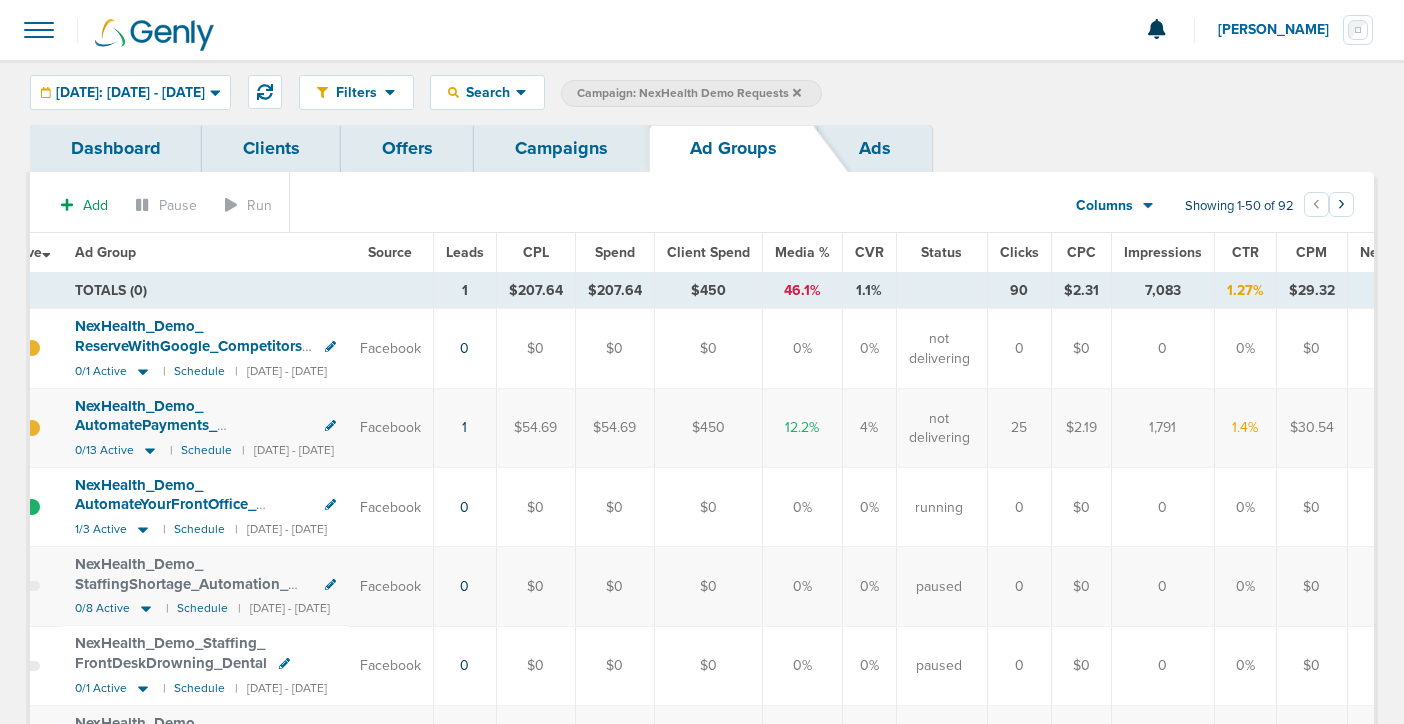 scroll, scrollTop: 0, scrollLeft: 0, axis: both 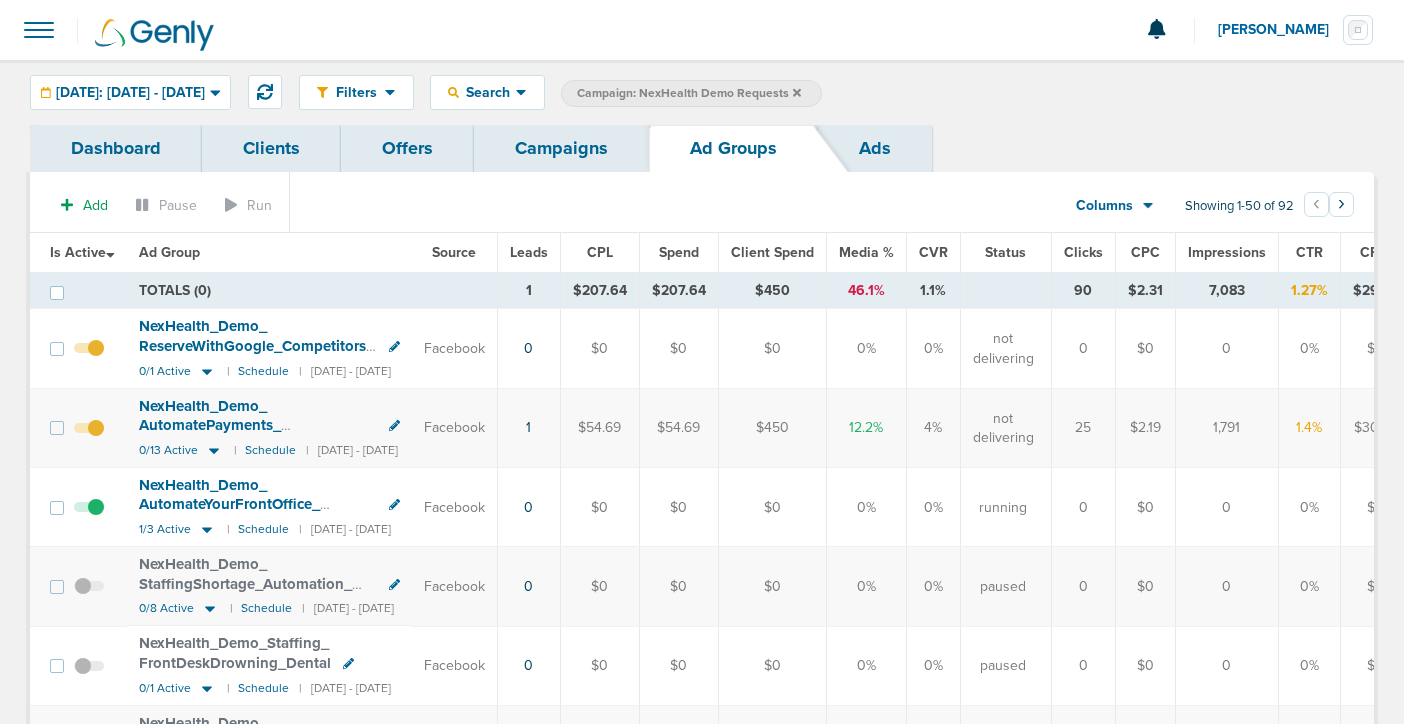 click at bounding box center [89, 359] 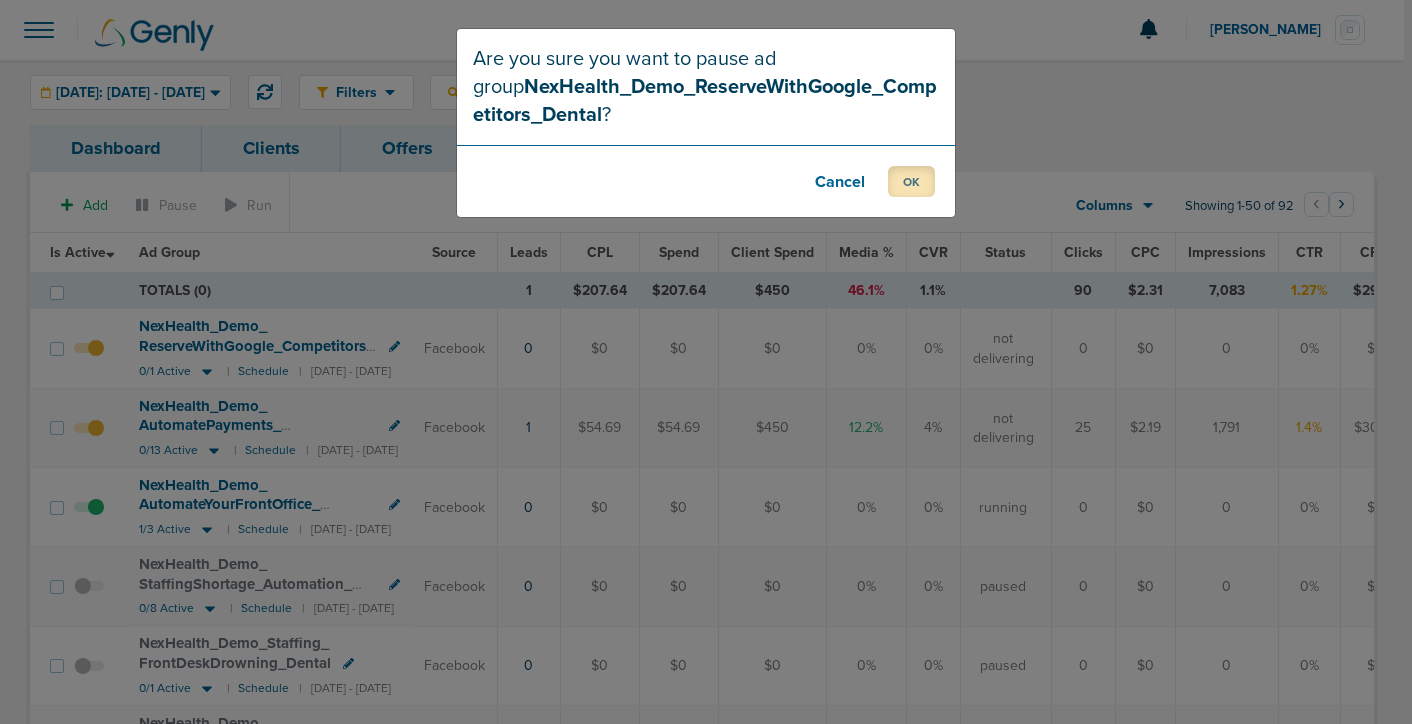click on "OK" at bounding box center [911, 181] 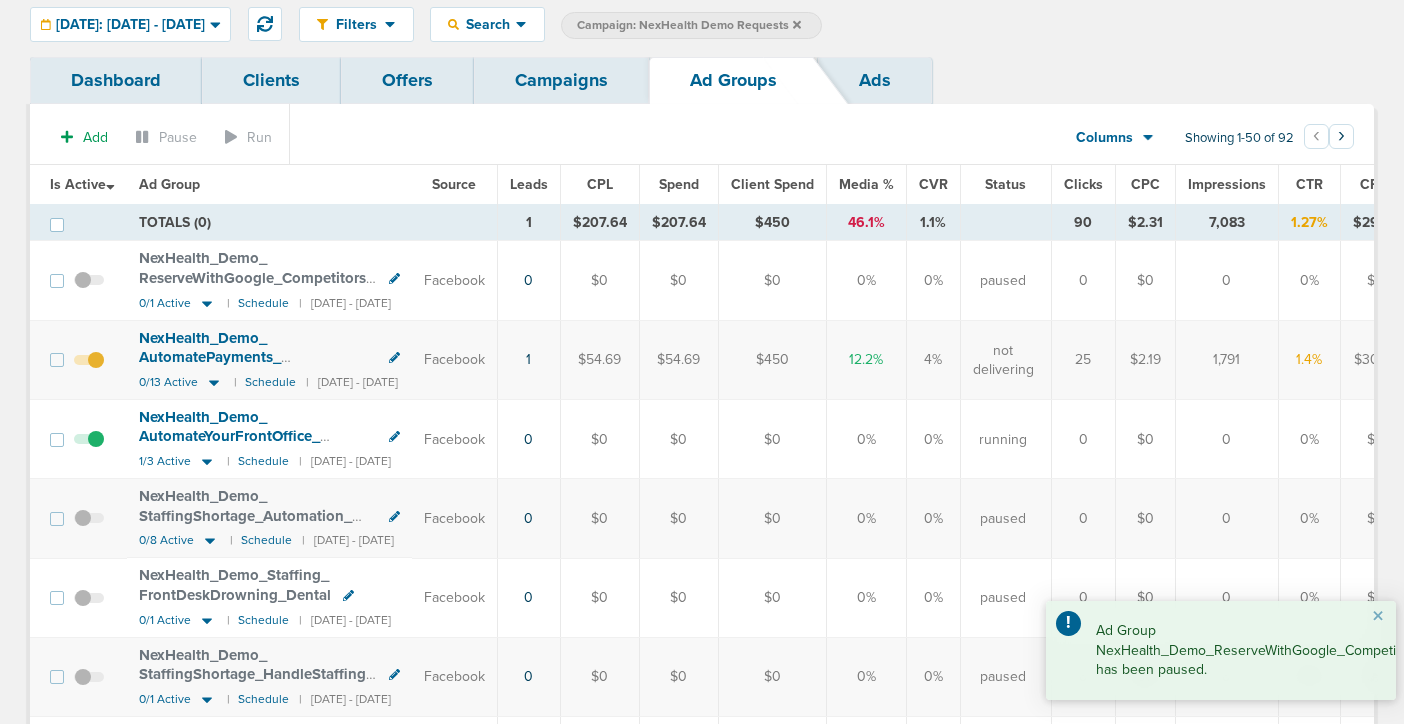 scroll, scrollTop: 75, scrollLeft: 0, axis: vertical 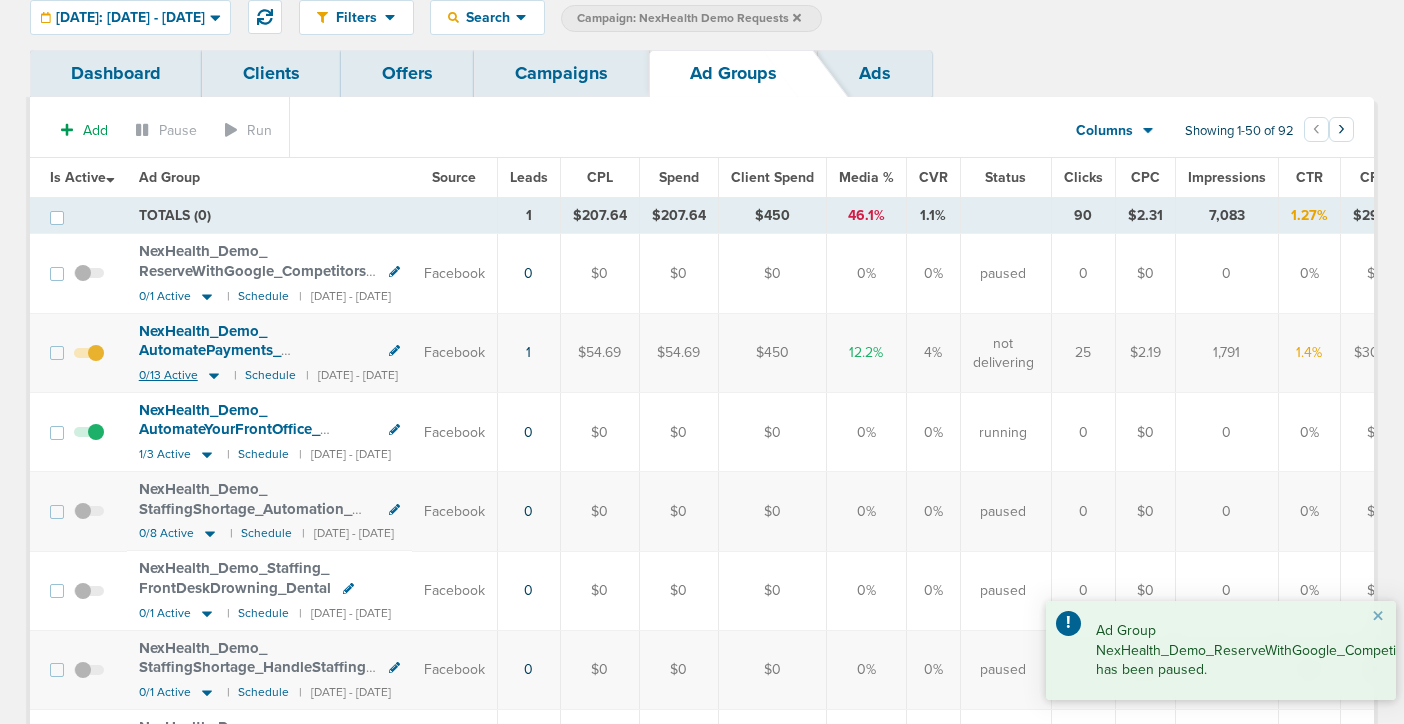 click 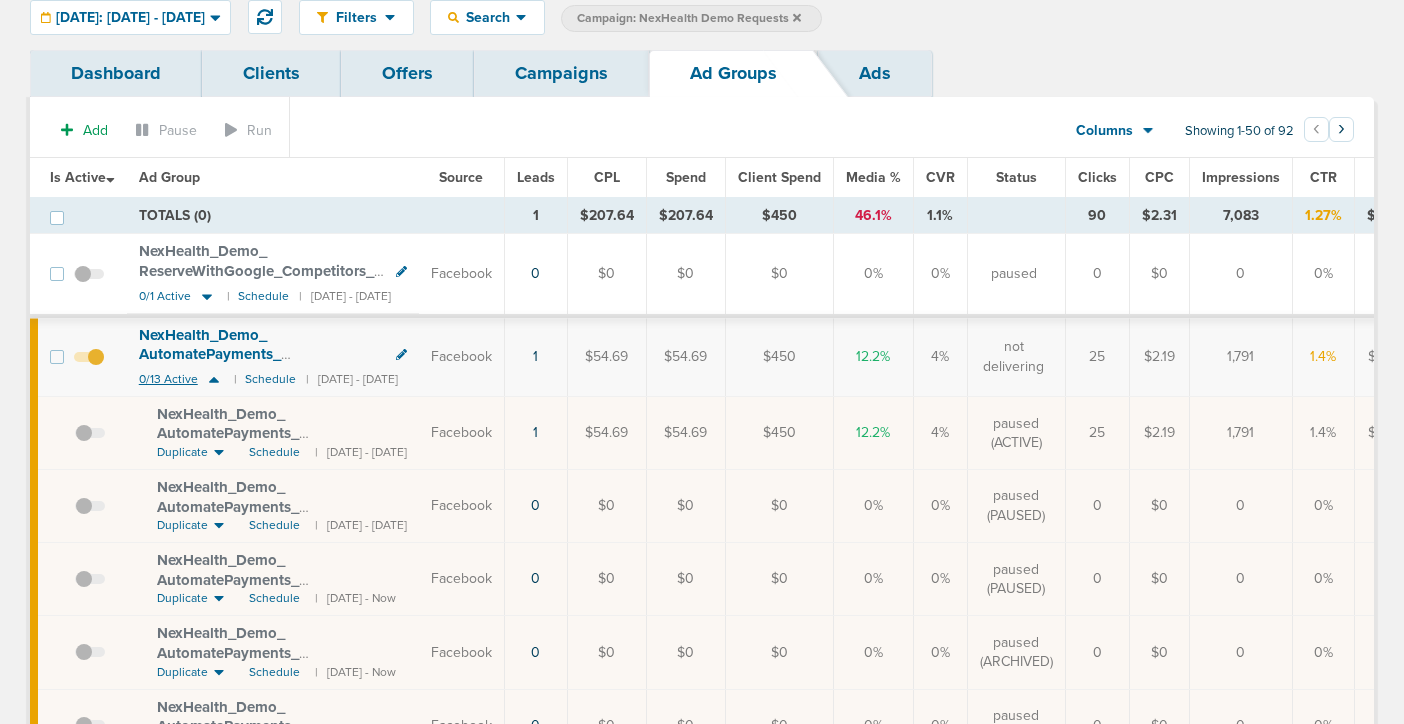 click 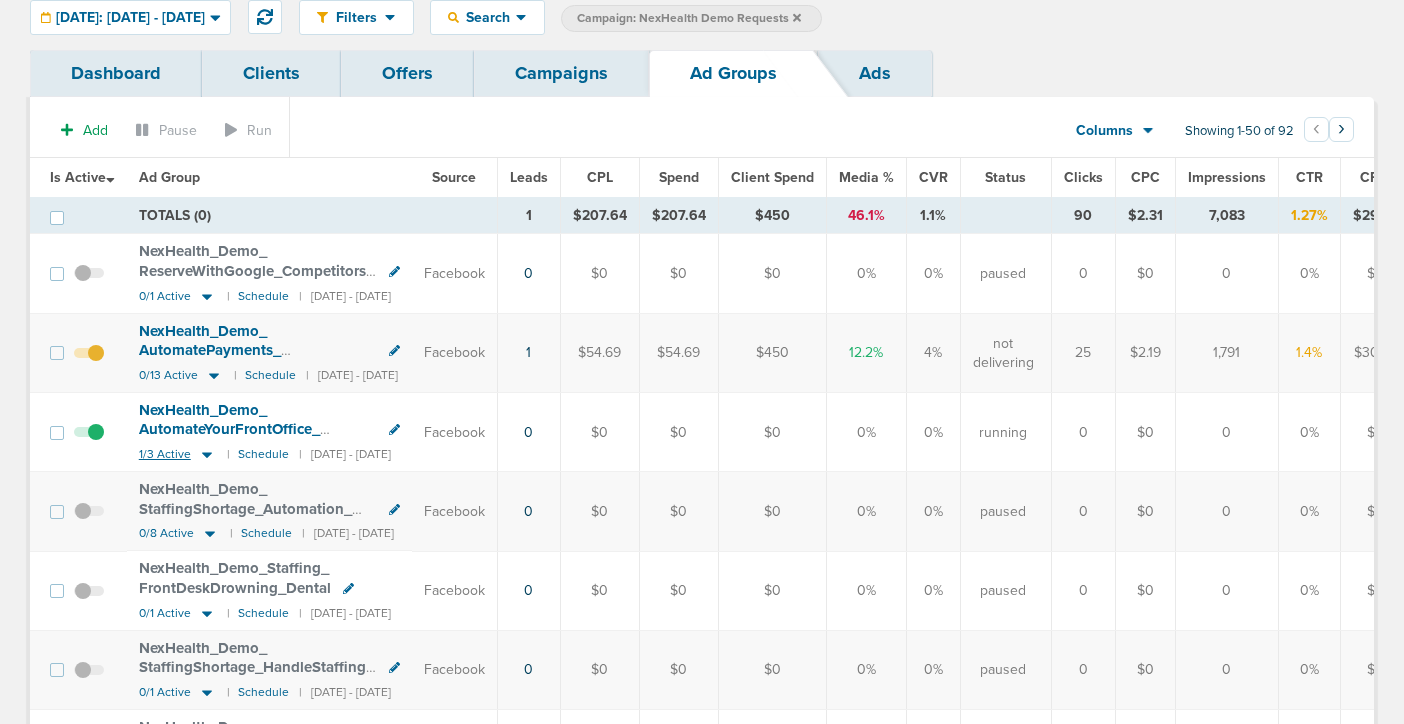 click 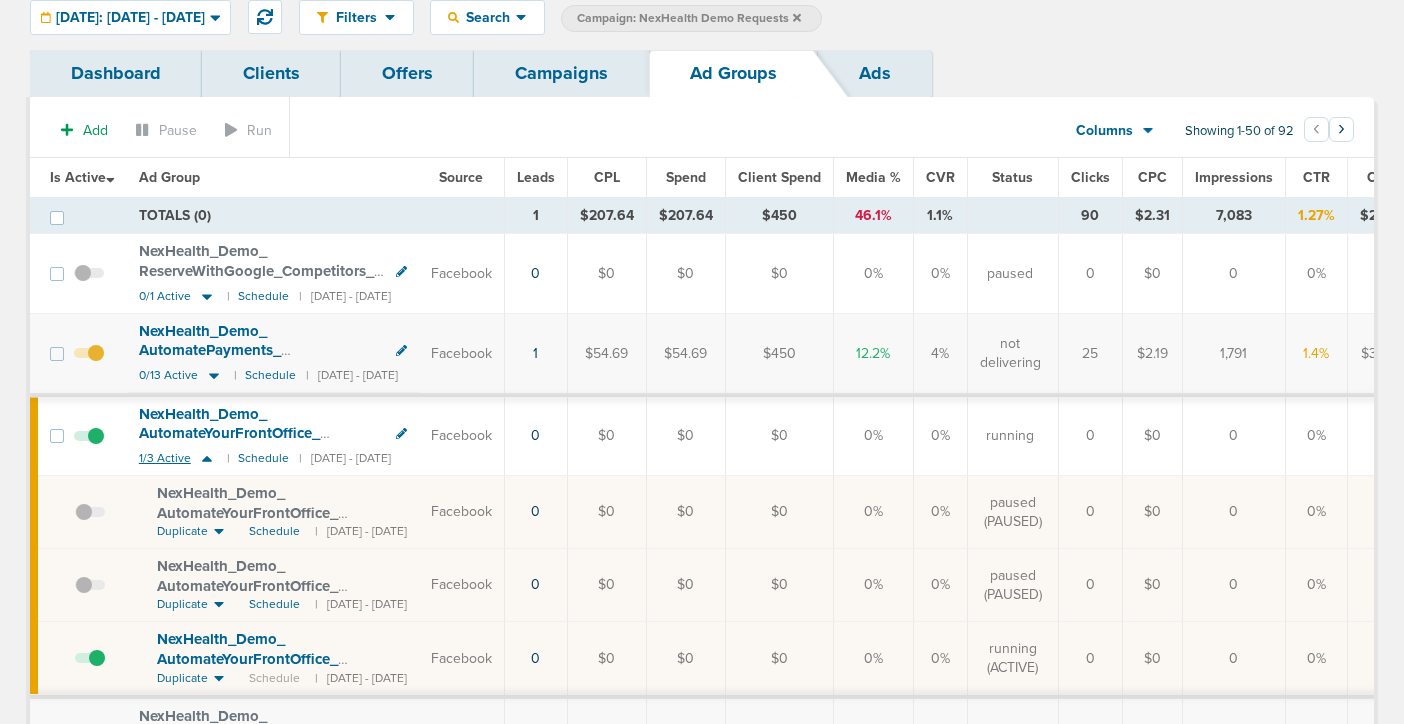 click 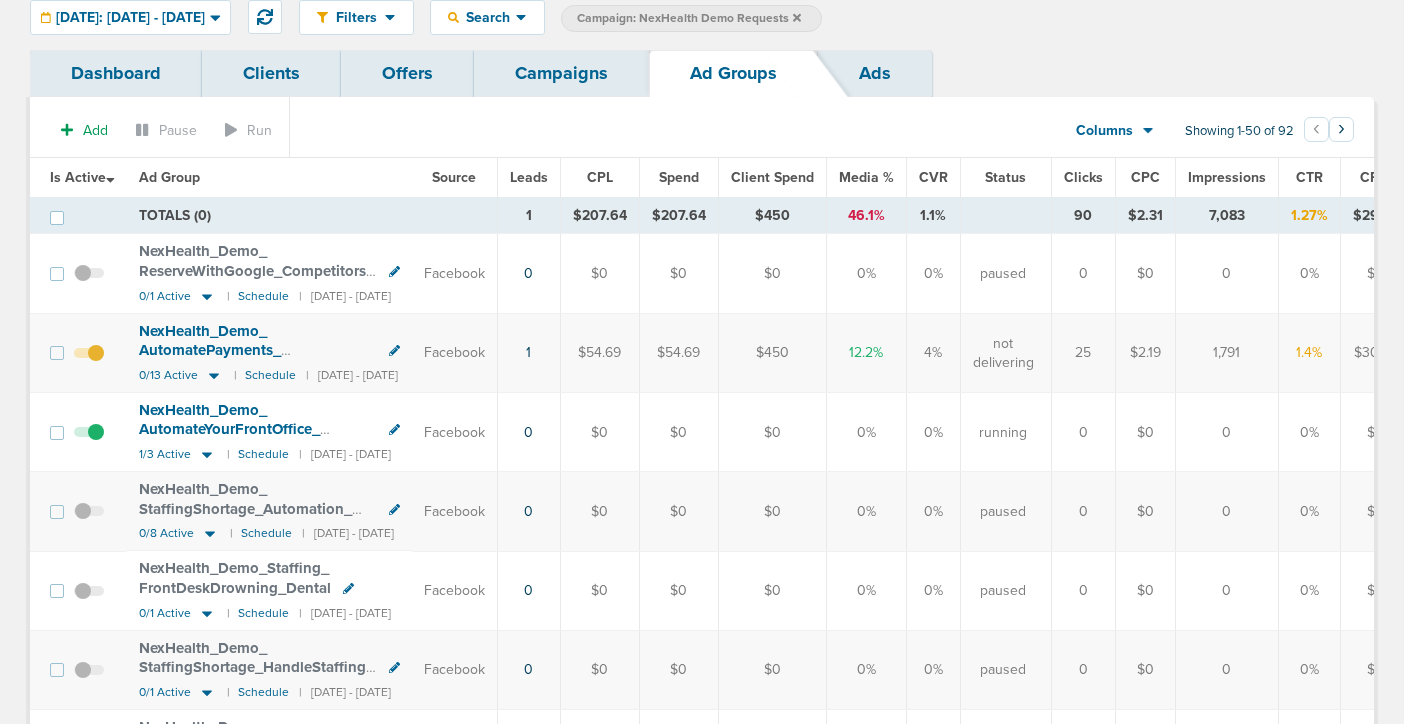 click on "Campaigns" at bounding box center (561, 73) 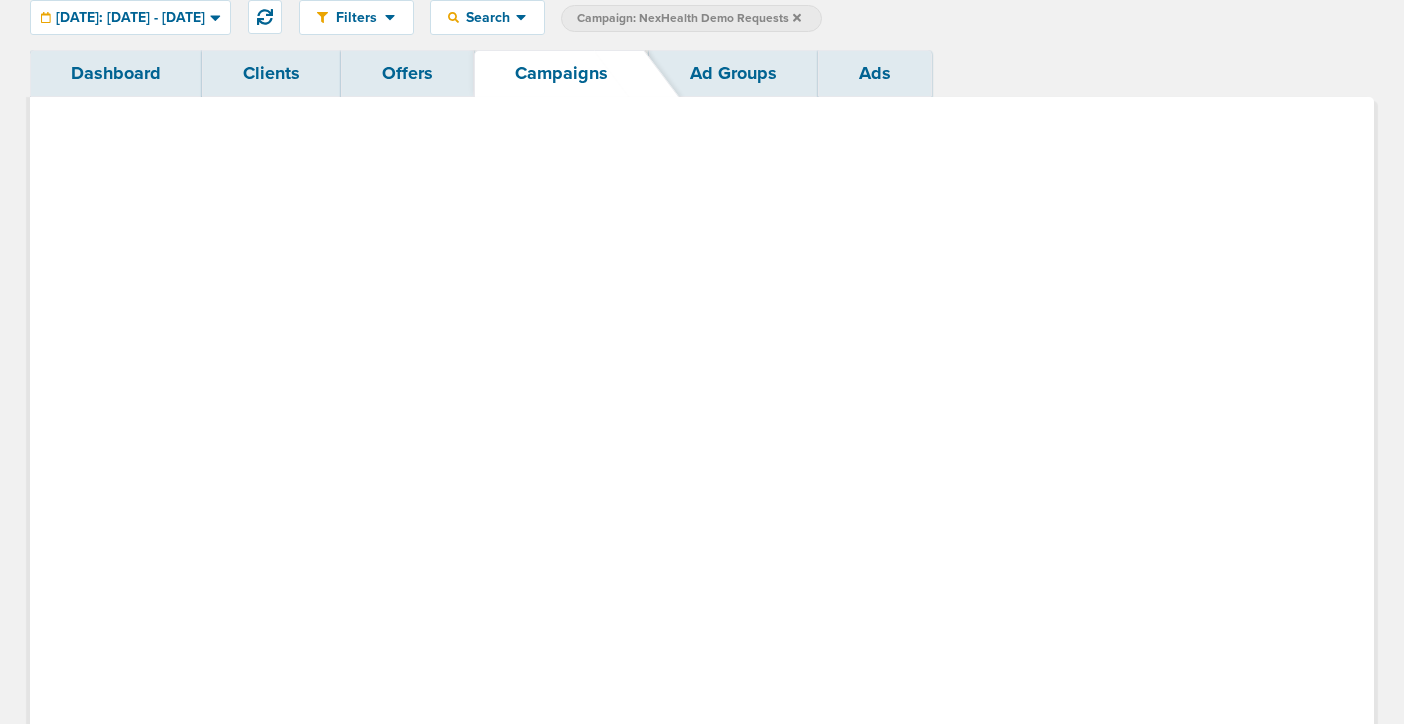 scroll, scrollTop: 0, scrollLeft: 0, axis: both 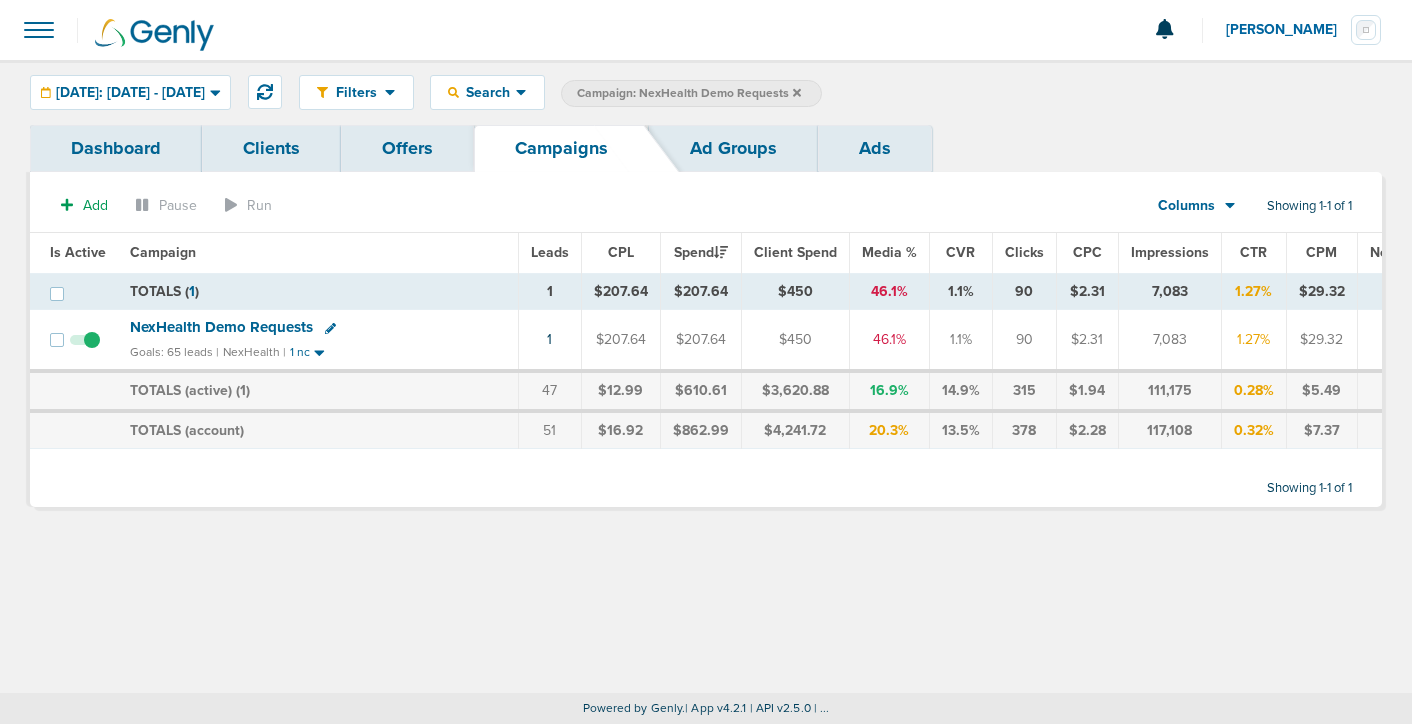 click on "Campaign: NexHealth Demo Requests" at bounding box center (689, 93) 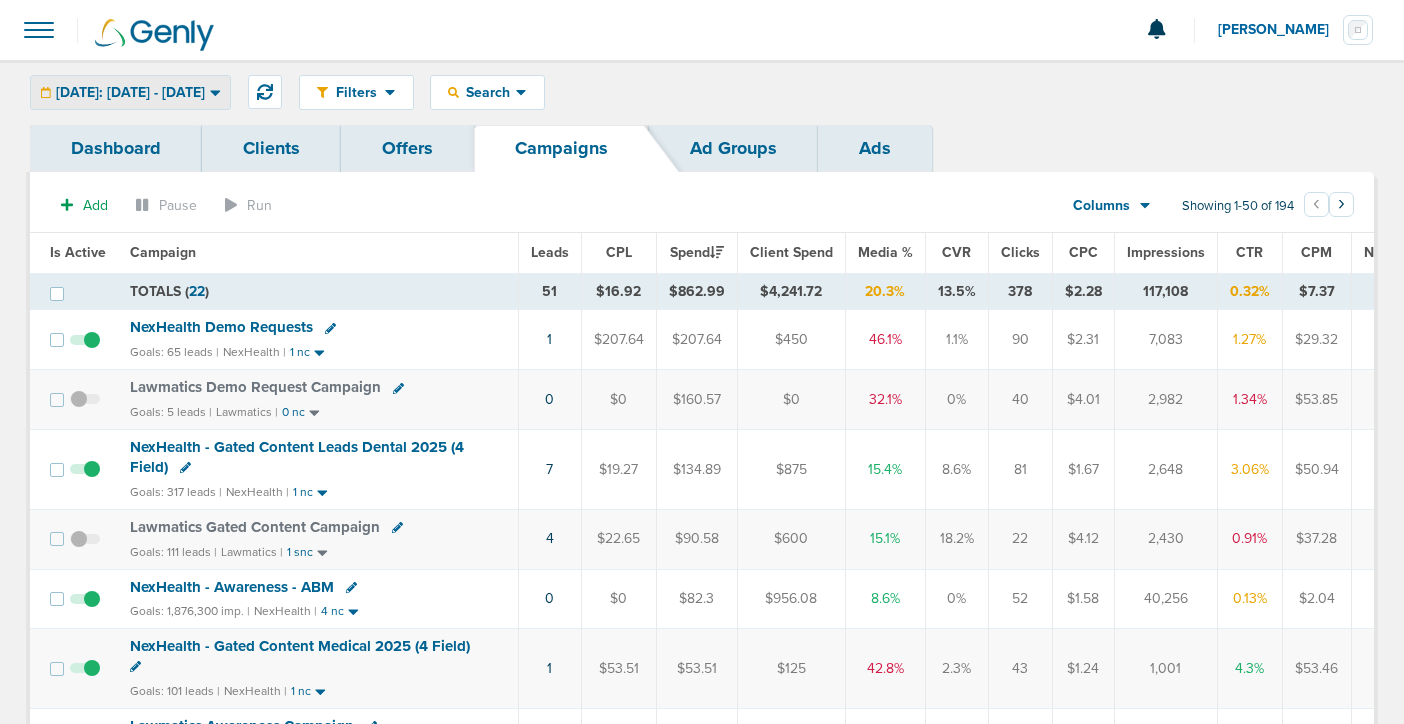 click on "[DATE]: [DATE] - [DATE]" at bounding box center [130, 93] 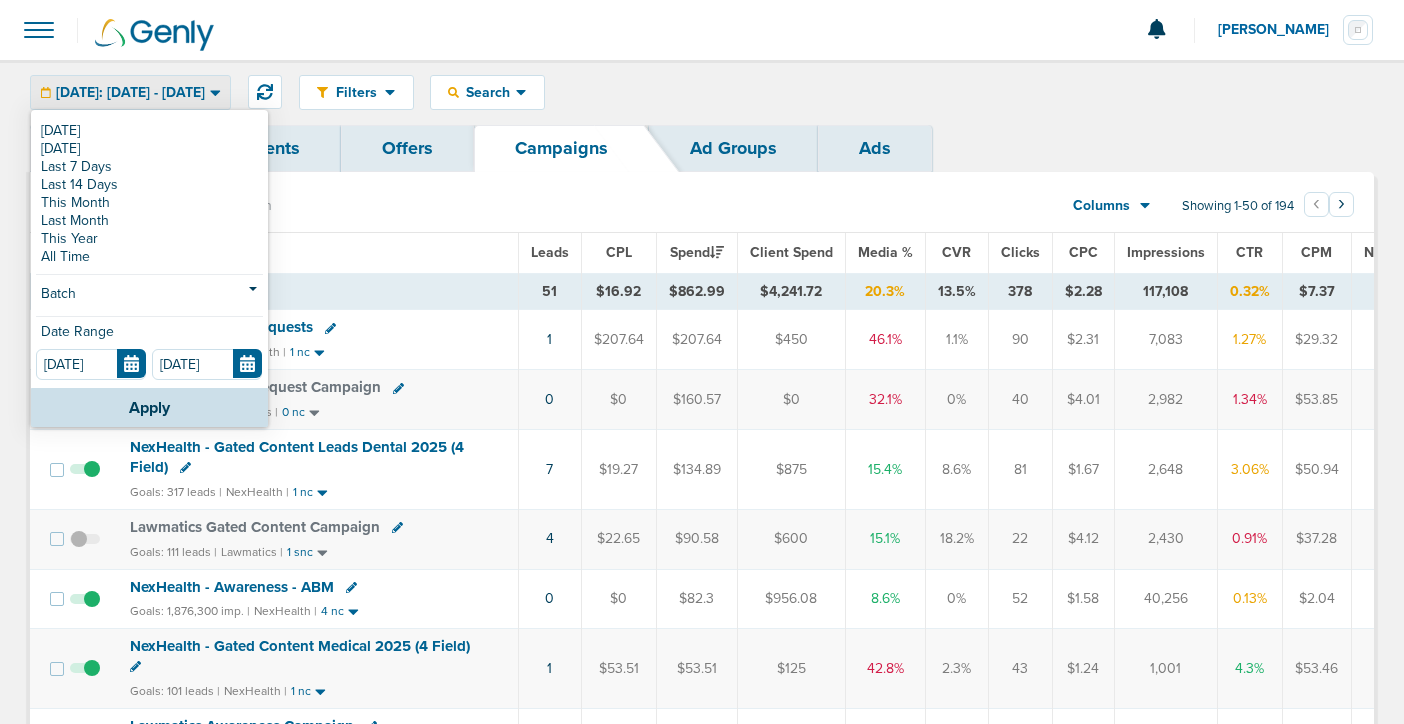 click at bounding box center (39, 30) 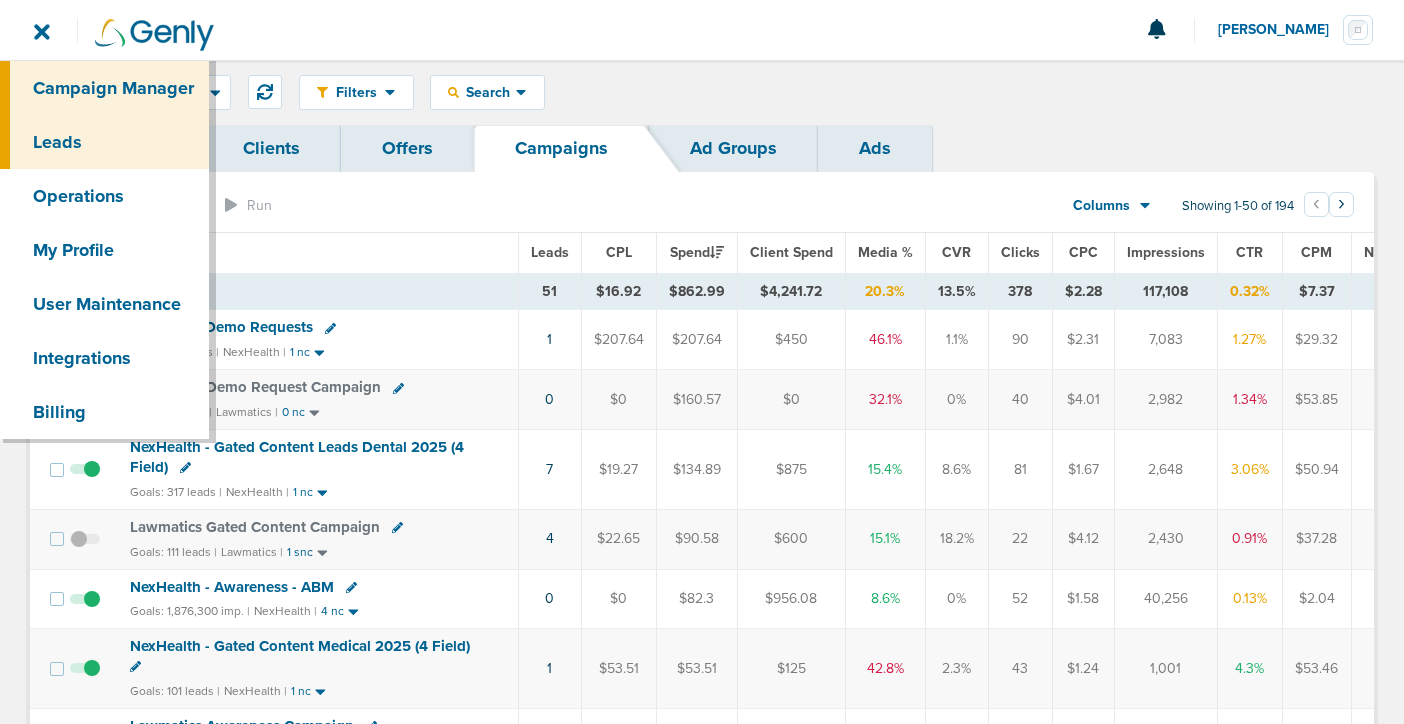 click on "Leads" at bounding box center [104, 142] 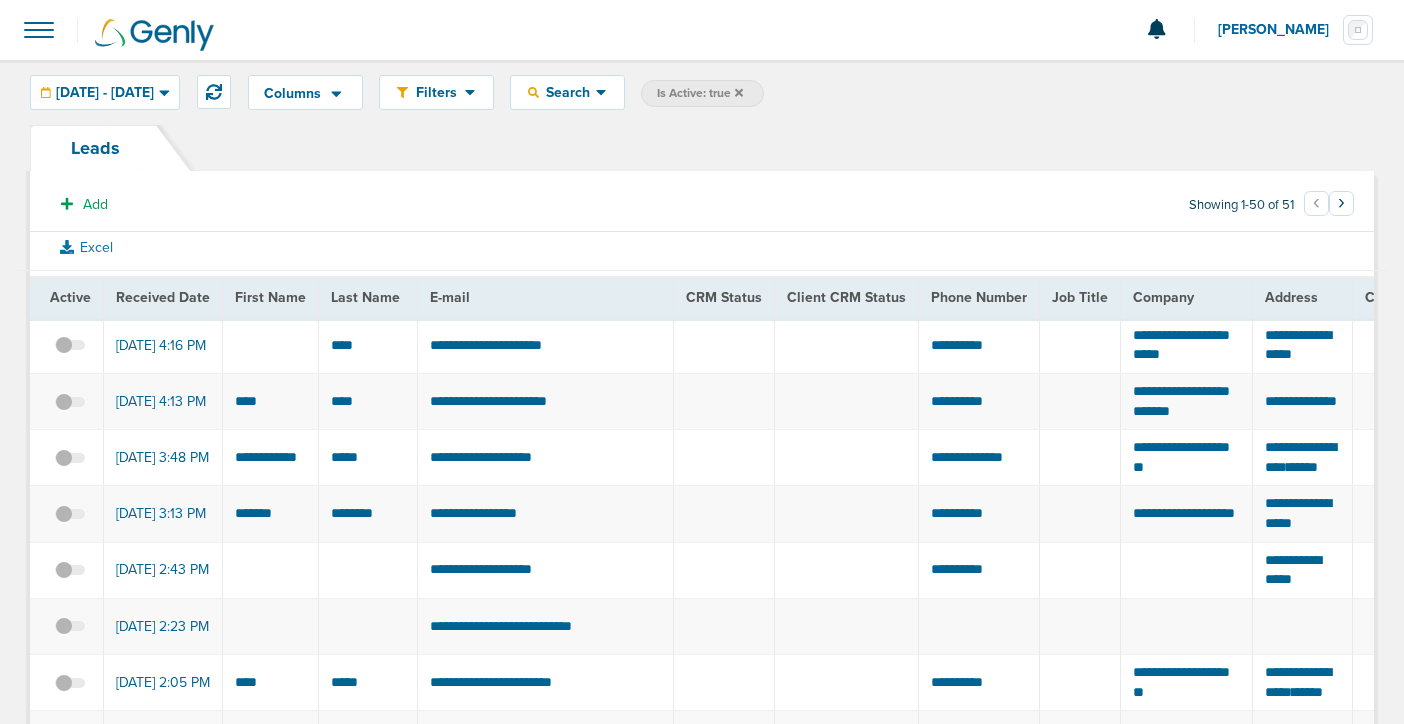 click on "Is Active: true" at bounding box center [702, 93] 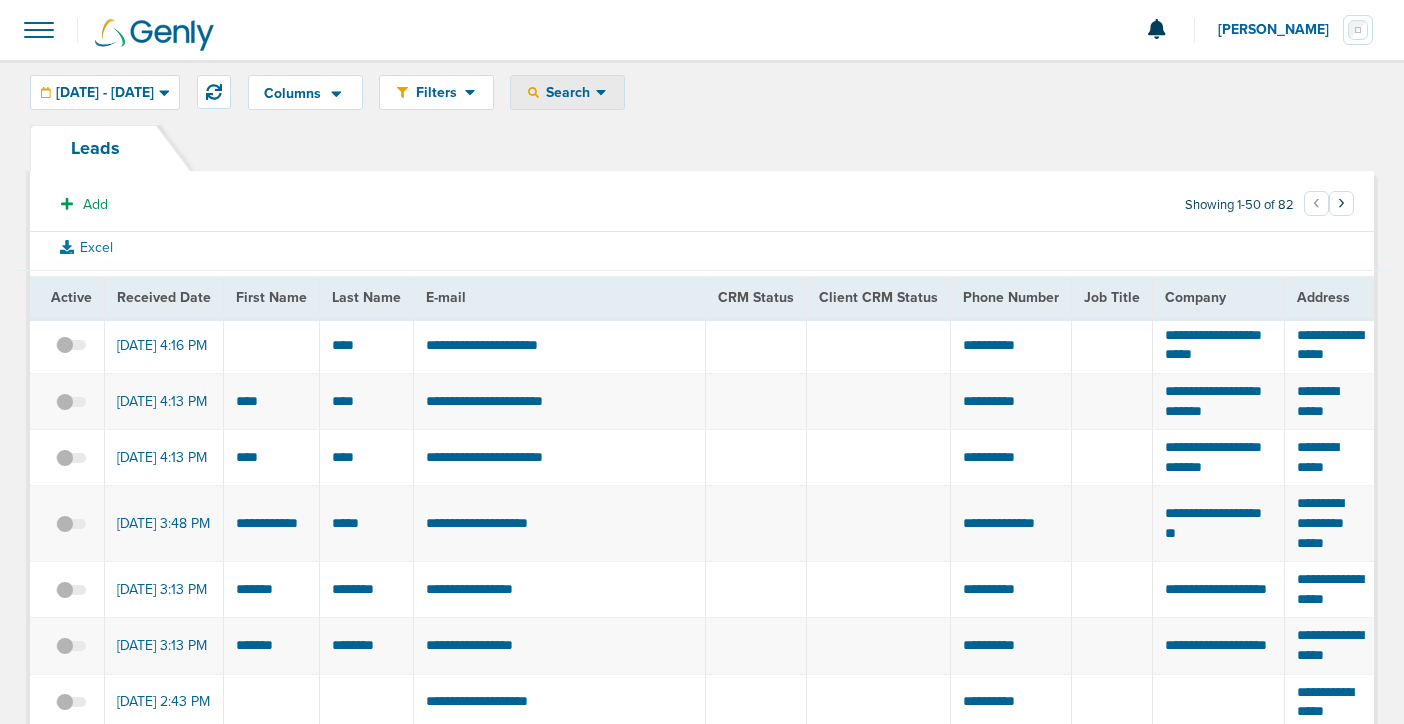 click on "Search" at bounding box center [567, 92] 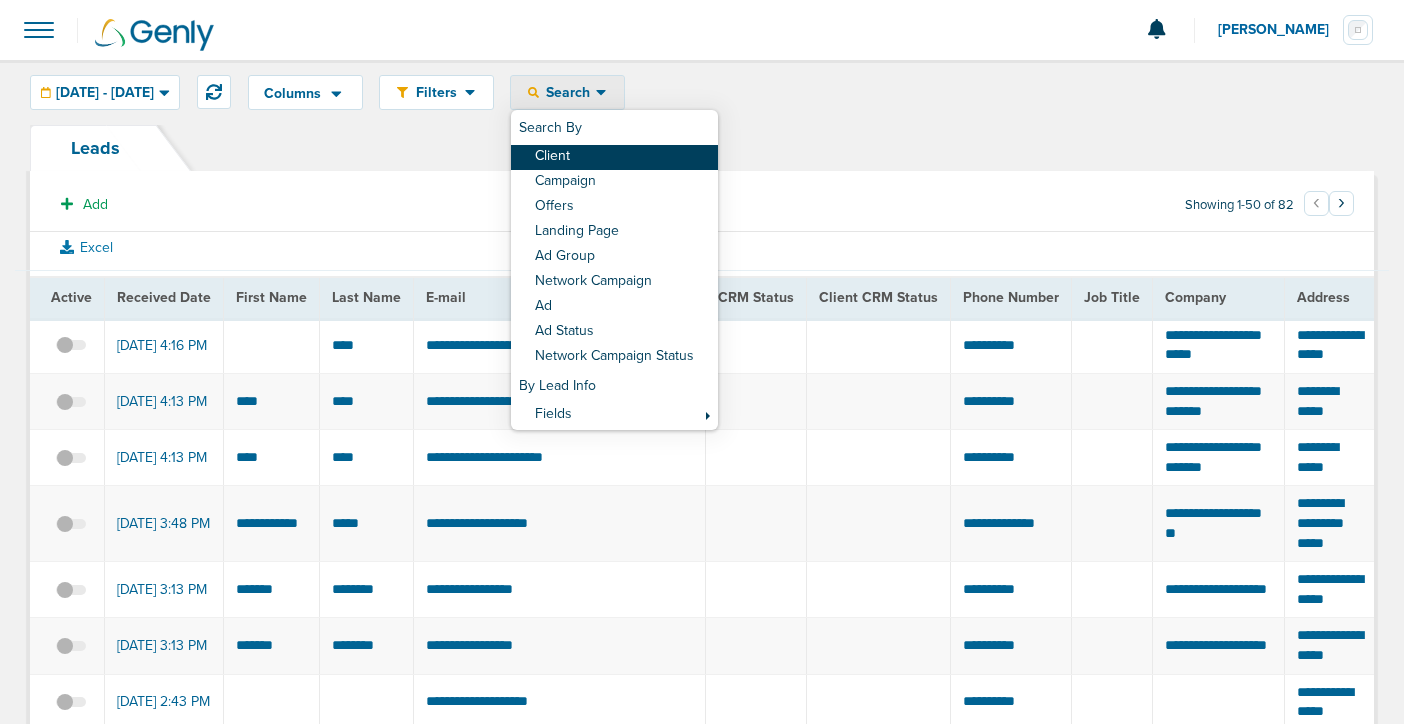 click on "Client" at bounding box center (614, 157) 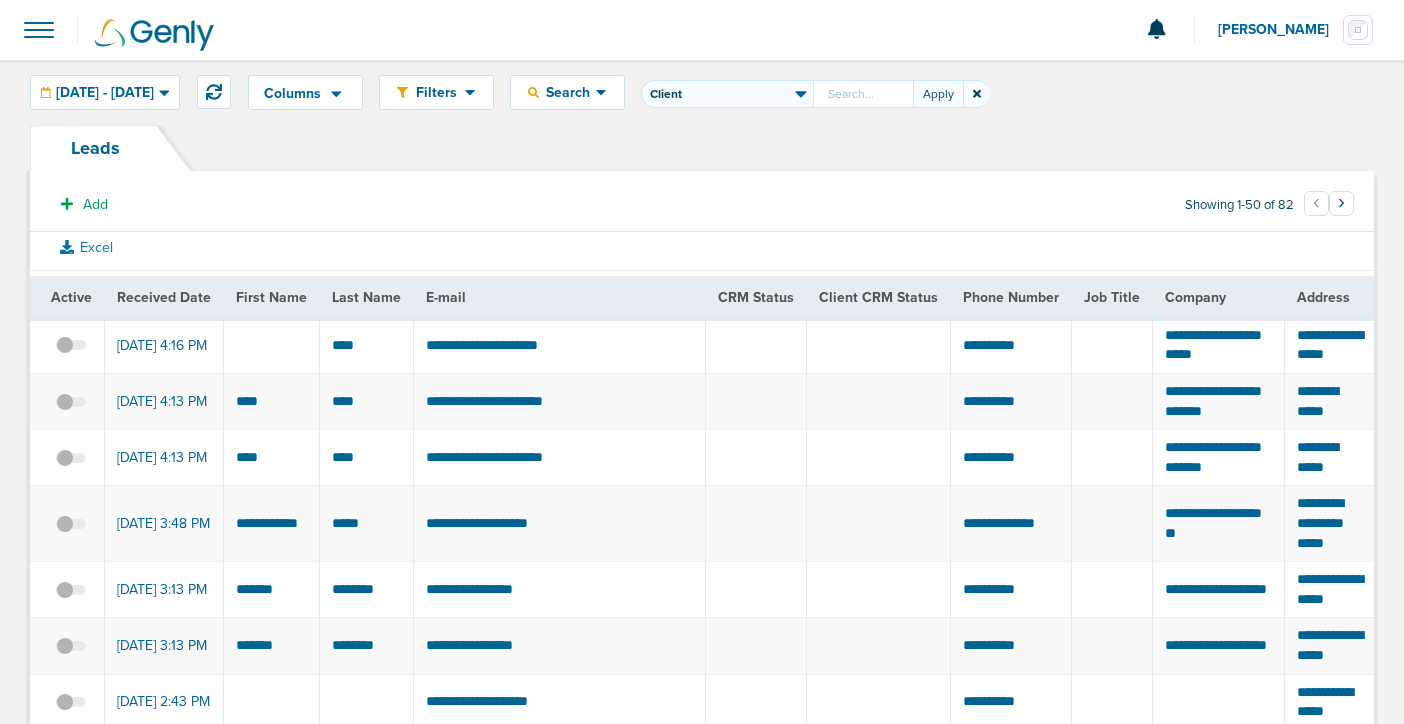 click 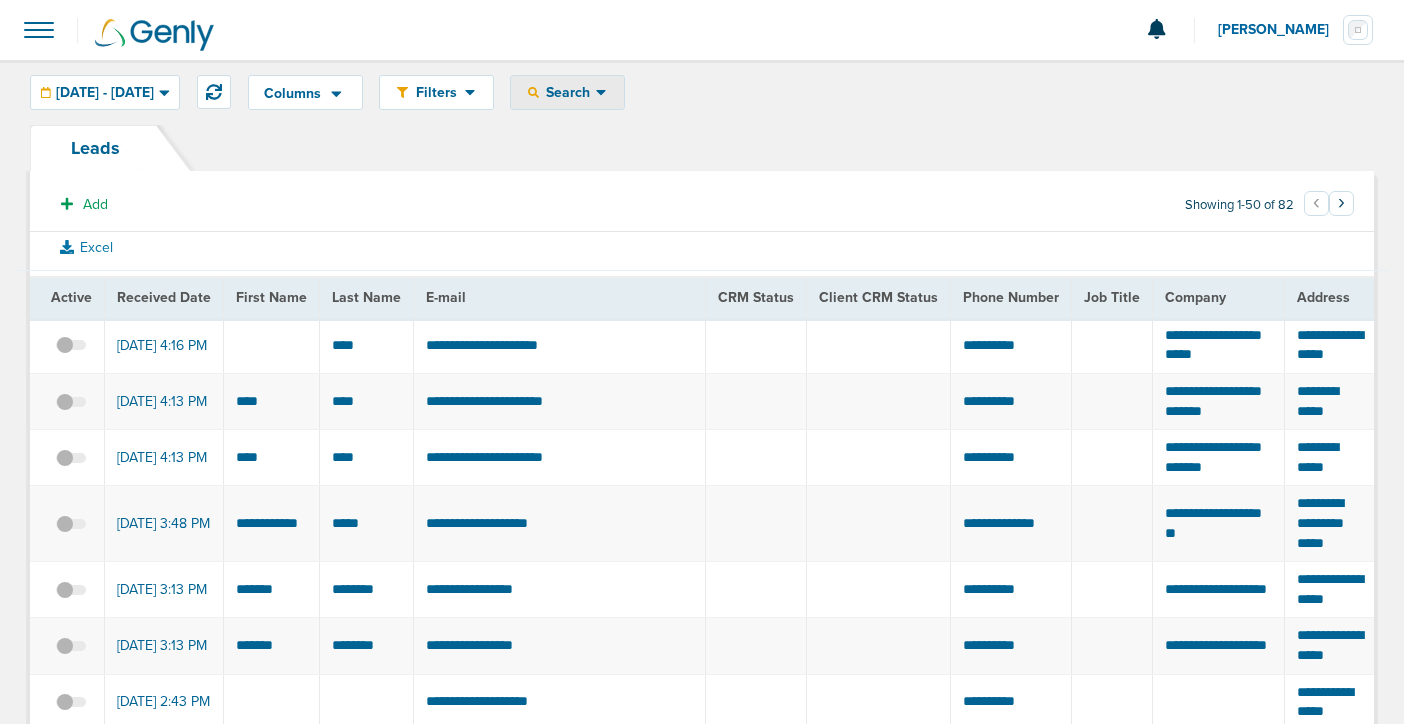 click on "Search" at bounding box center [567, 92] 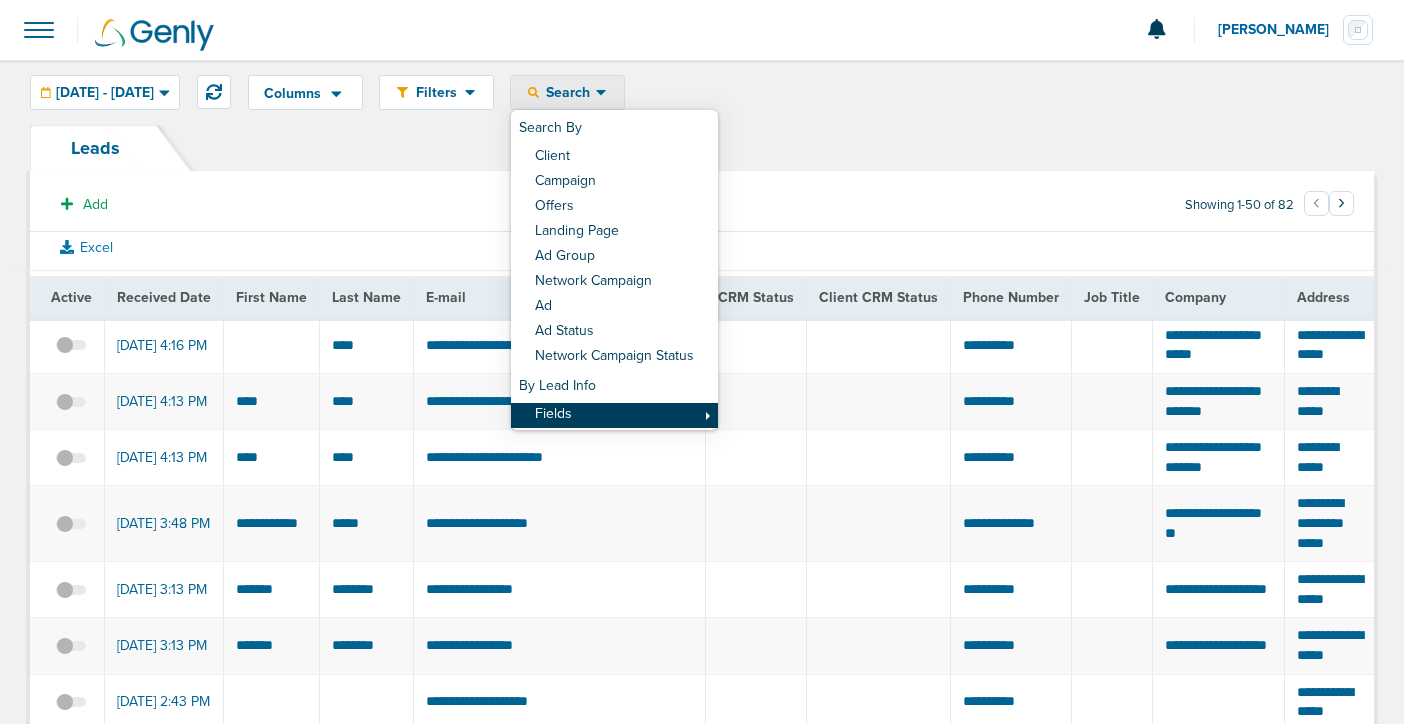 click on "Fields" at bounding box center (614, 415) 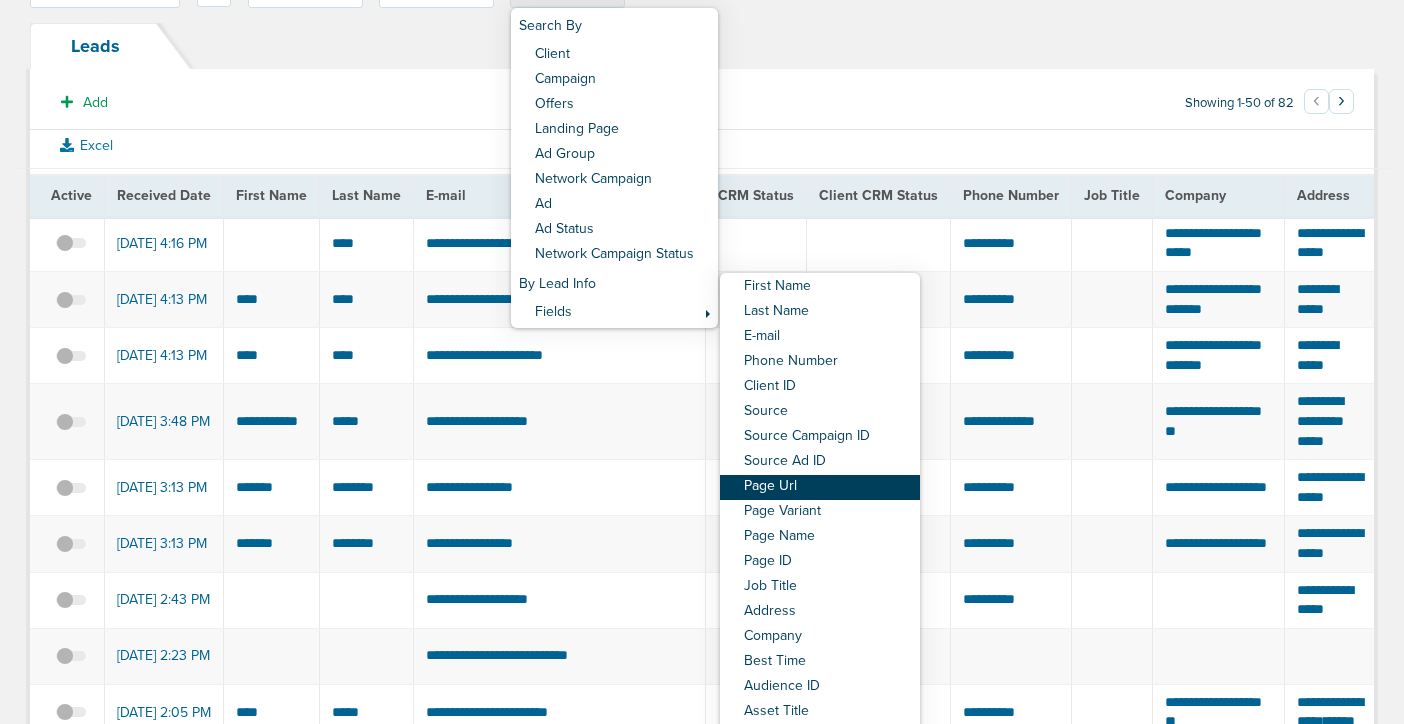 scroll, scrollTop: 170, scrollLeft: 0, axis: vertical 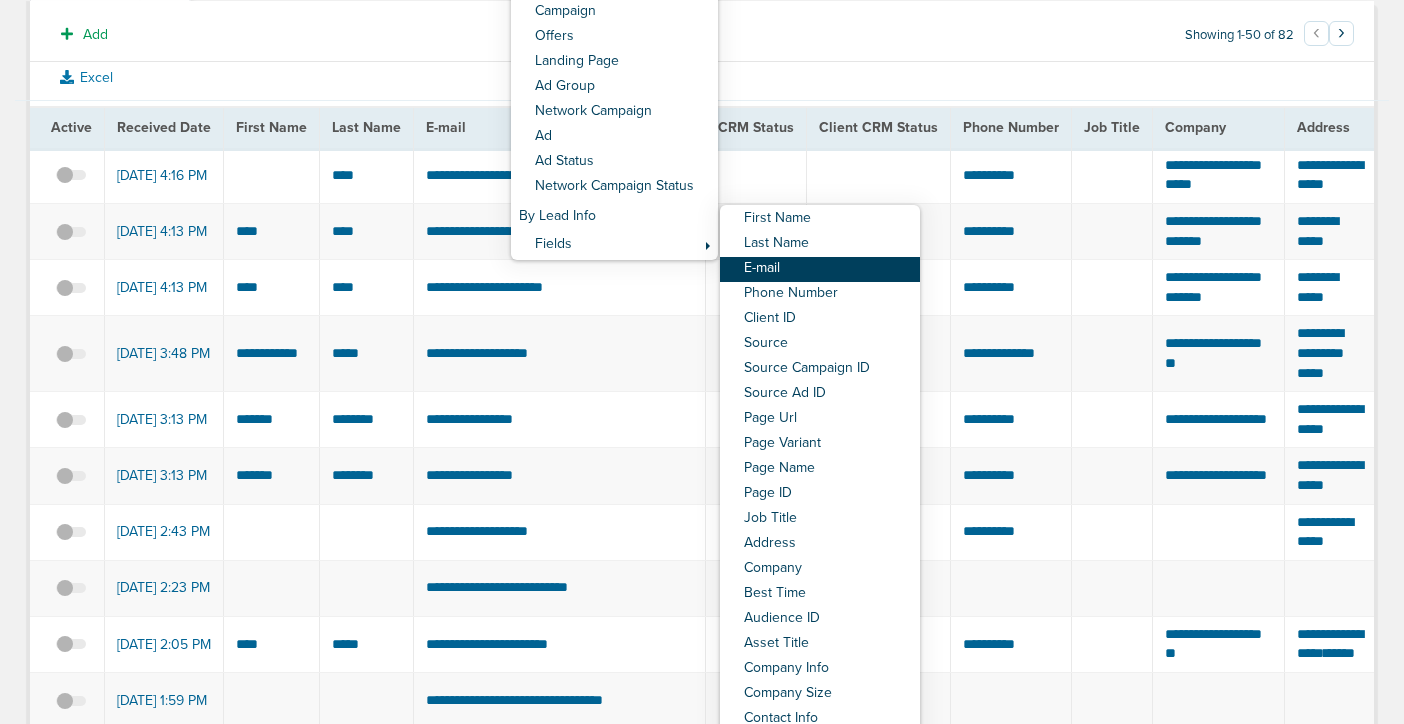 click on "E-mail" at bounding box center [820, 269] 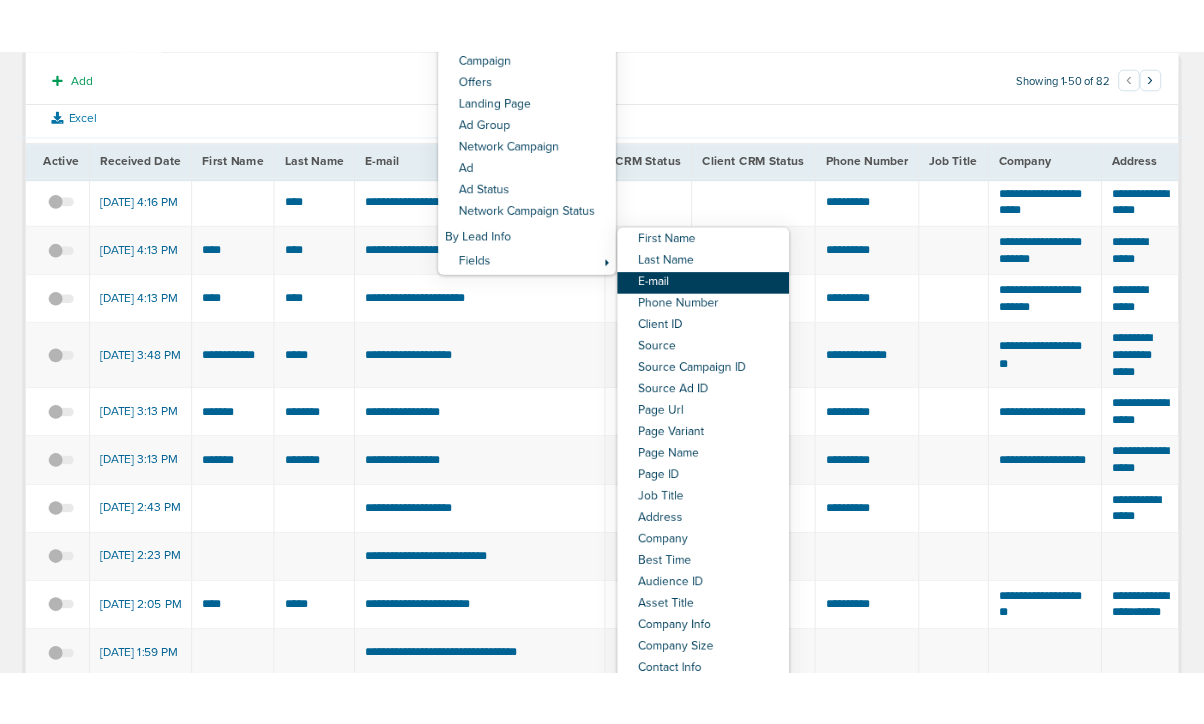 scroll, scrollTop: 0, scrollLeft: 0, axis: both 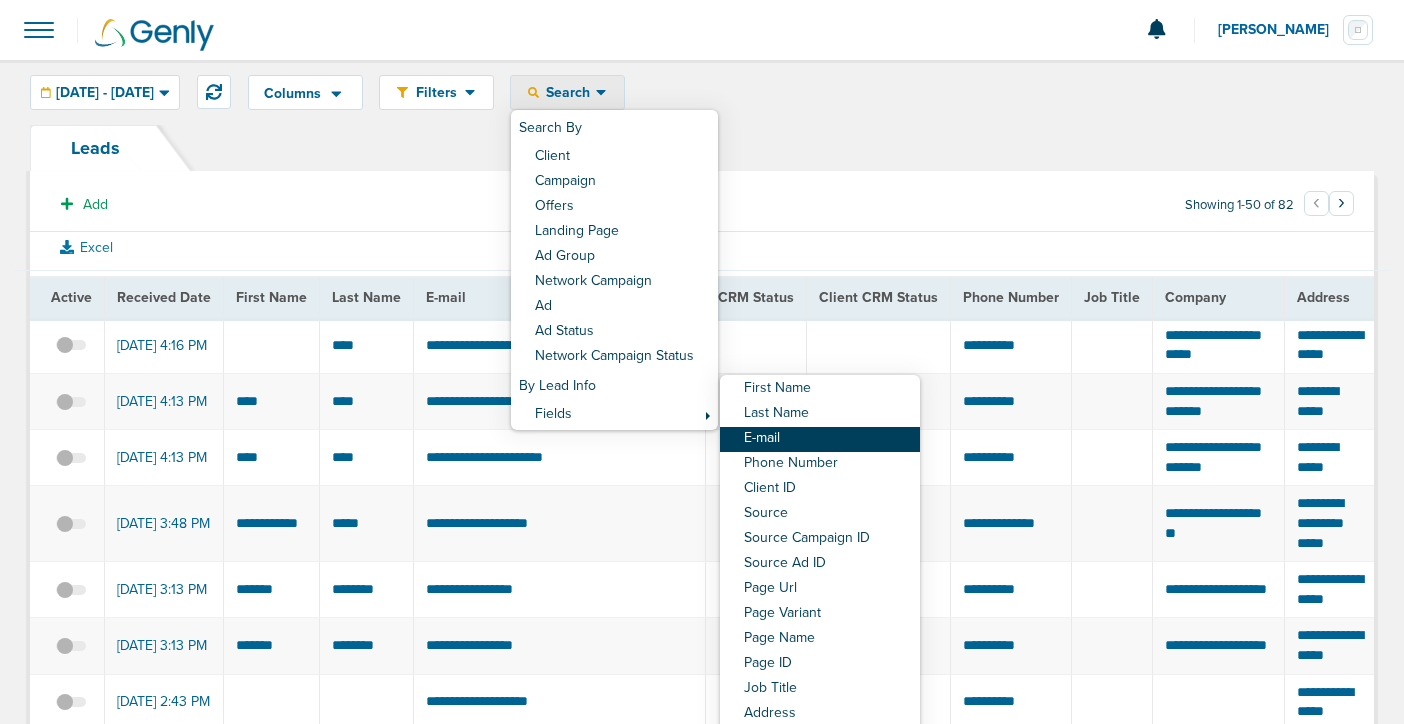 select on "email" 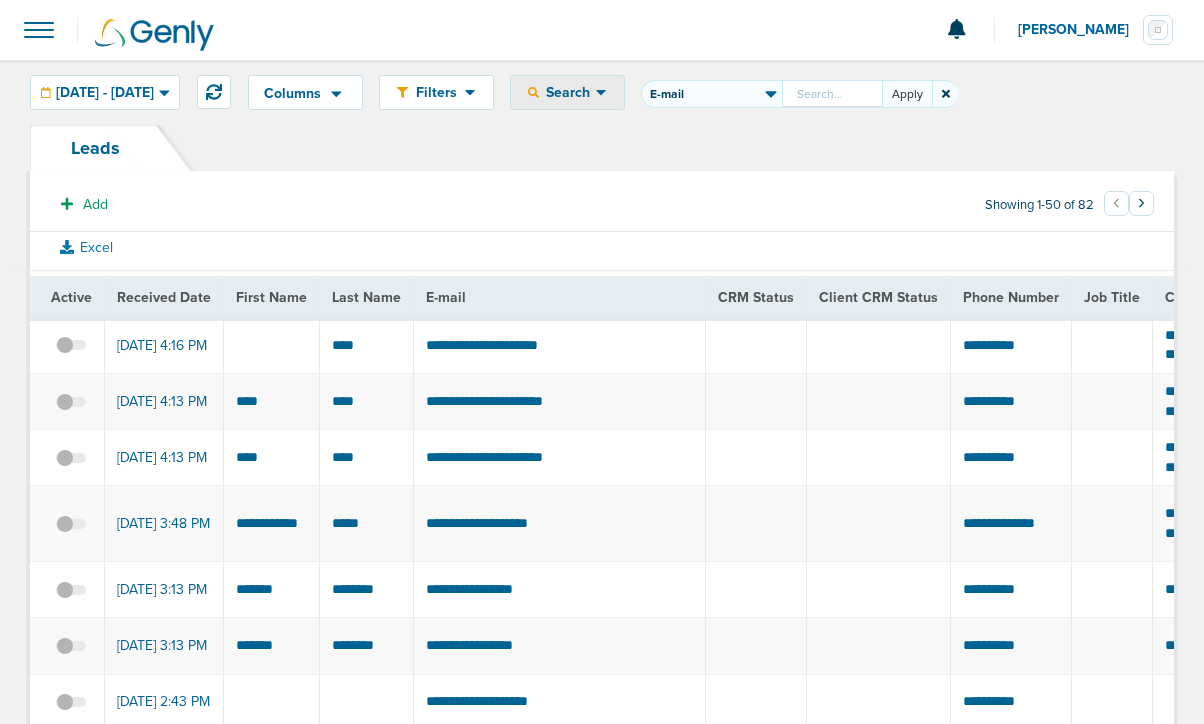 paste on "[EMAIL_ADDRESS][DOMAIN_NAME]" 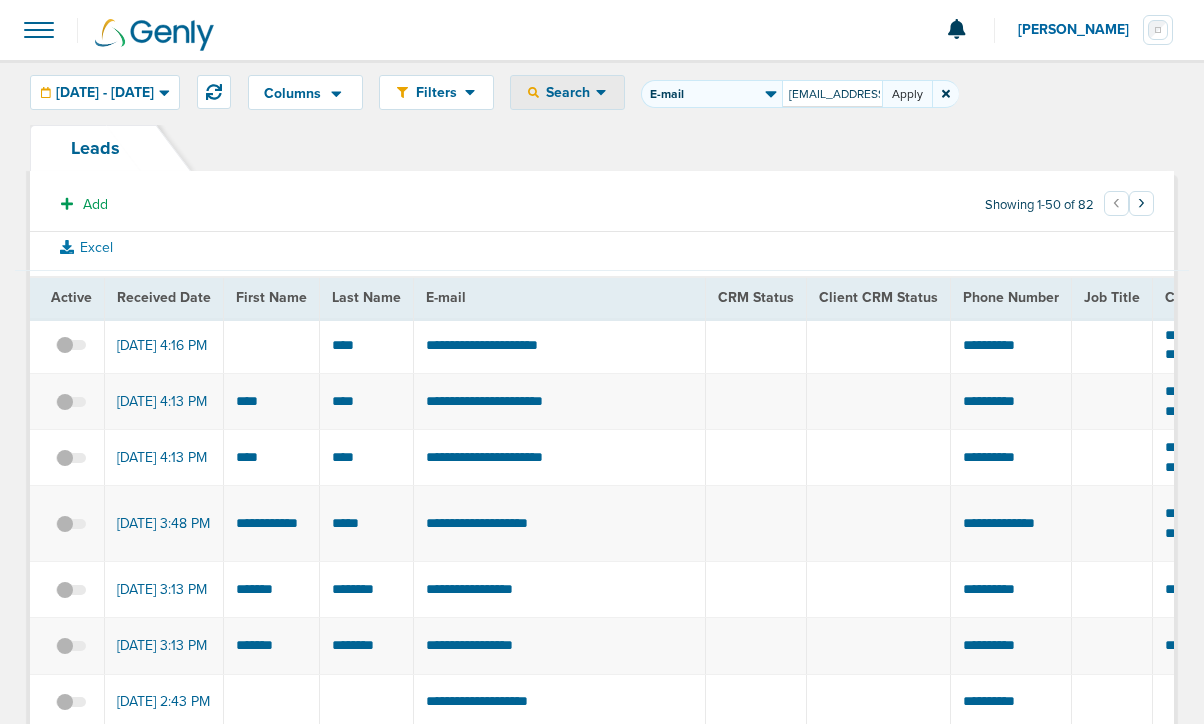 scroll, scrollTop: 0, scrollLeft: 0, axis: both 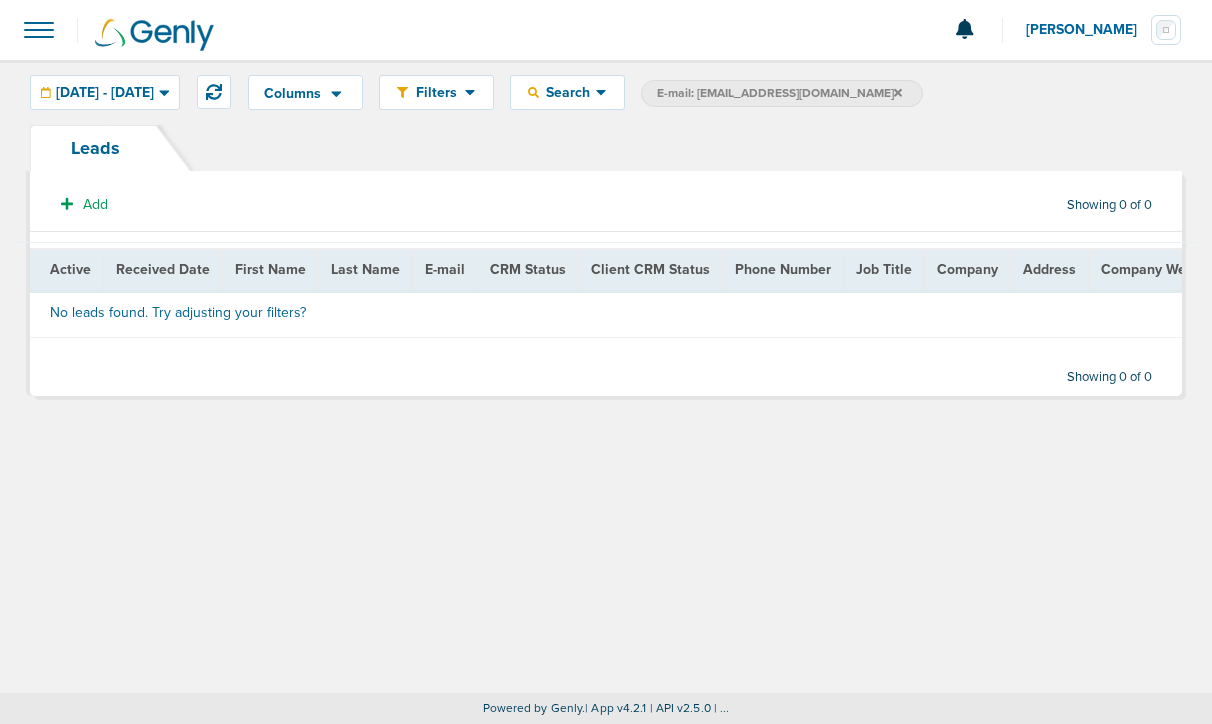 click 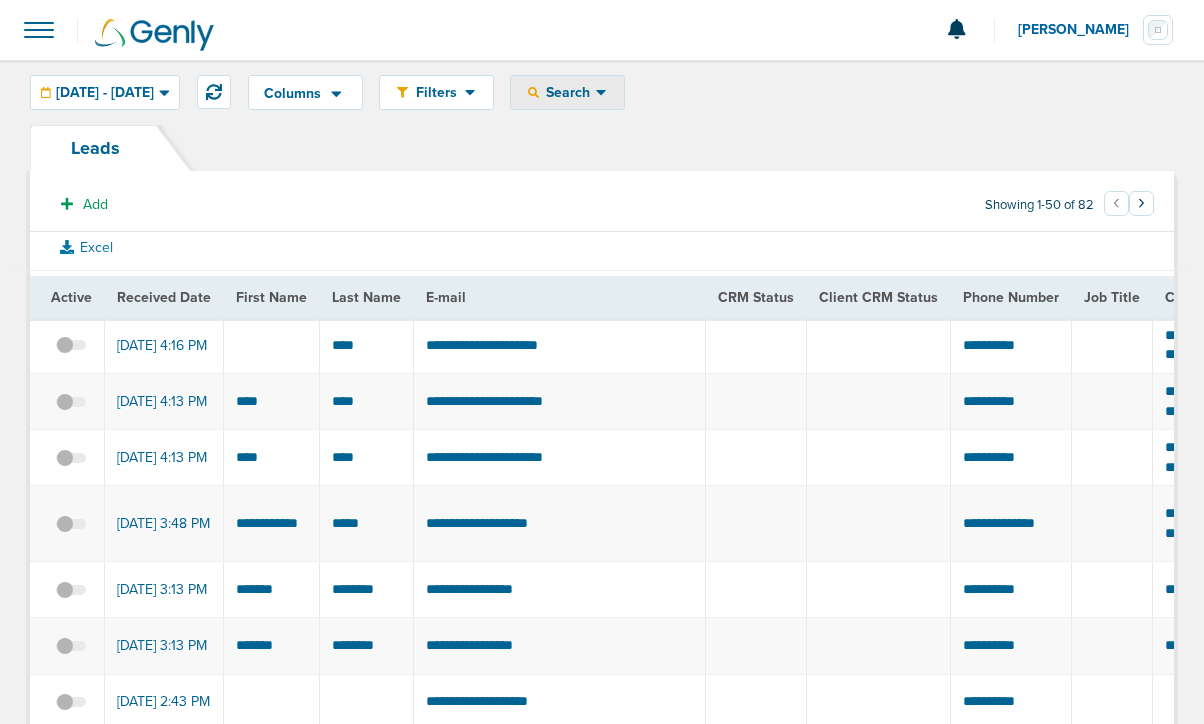 click on "Search" at bounding box center [567, 92] 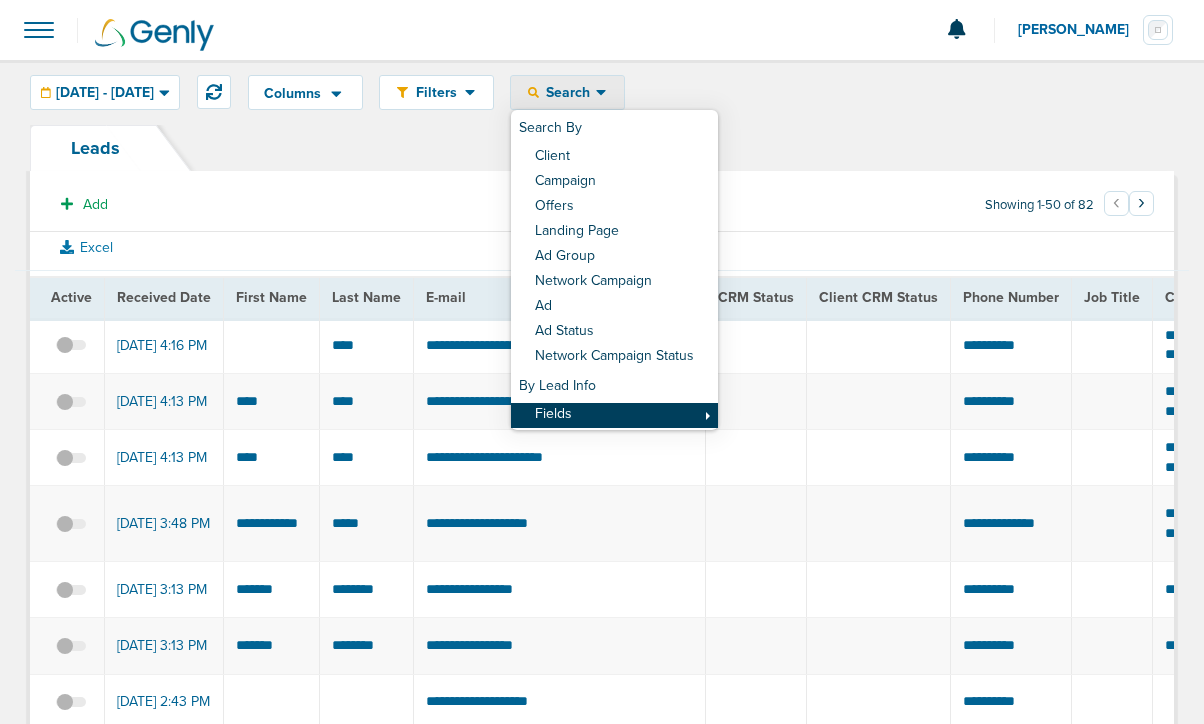 click on "Fields" at bounding box center [614, 415] 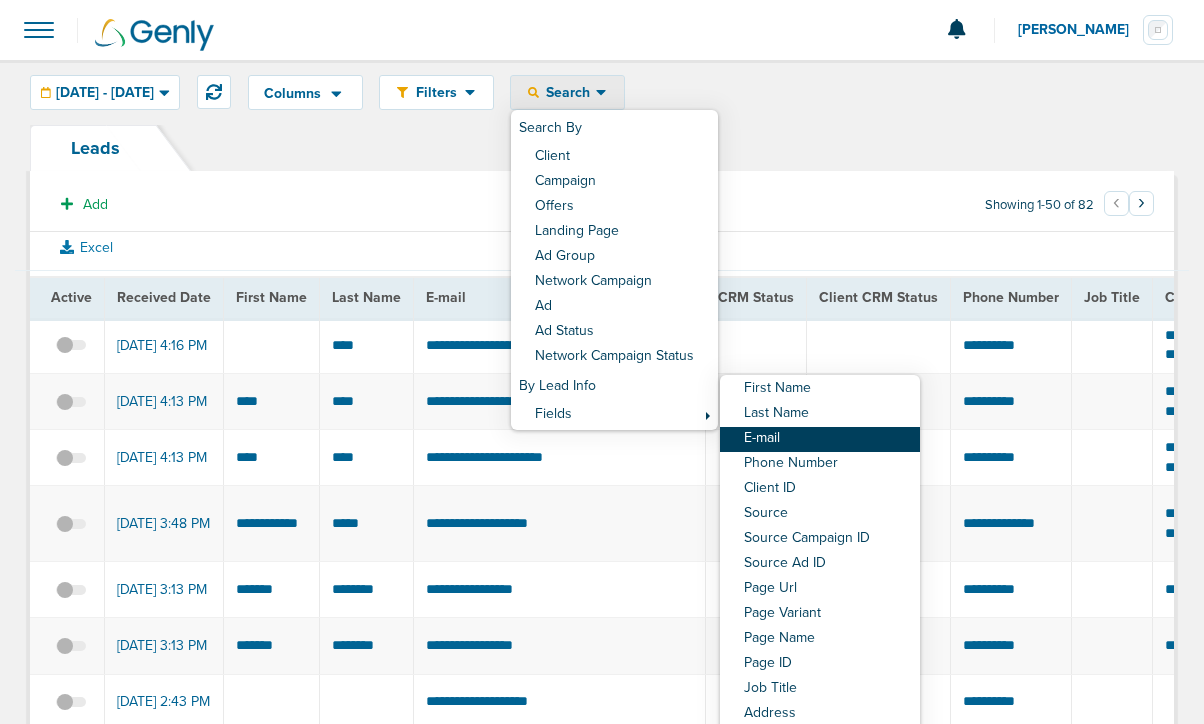 click on "E-mail" at bounding box center [820, 439] 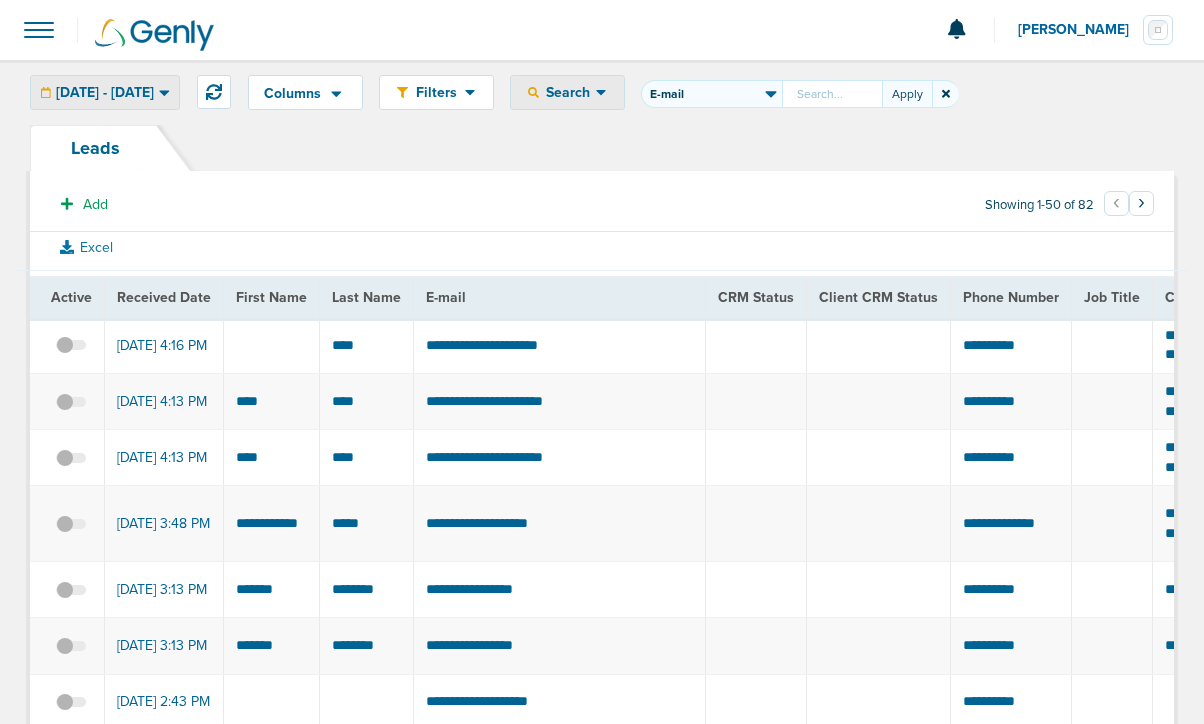 click on "[DATE] - [DATE]" at bounding box center (105, 92) 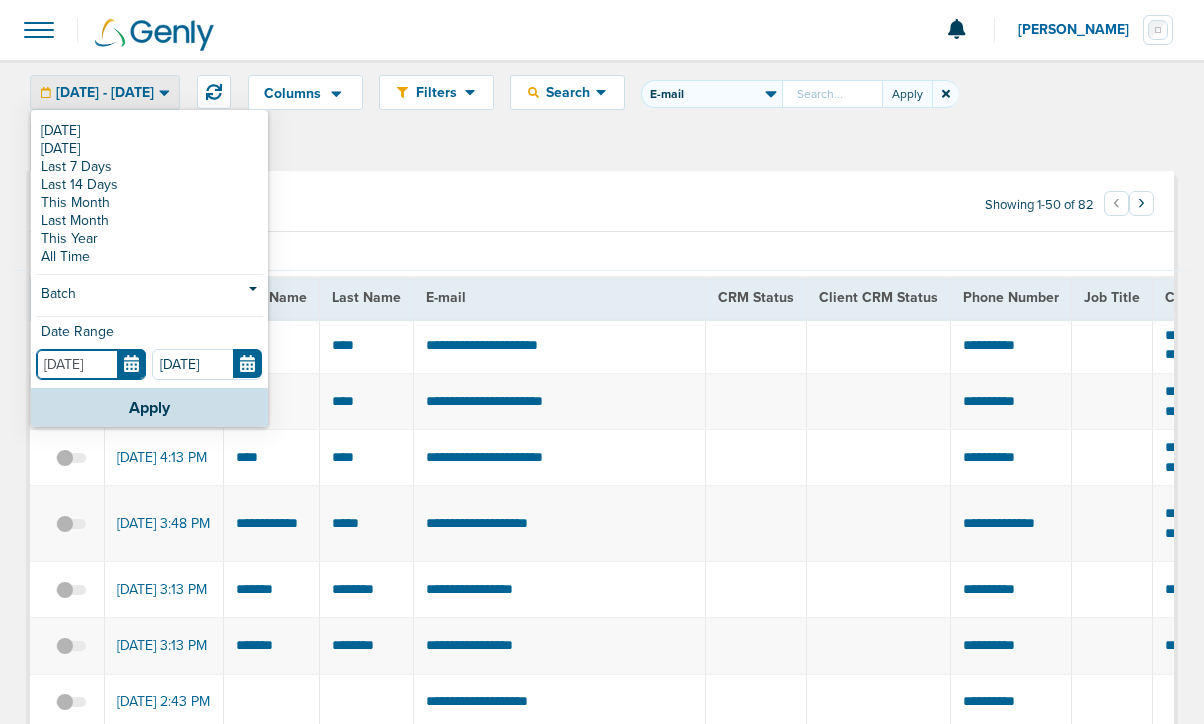 click on "[DATE]" at bounding box center (91, 364) 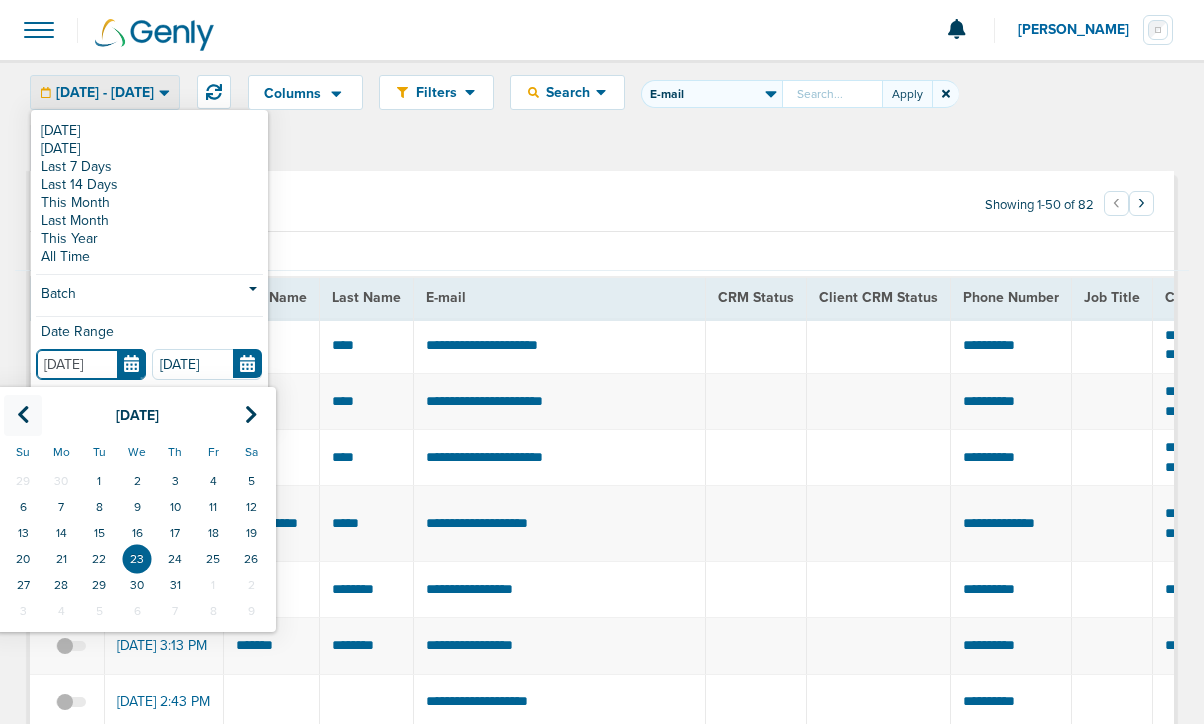 click at bounding box center [23, 415] 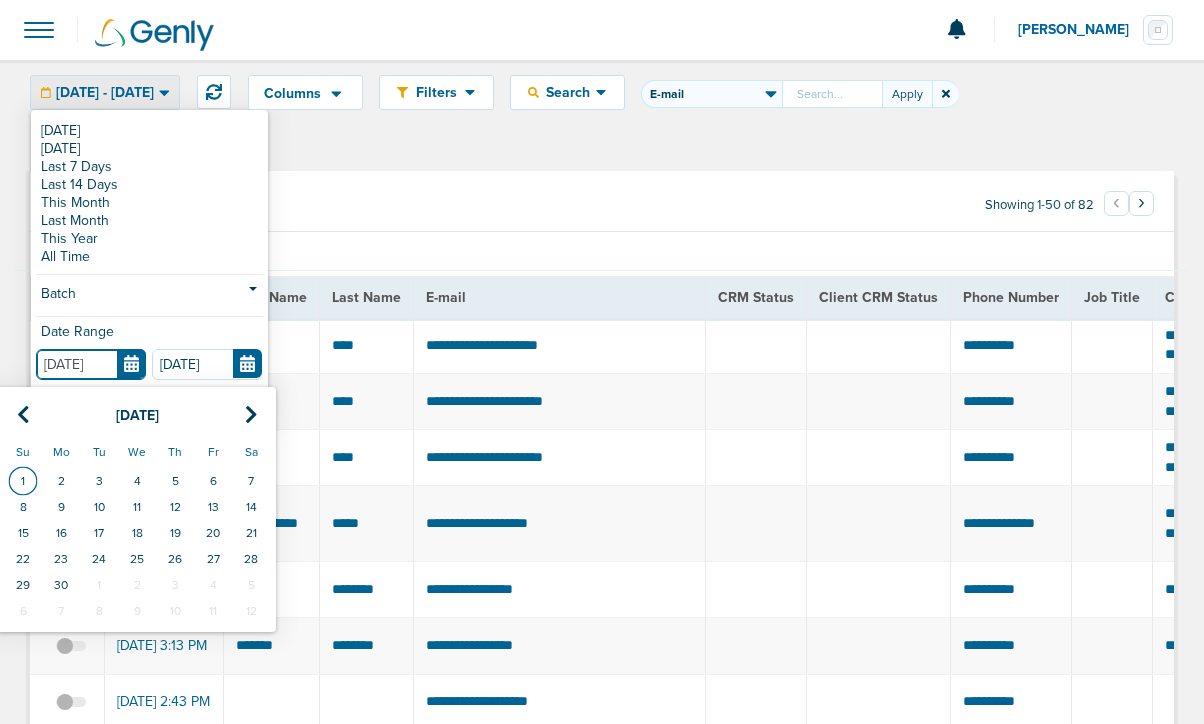 click on "1" at bounding box center [23, 481] 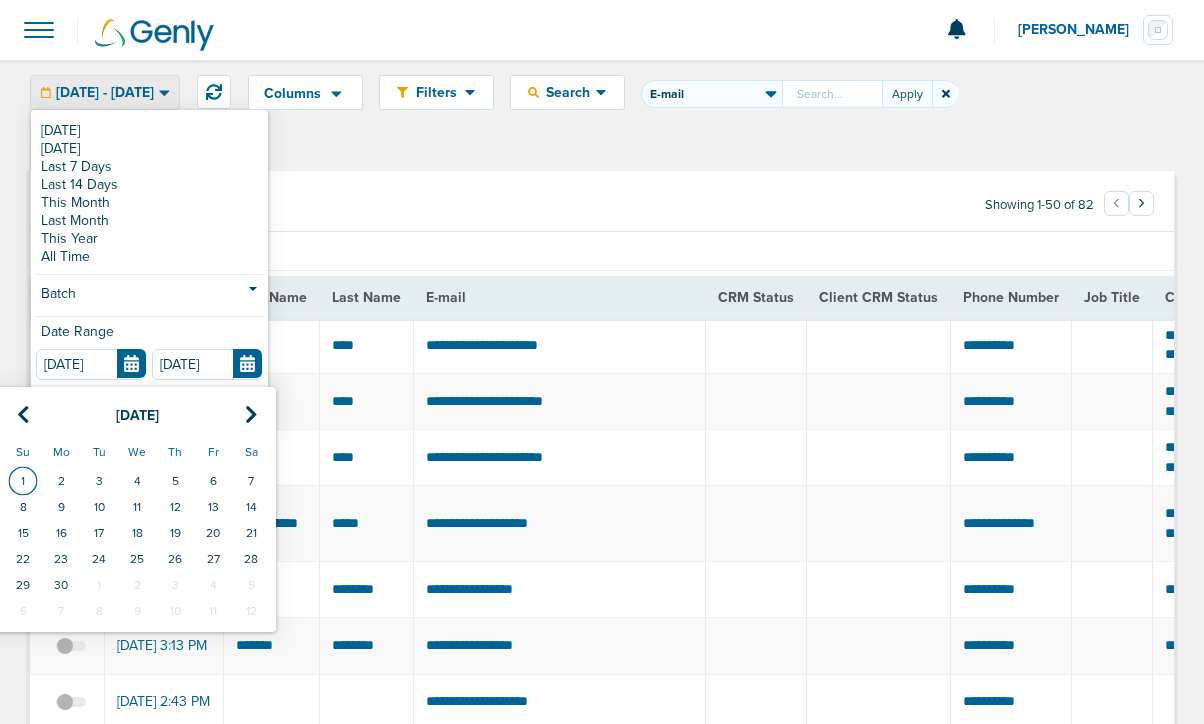 type on "[DATE]" 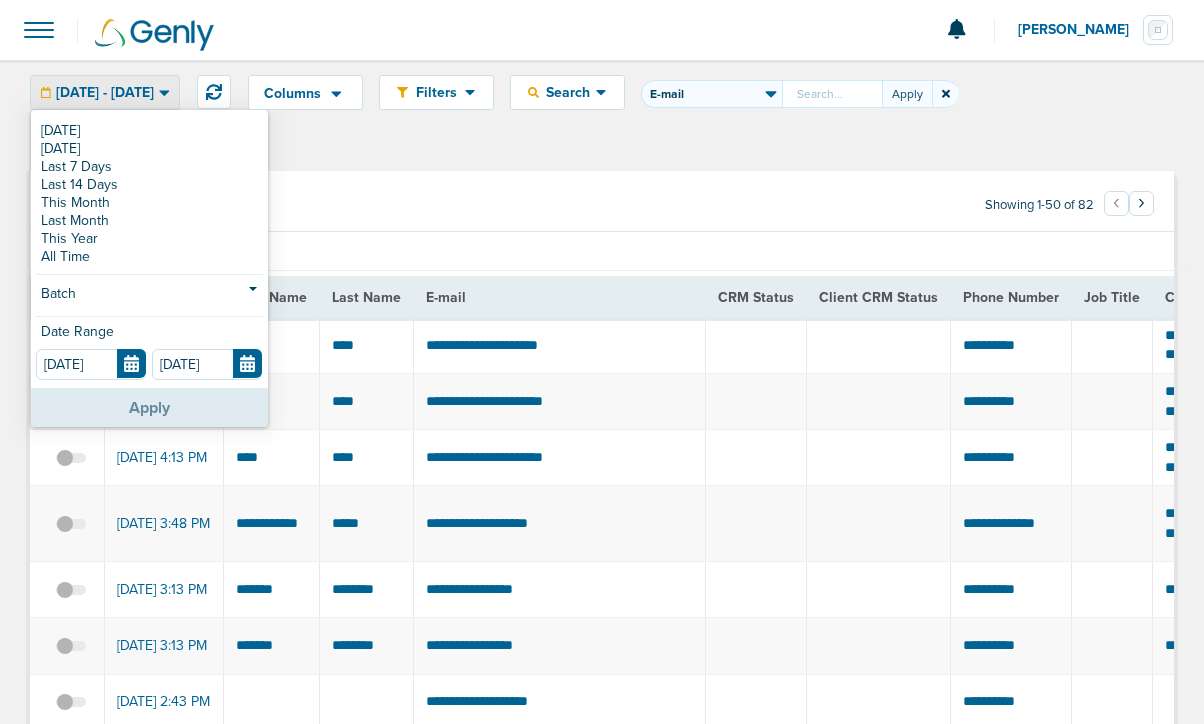 click on "Apply" at bounding box center (149, 407) 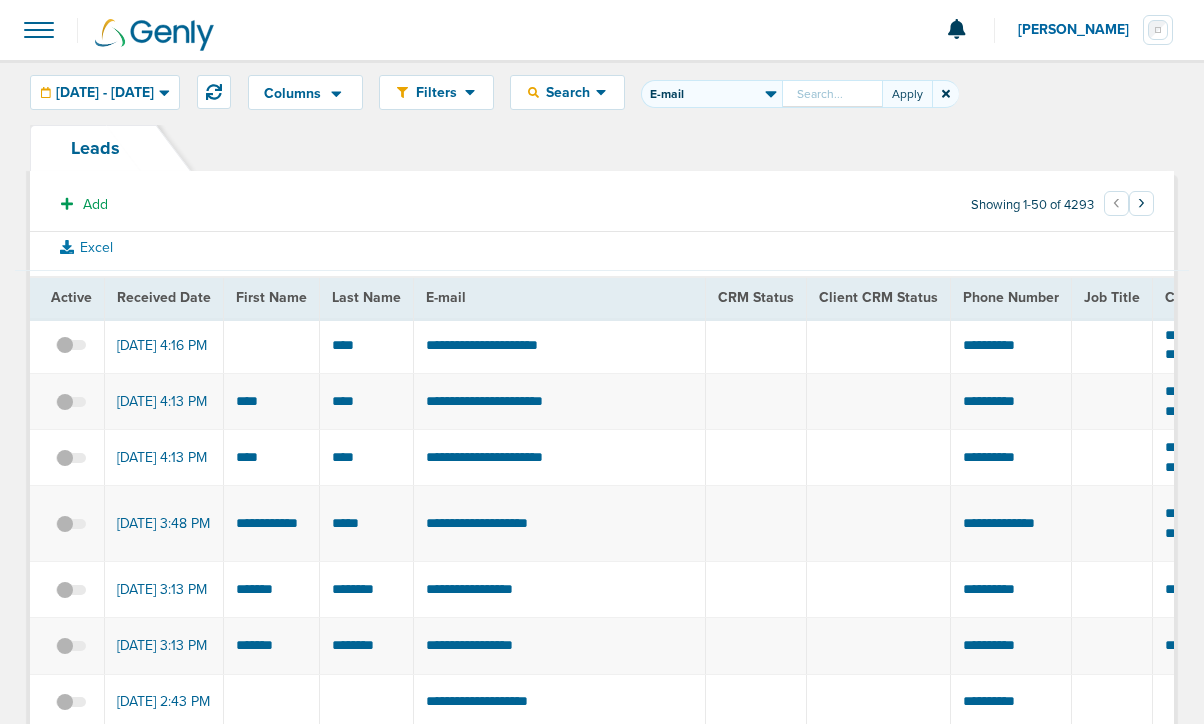 click on "First Name
Last Name
E-mail
Phone Number
Client ID
Source
Source Campaign ID
Source Ad ID
Page Url
Page Variant
Page Name
Page ID
Job Title
Address
Company
Best Time
Audience ID
Asset Title
Company Info
Company Size
Contact Info
Job Description
Page Search Terms
Preferred Contact
Source Channel
Source Medium
Company Website
Handraise
IP Address
State
Zip Code
Apply" at bounding box center [832, 94] 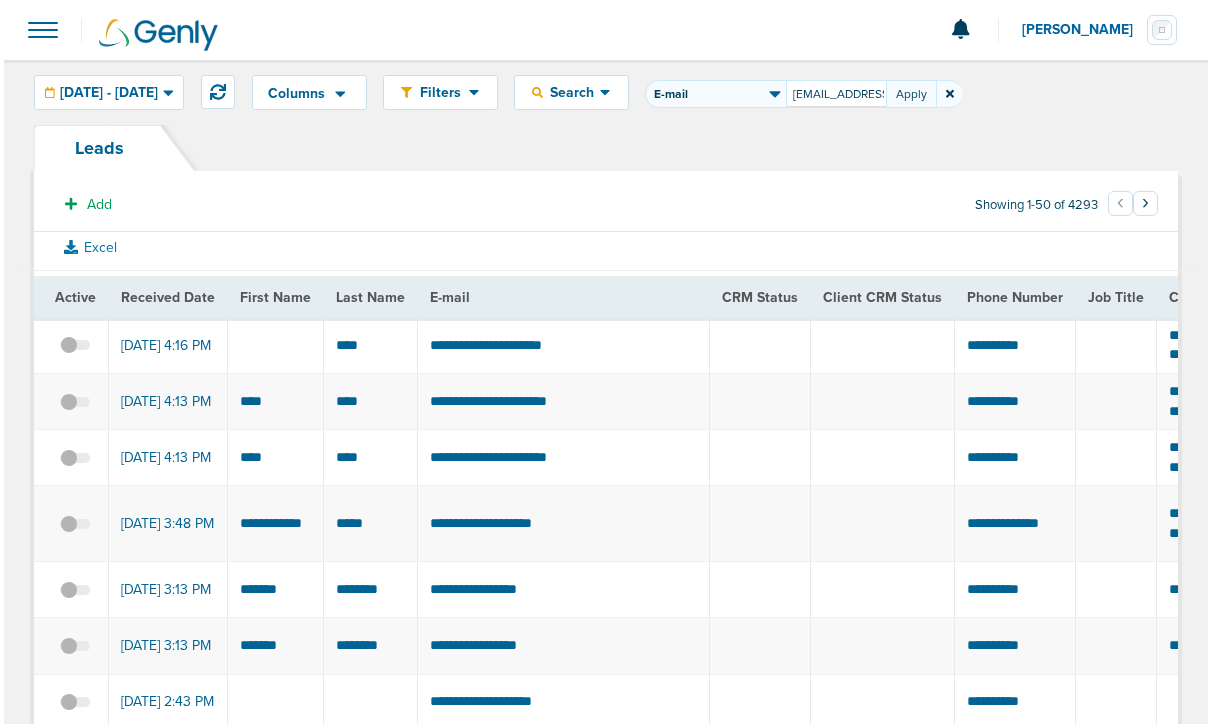 scroll, scrollTop: 0, scrollLeft: 4, axis: horizontal 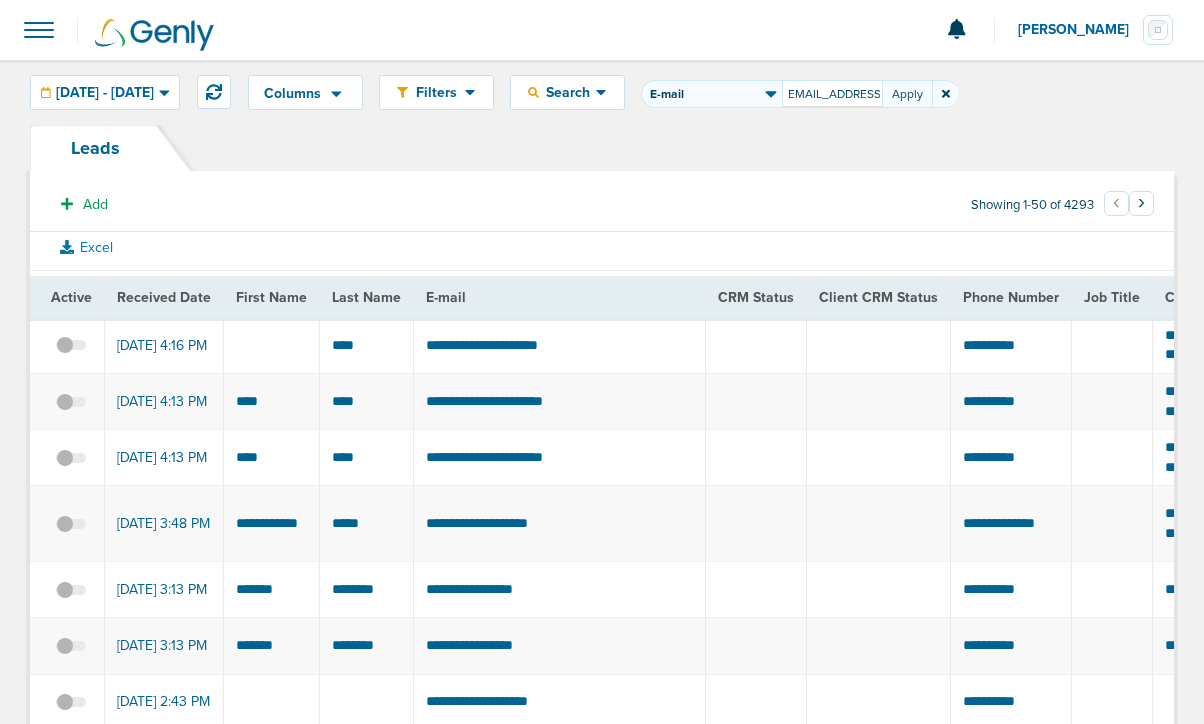 type on "[EMAIL_ADDRESS][DOMAIN_NAME]" 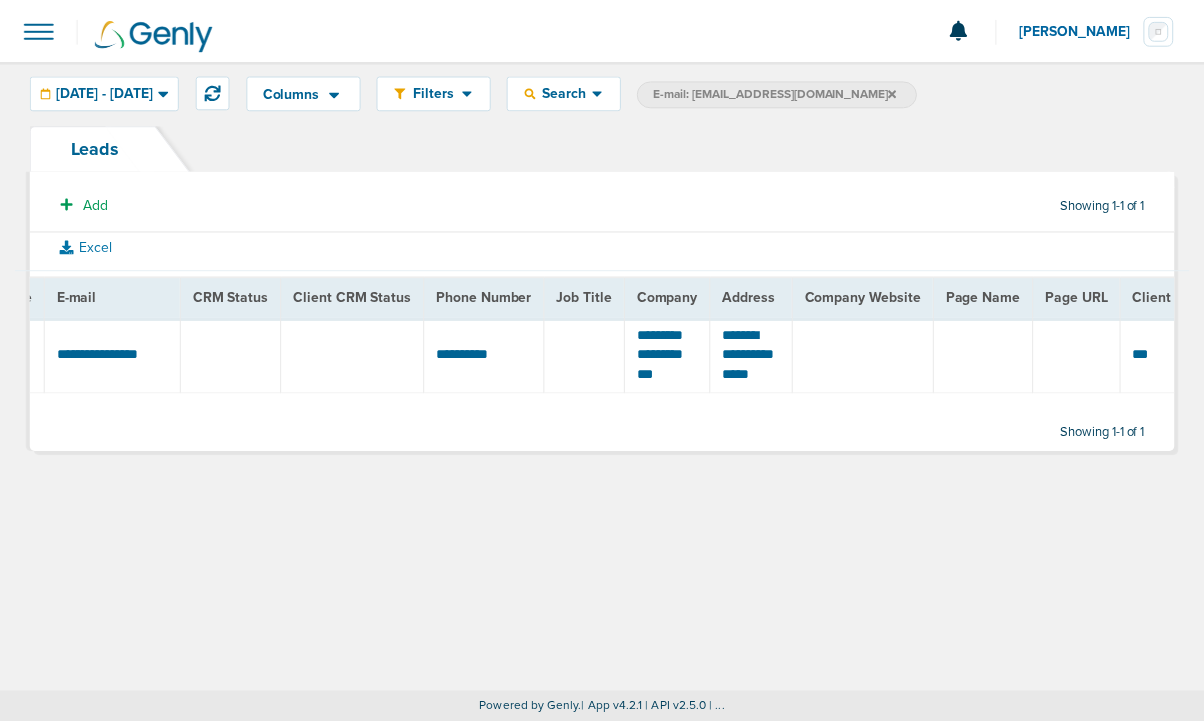scroll, scrollTop: 0, scrollLeft: 0, axis: both 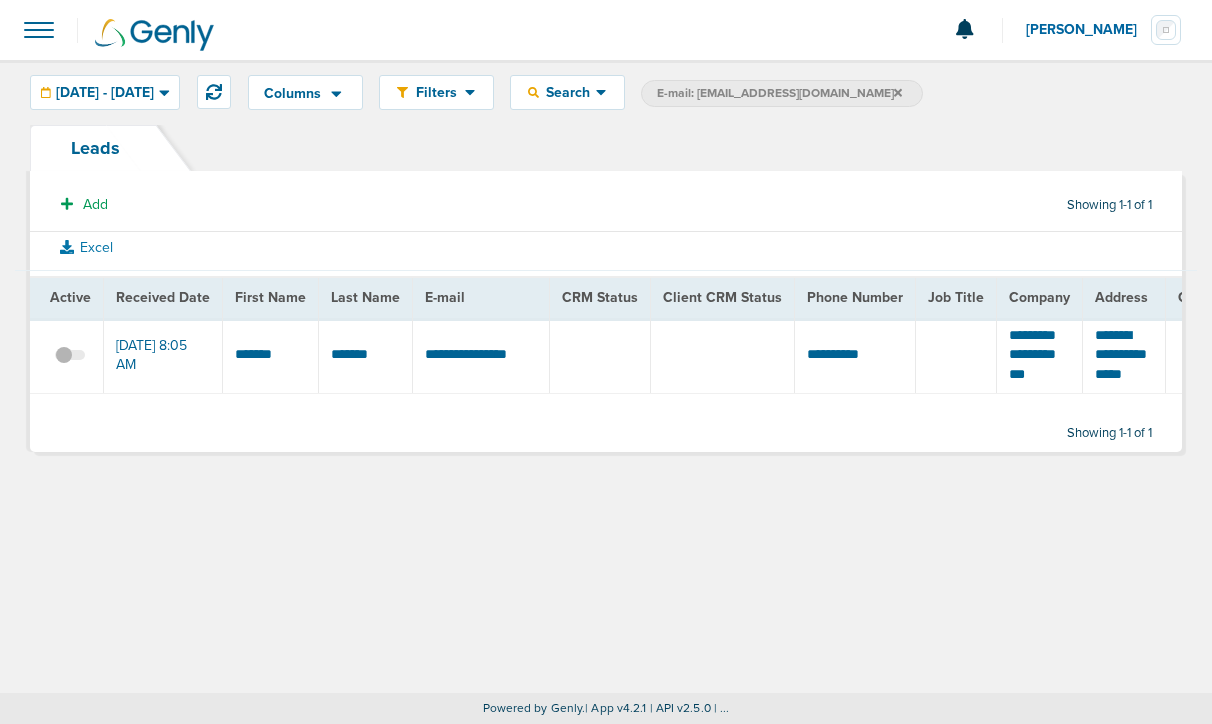 click 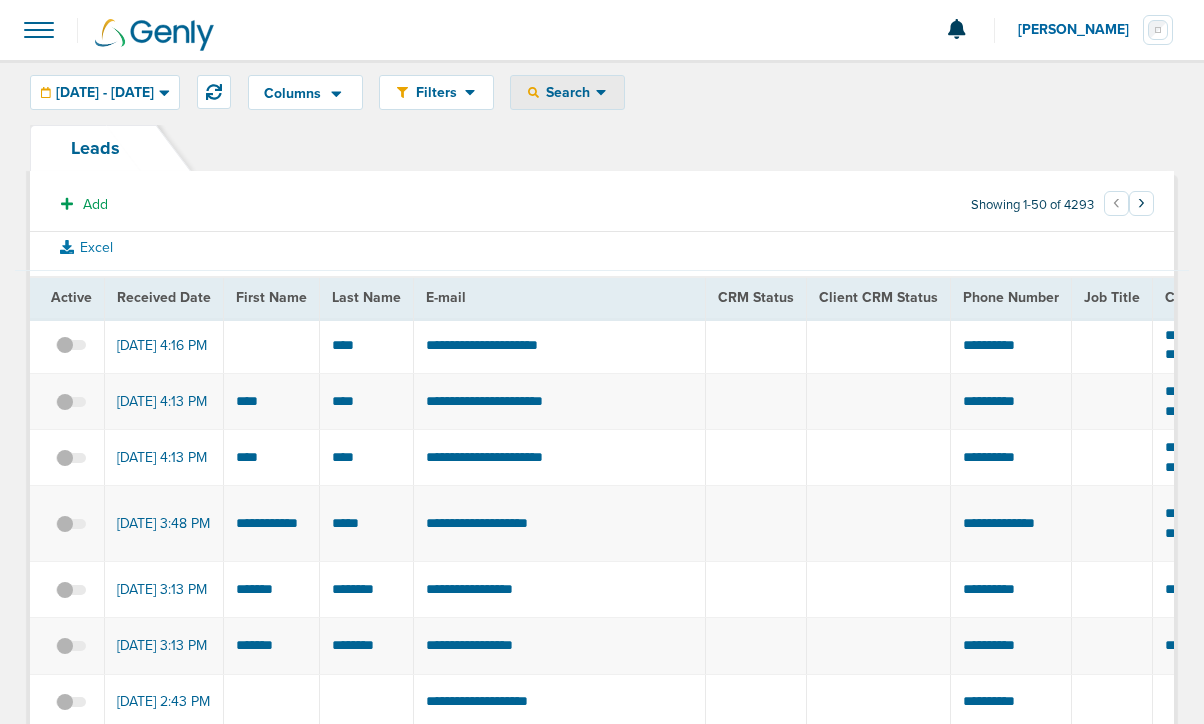 click on "Search" at bounding box center (567, 92) 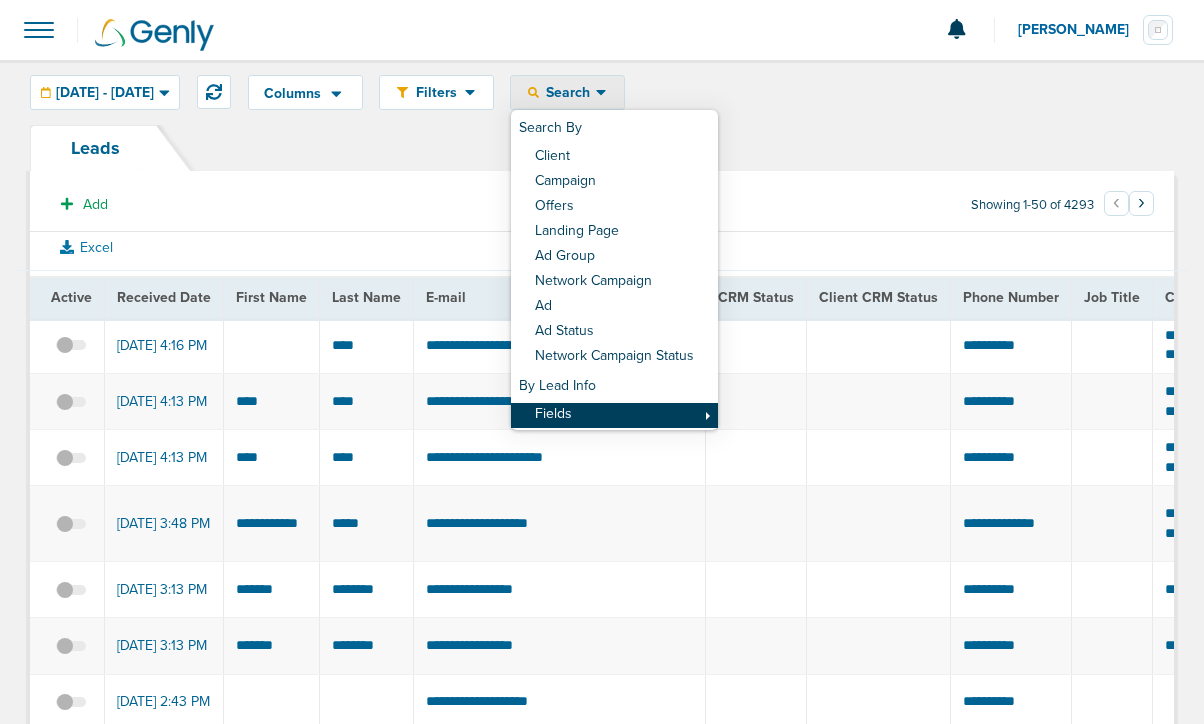 click on "Fields" at bounding box center (614, 415) 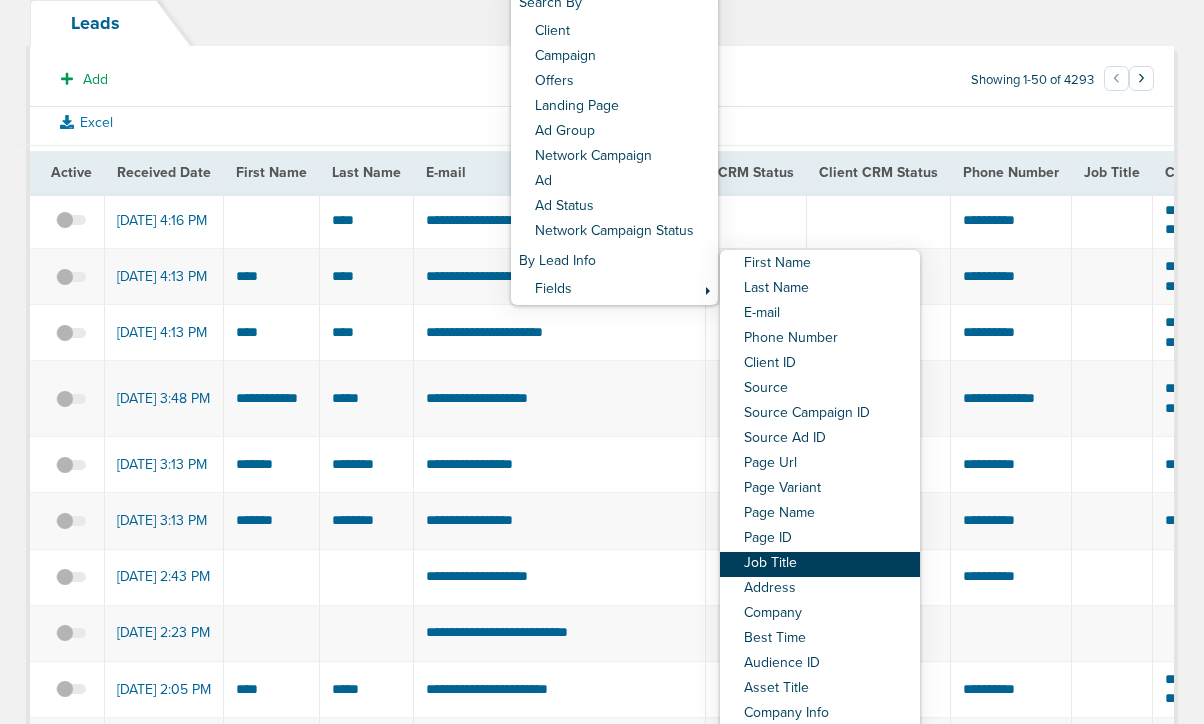 scroll, scrollTop: 122, scrollLeft: 0, axis: vertical 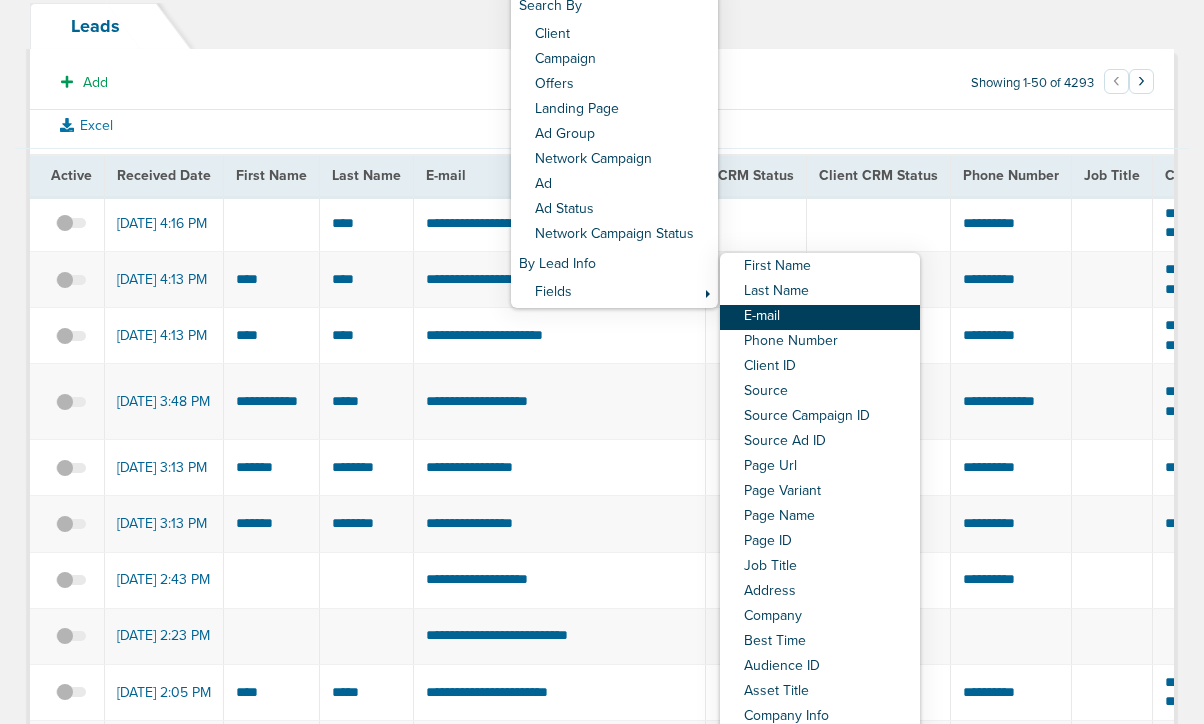 click on "E-mail" at bounding box center (820, 317) 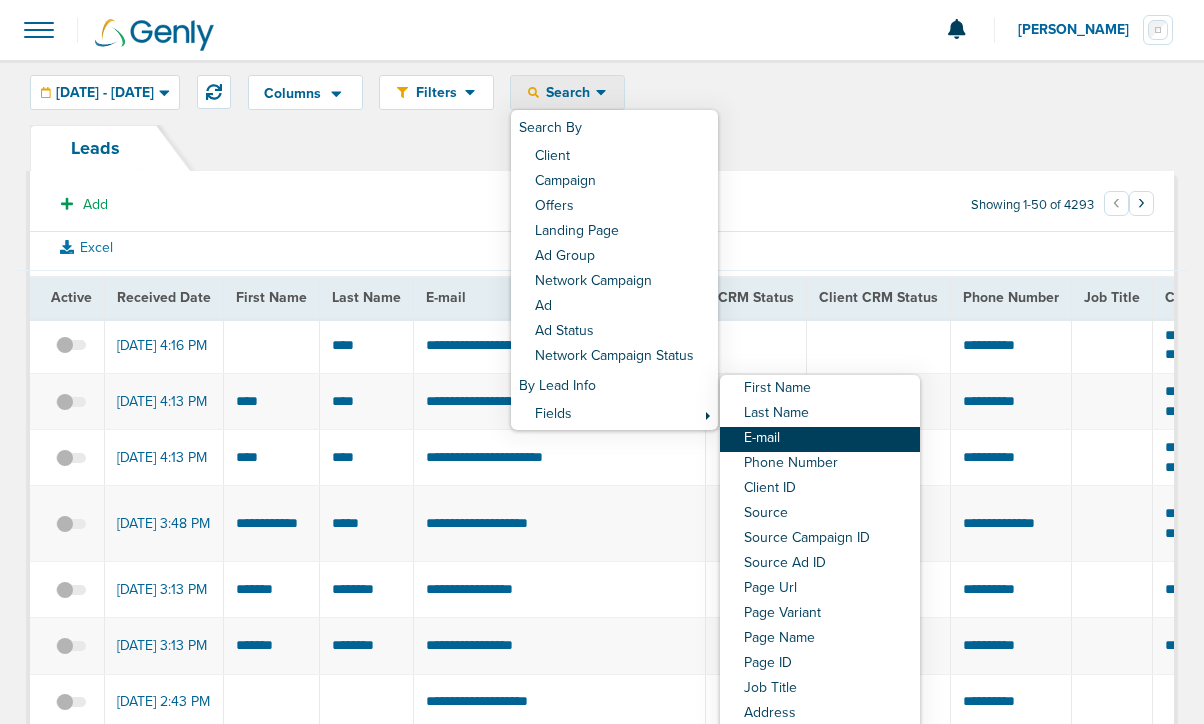 select on "email" 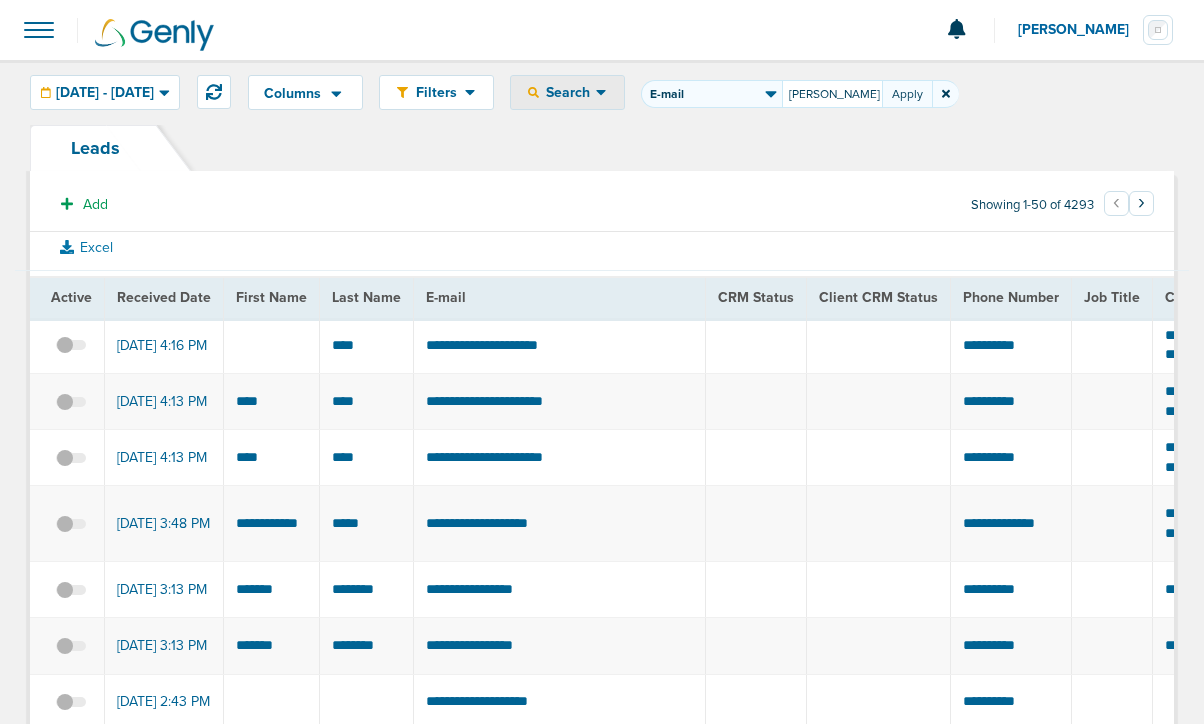 scroll, scrollTop: 0, scrollLeft: 29, axis: horizontal 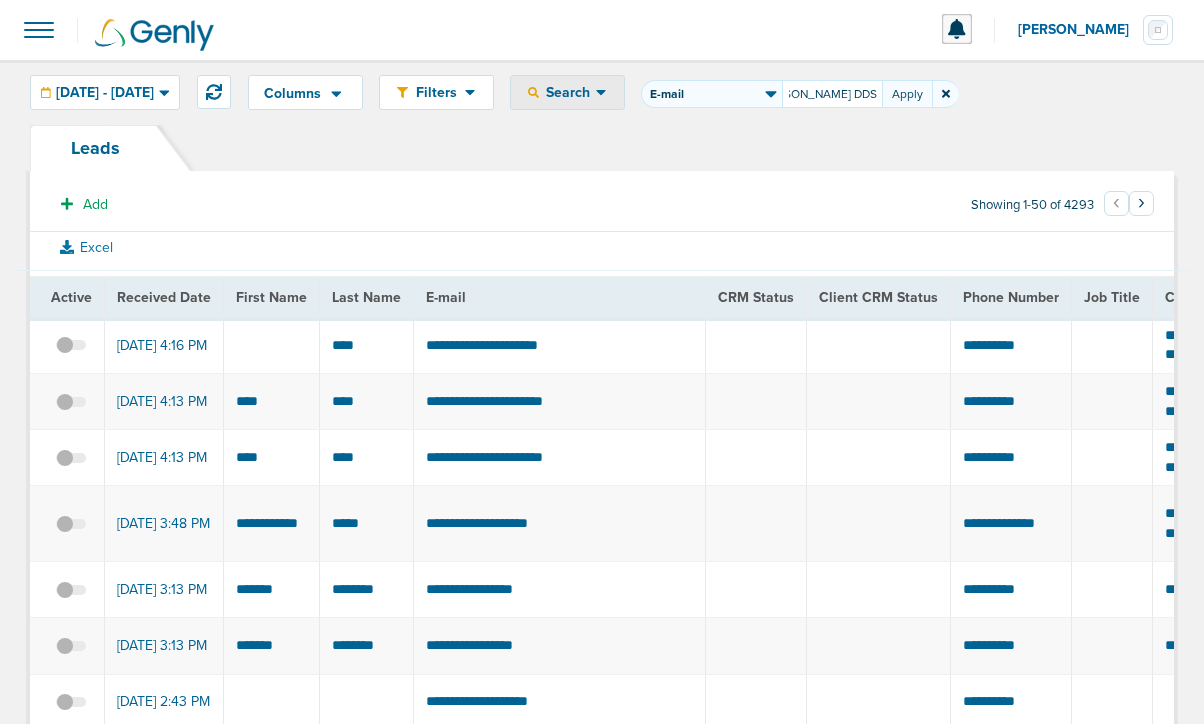 type on "[PERSON_NAME] DDS PC" 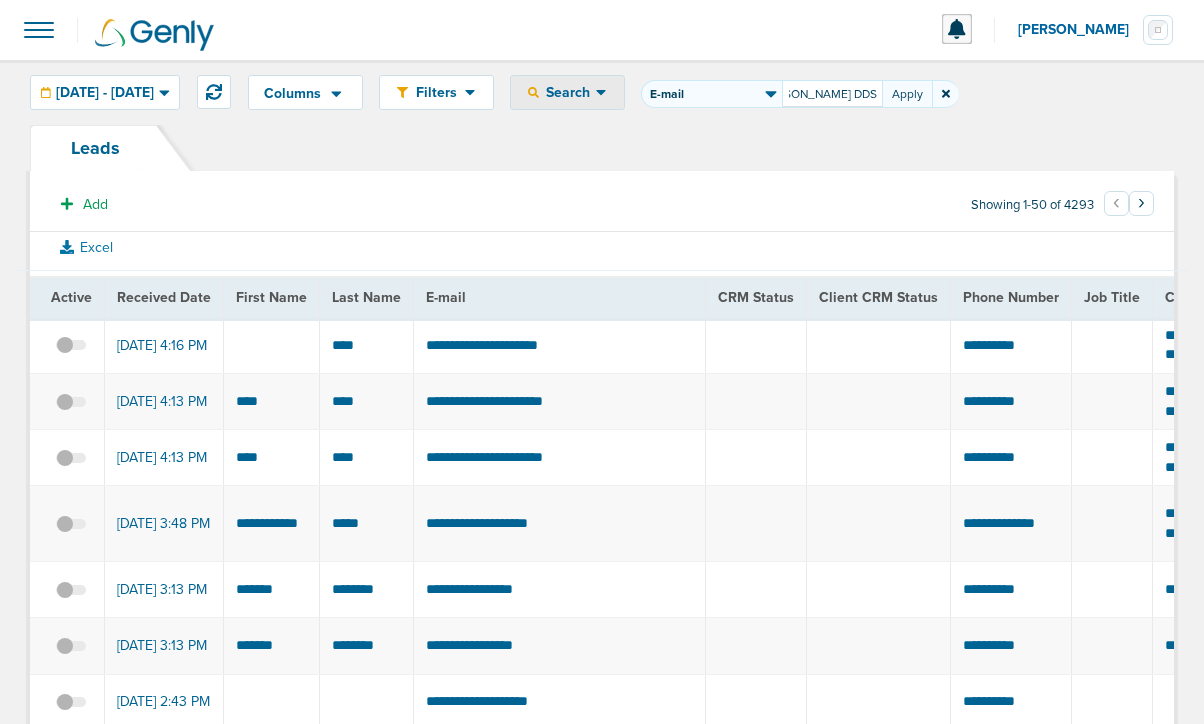 scroll, scrollTop: 0, scrollLeft: 0, axis: both 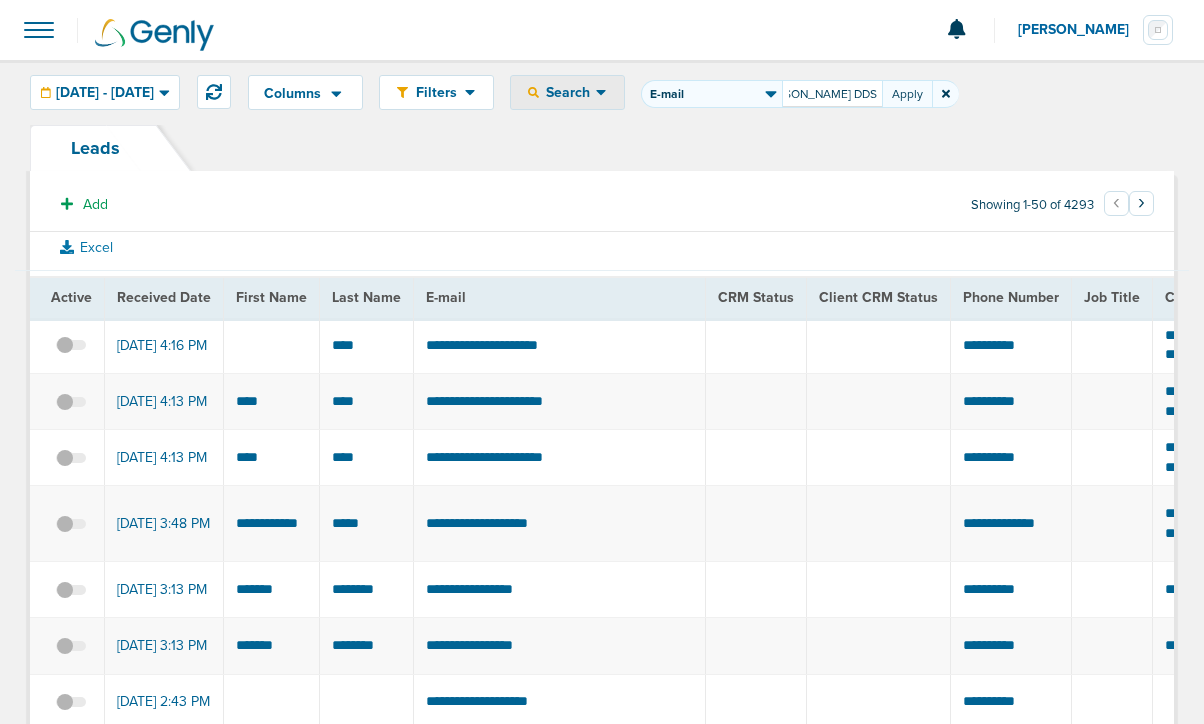 drag, startPoint x: 847, startPoint y: 94, endPoint x: 1045, endPoint y: 103, distance: 198.20444 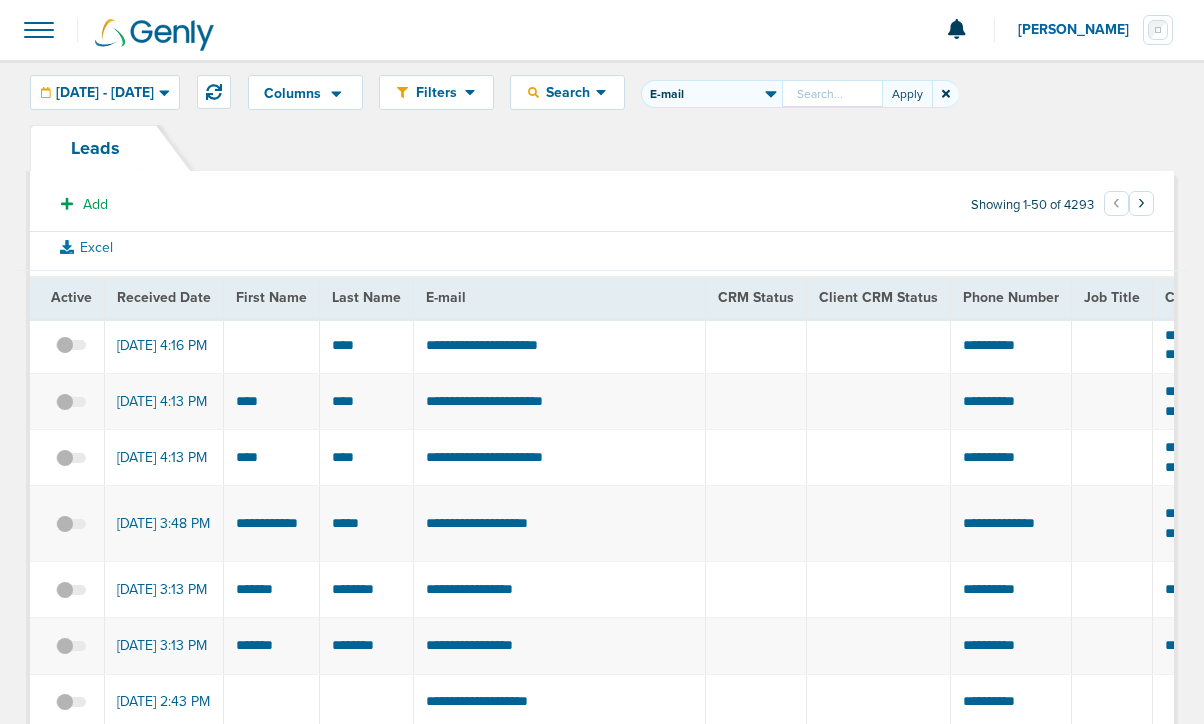 scroll, scrollTop: 0, scrollLeft: 0, axis: both 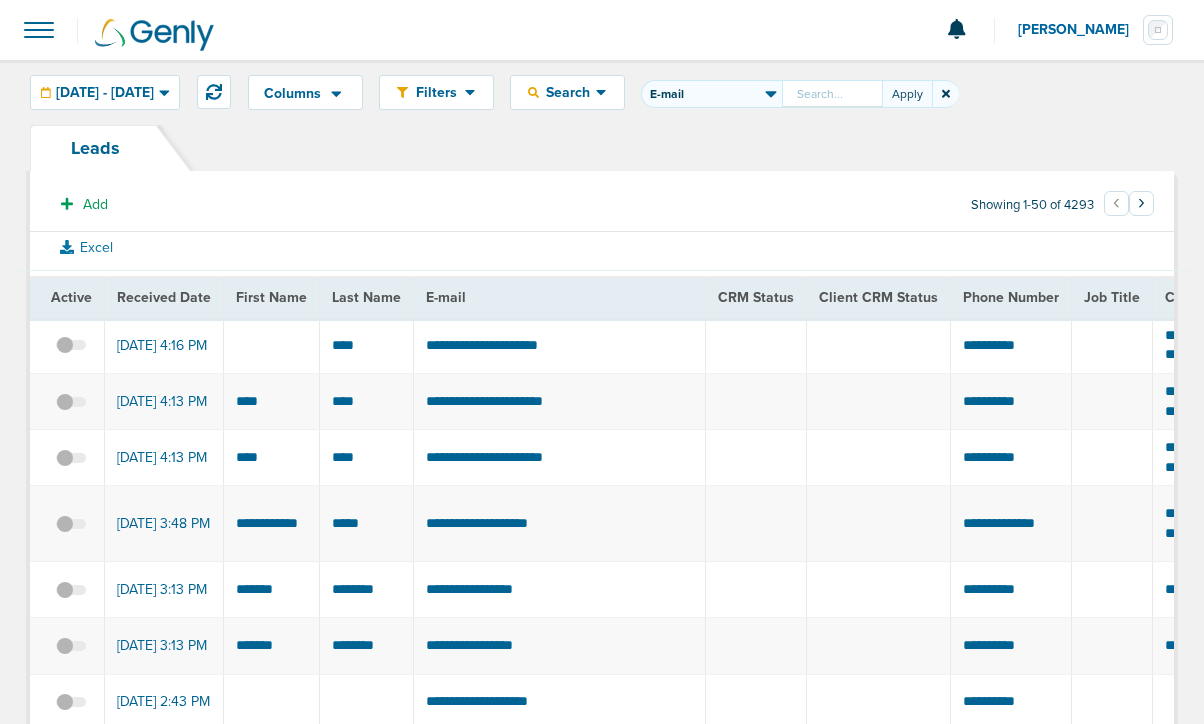 paste on "[EMAIL_ADDRESS][DOMAIN_NAME]" 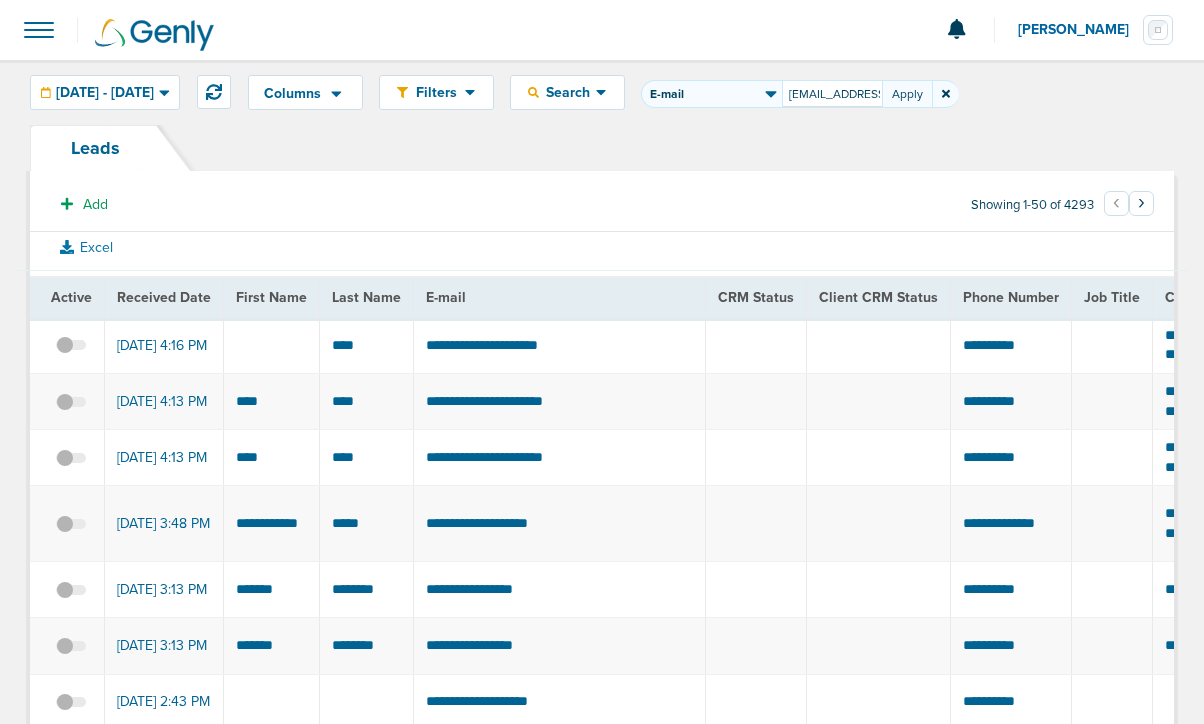 scroll, scrollTop: 0, scrollLeft: 49, axis: horizontal 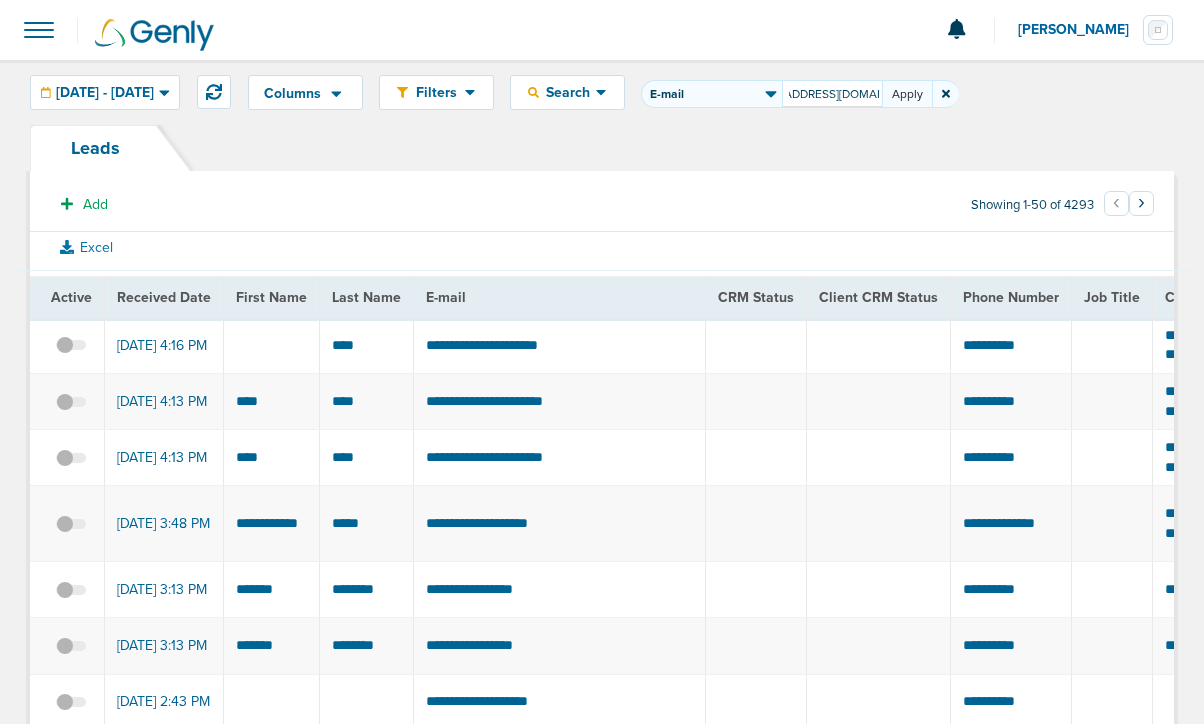 type on "[EMAIL_ADDRESS][DOMAIN_NAME]" 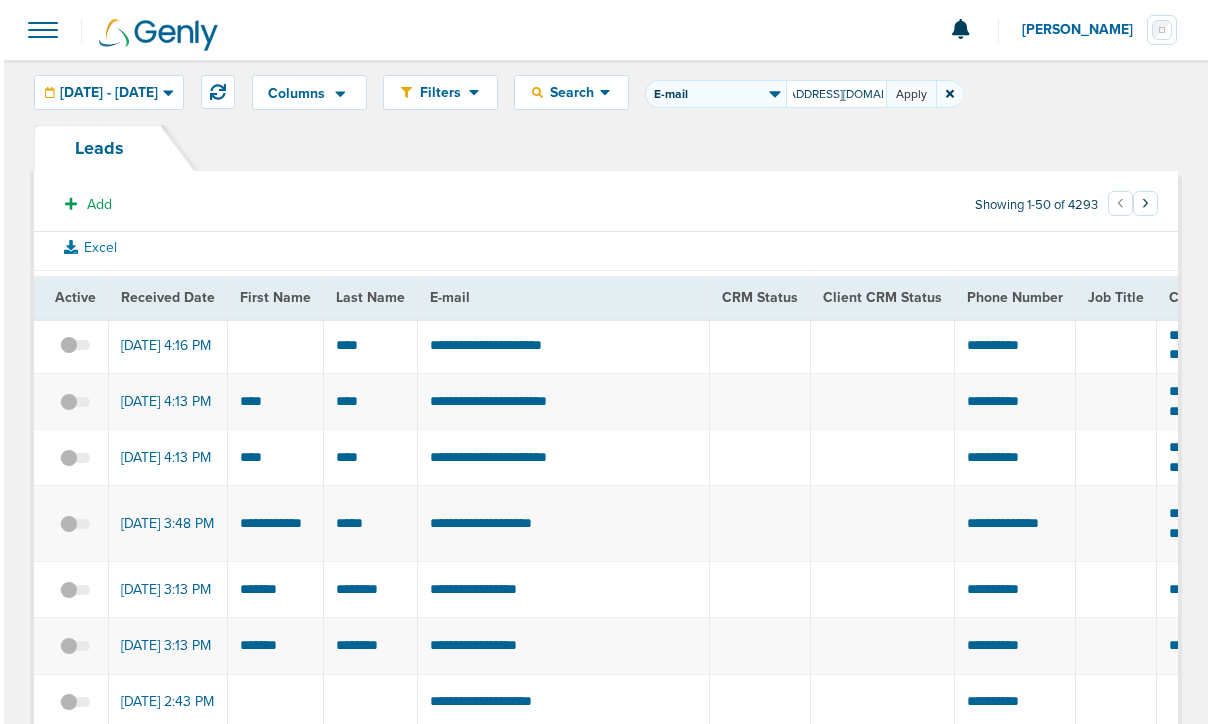 scroll, scrollTop: 0, scrollLeft: 0, axis: both 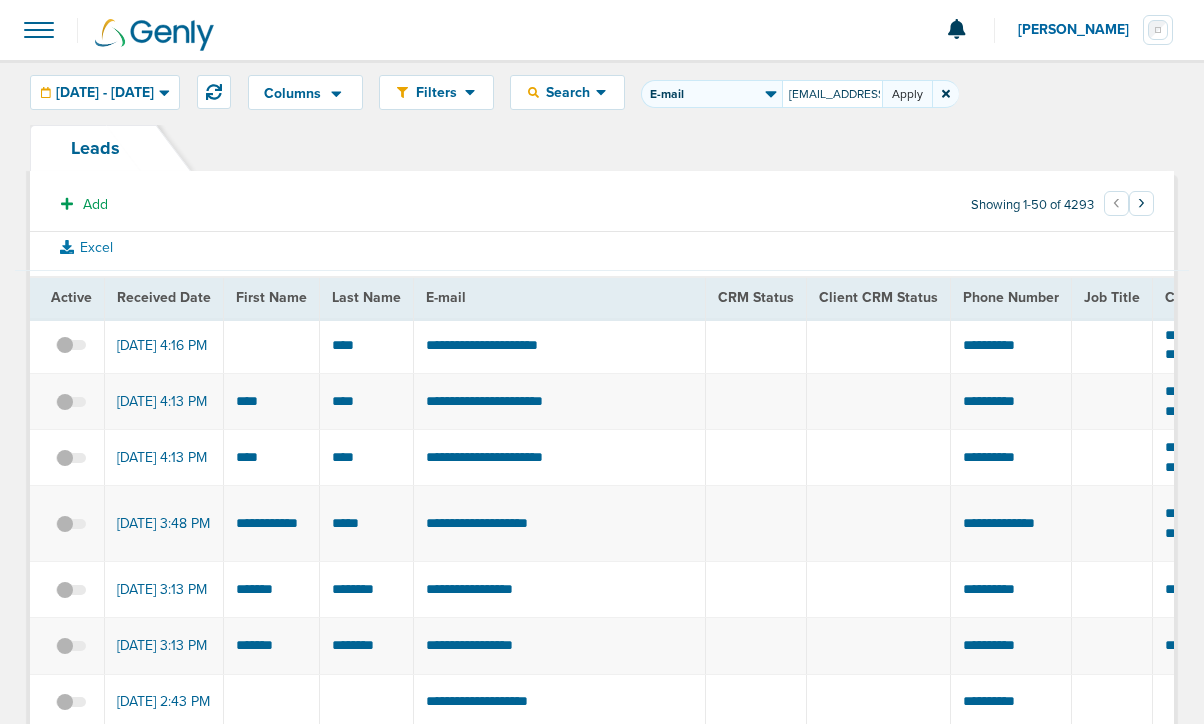 click on "Apply" at bounding box center [907, 94] 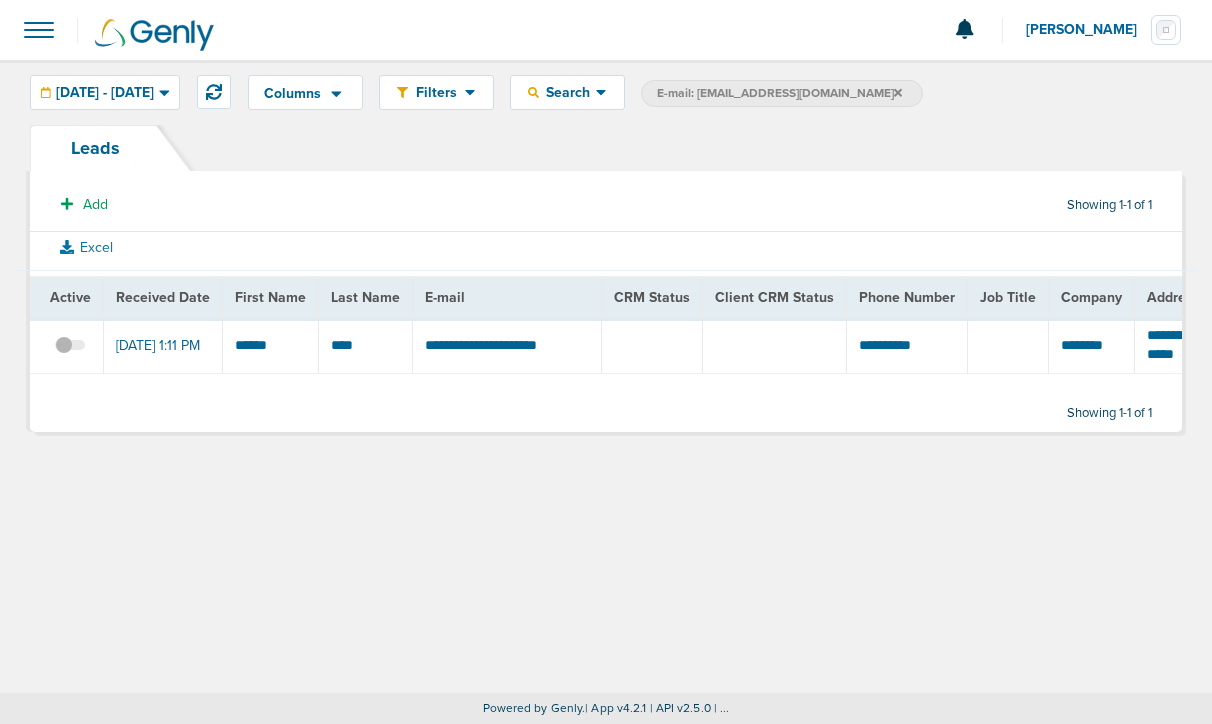 click on "E-mail: [EMAIL_ADDRESS][DOMAIN_NAME]" at bounding box center (779, 93) 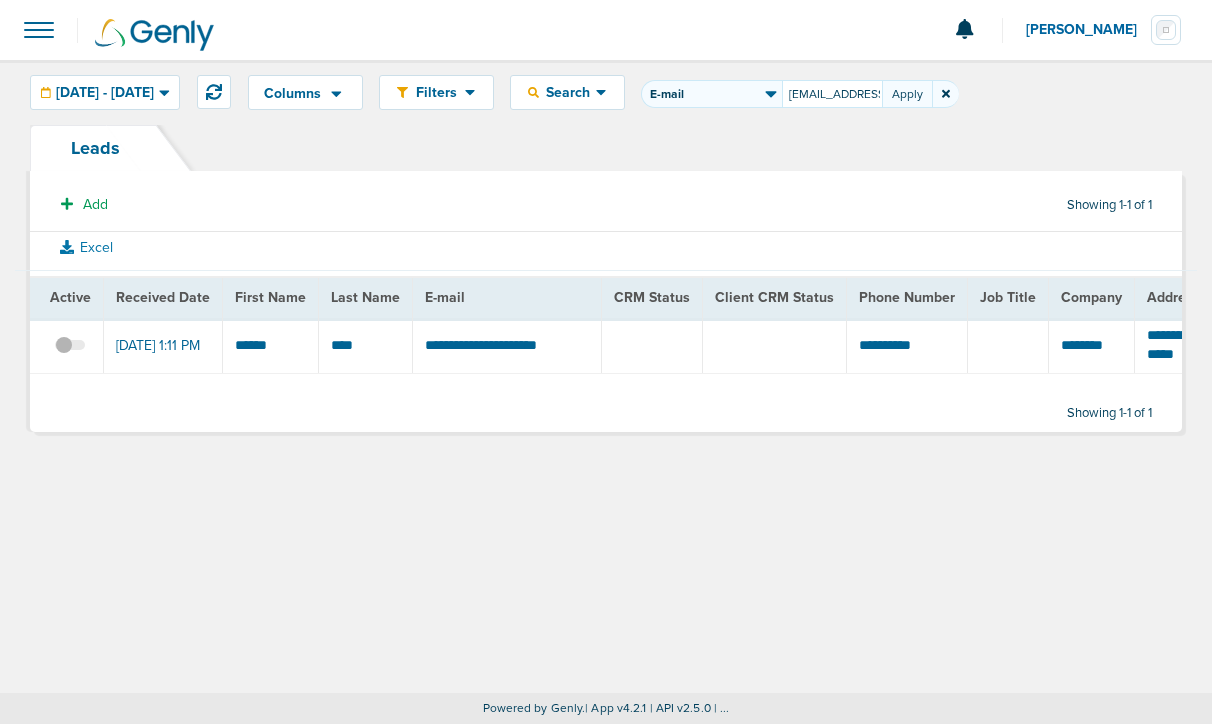 scroll, scrollTop: 0, scrollLeft: 49, axis: horizontal 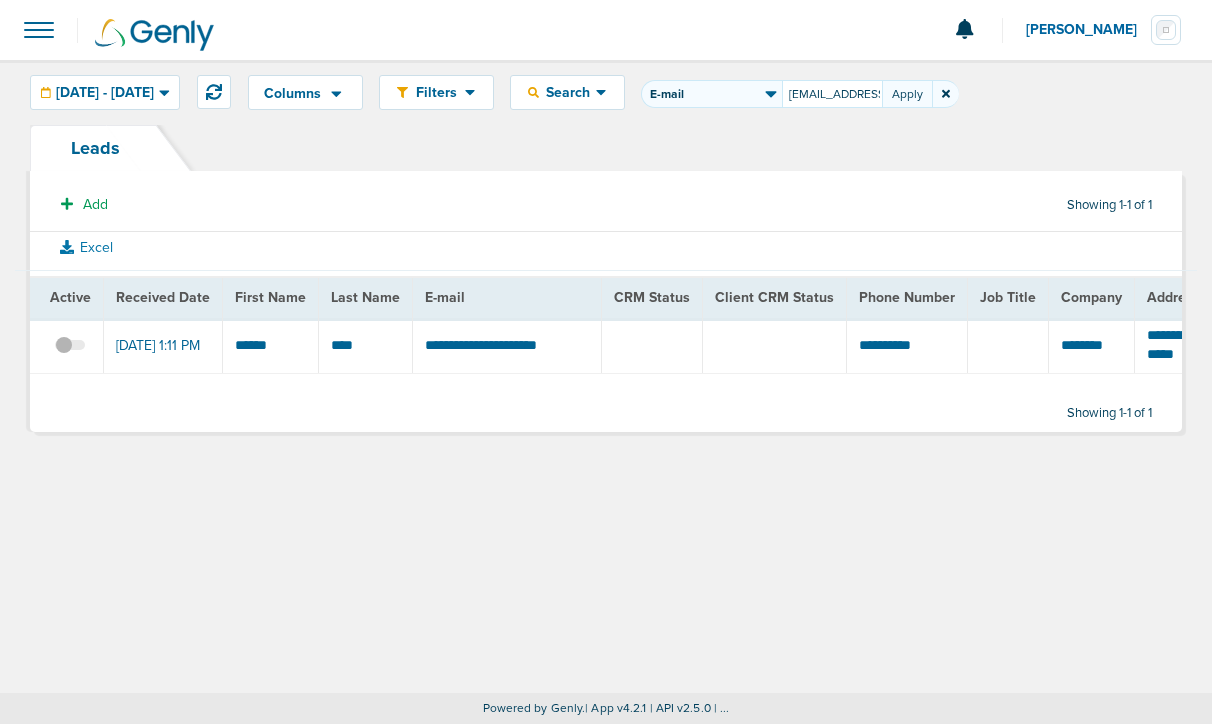drag, startPoint x: 938, startPoint y: 93, endPoint x: 804, endPoint y: 89, distance: 134.0597 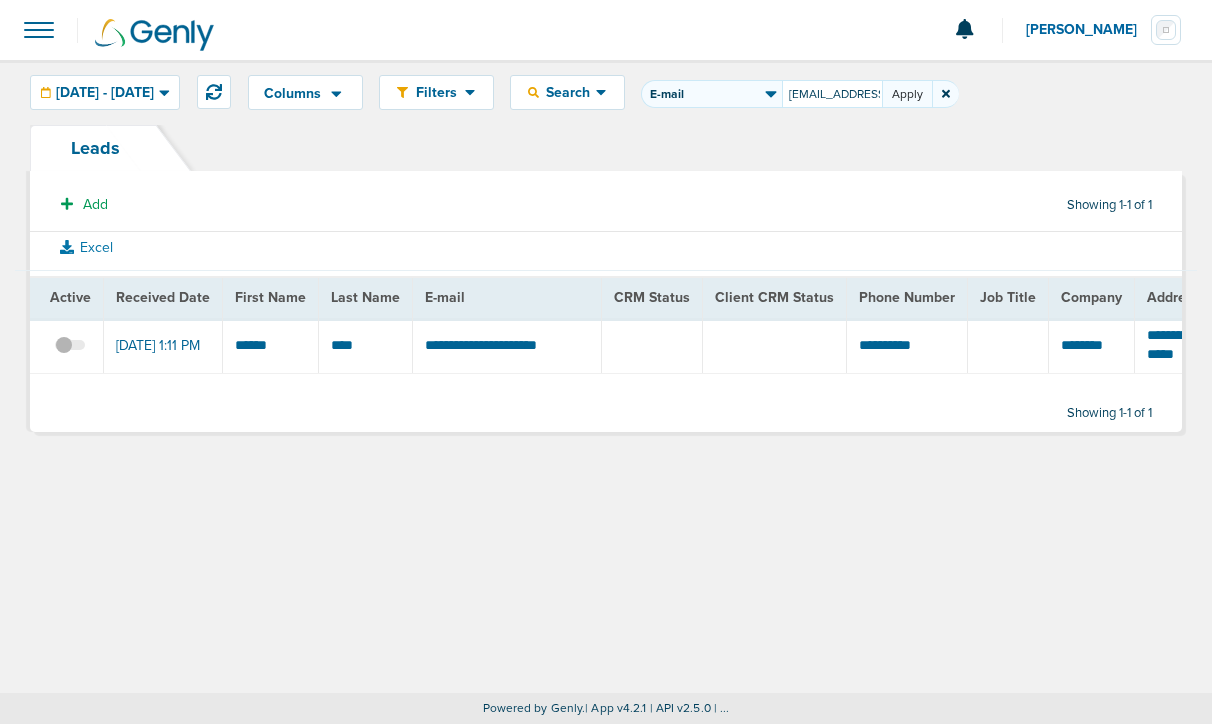 type on "[EMAIL_ADDRESS][DOMAIN_NAME]" 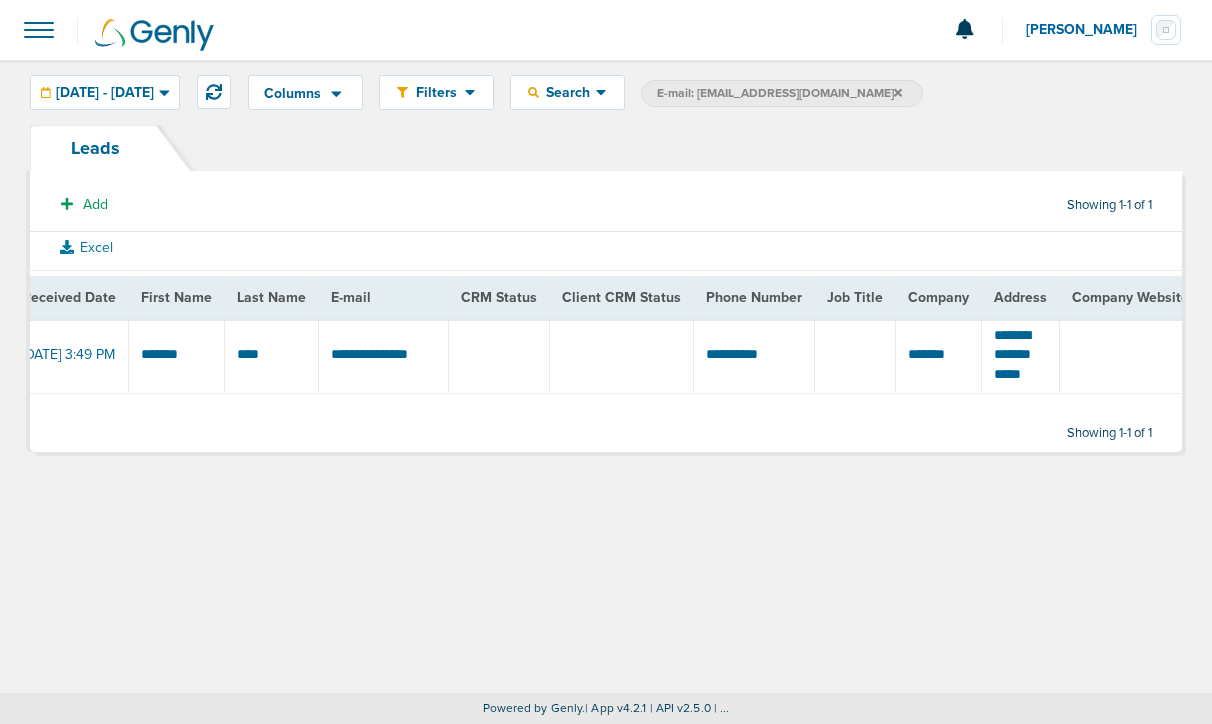 scroll, scrollTop: 0, scrollLeft: 0, axis: both 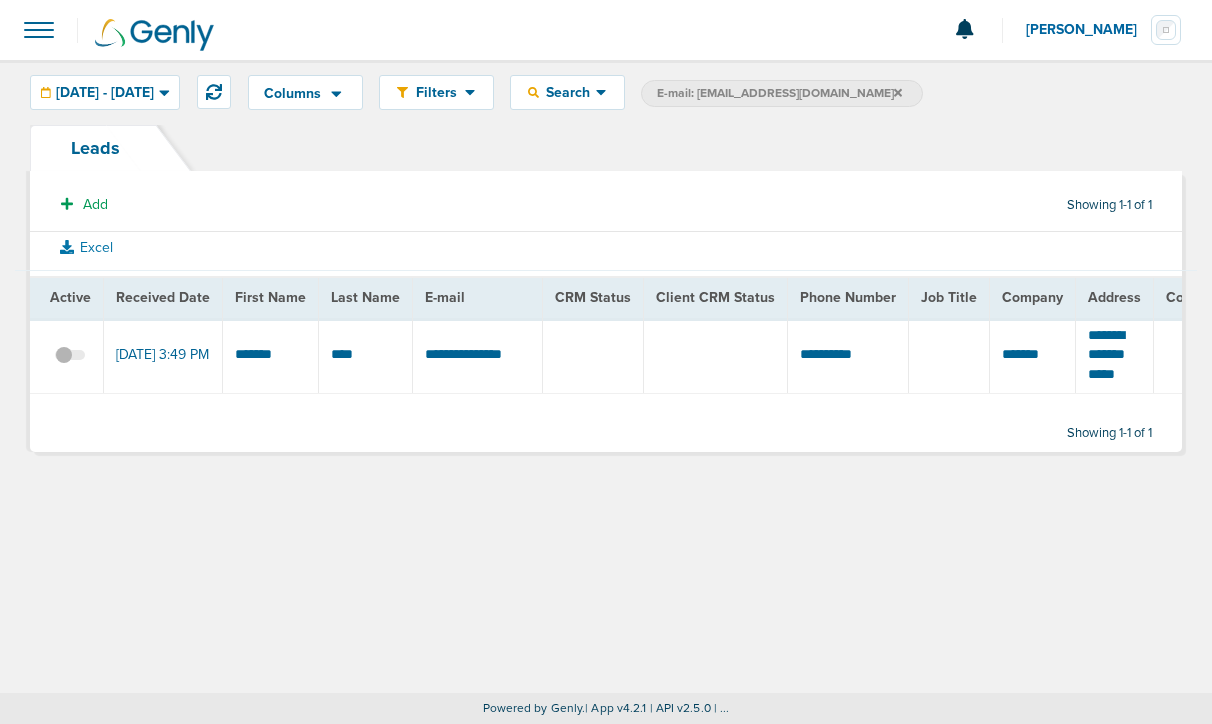 click at bounding box center [70, 365] 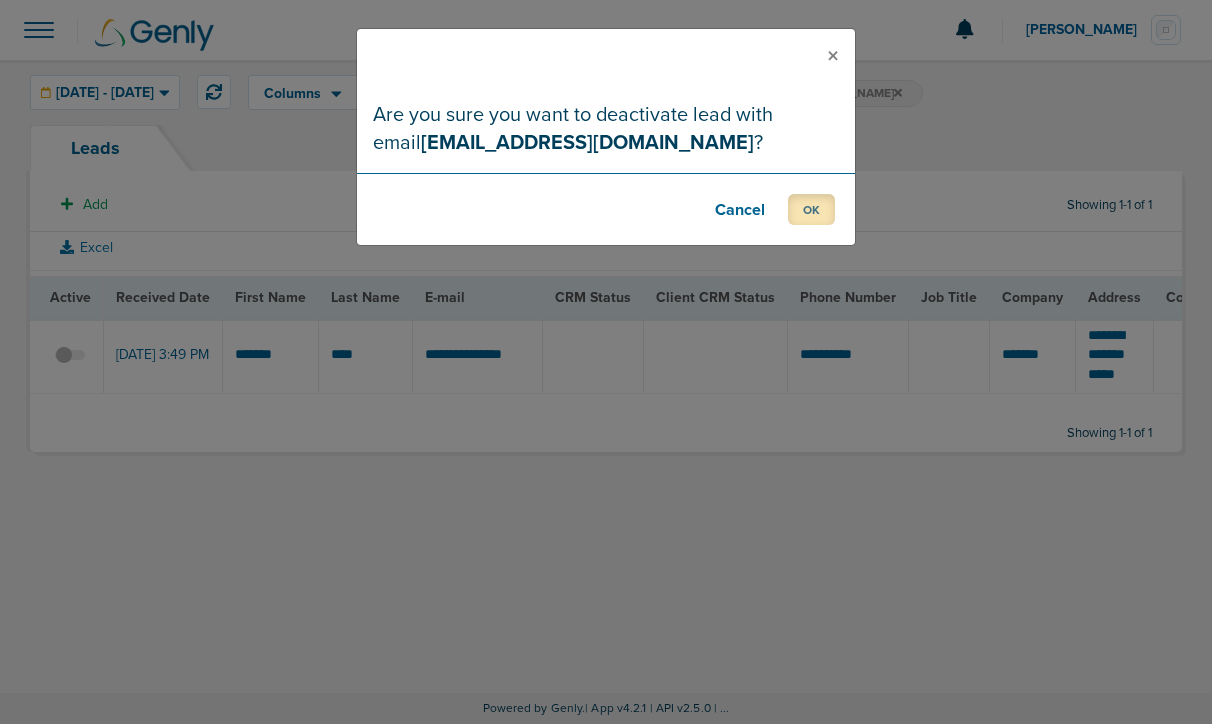 click on "OK" at bounding box center (811, 209) 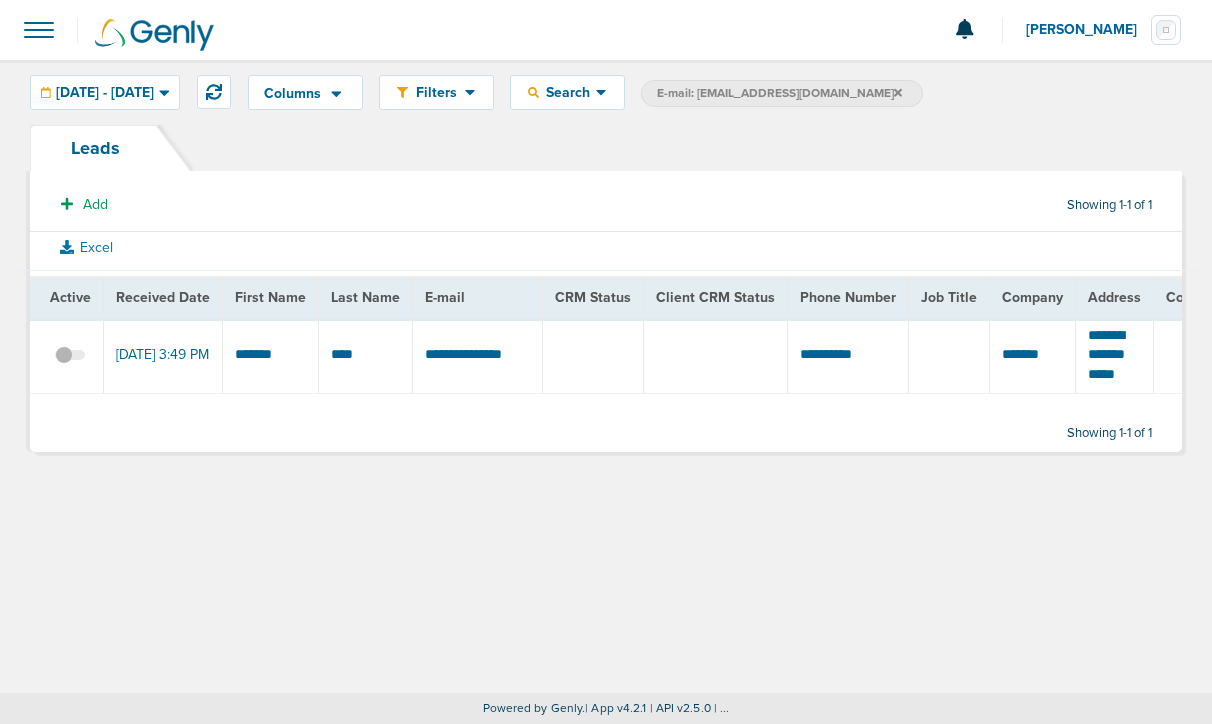 click on "E-mail: [EMAIL_ADDRESS][DOMAIN_NAME]" at bounding box center [779, 93] 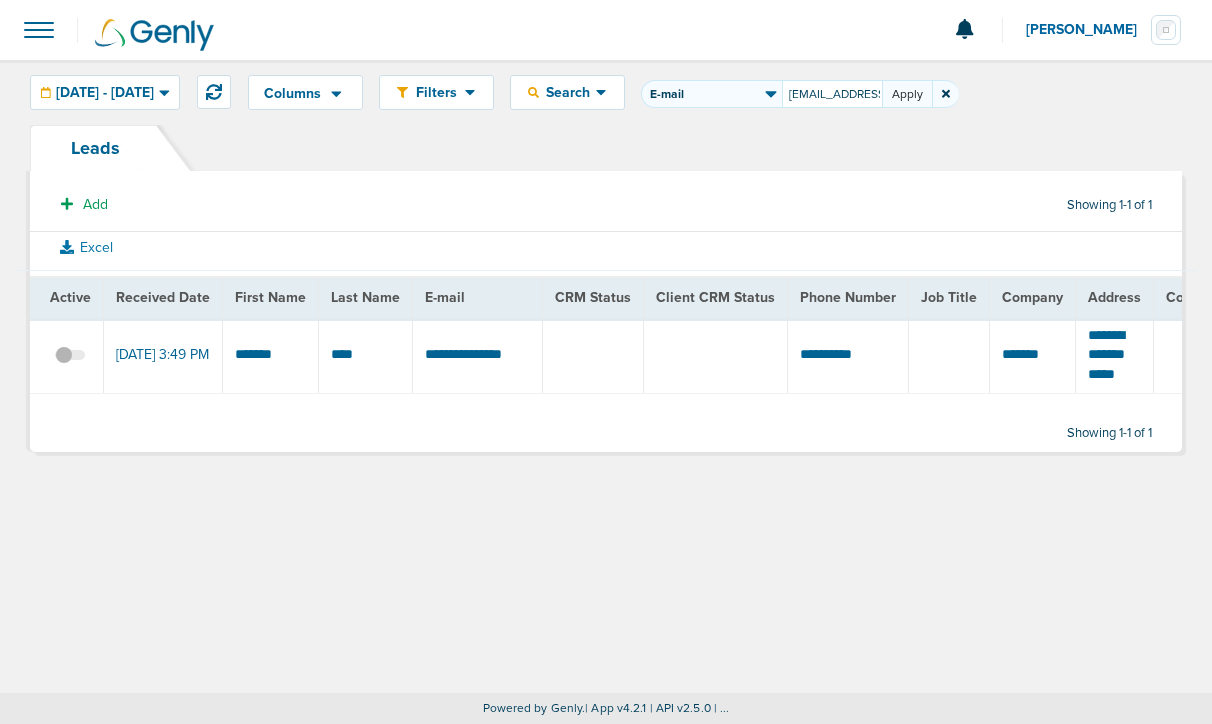 drag, startPoint x: 850, startPoint y: 92, endPoint x: 981, endPoint y: 102, distance: 131.38112 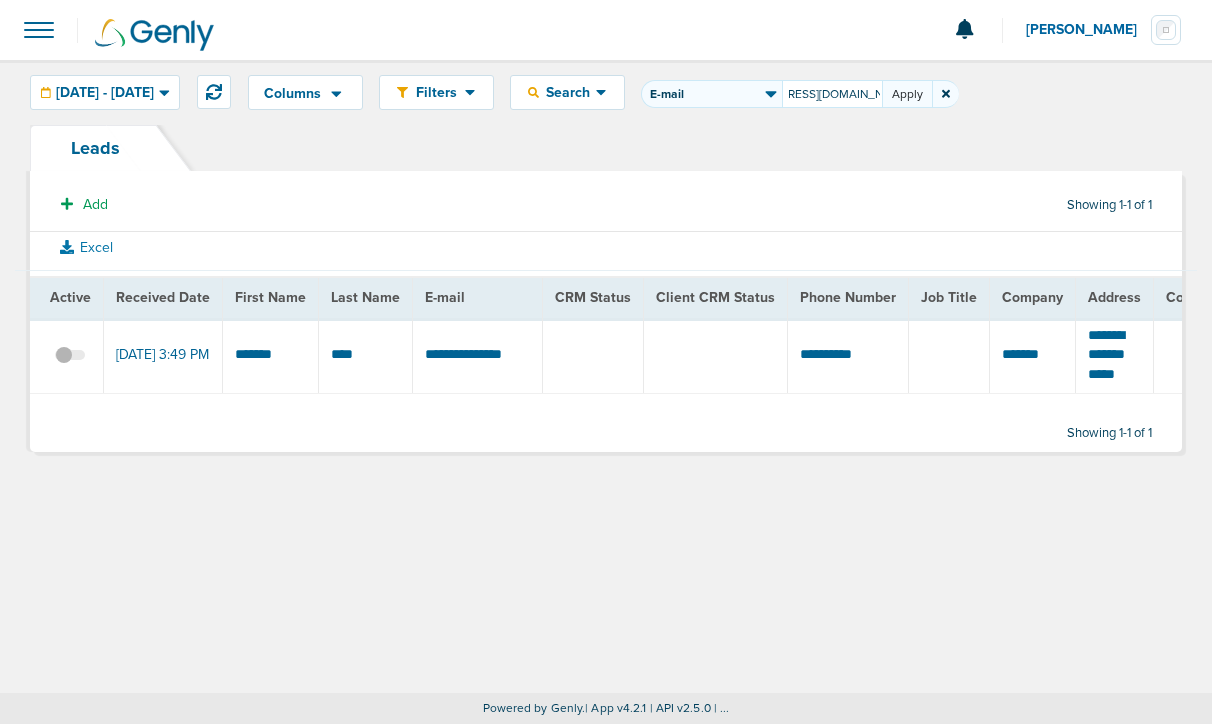 type on "[EMAIL_ADDRESS][DOMAIN_NAME]" 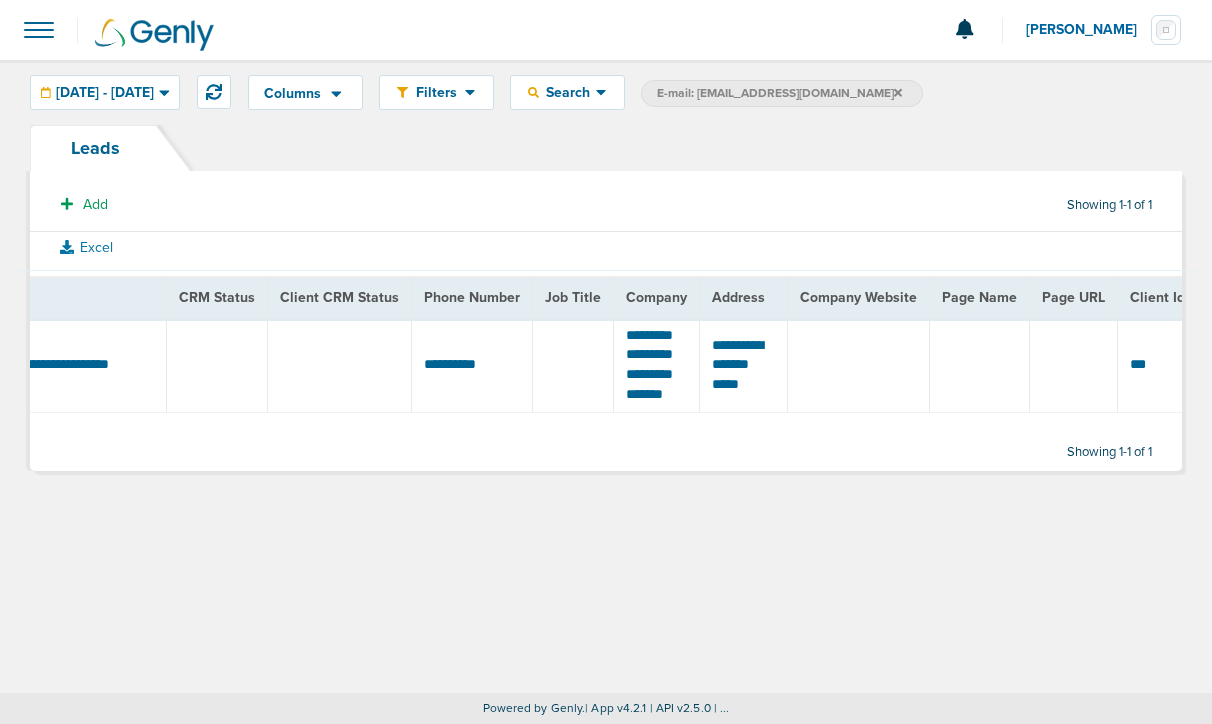 scroll, scrollTop: 0, scrollLeft: 0, axis: both 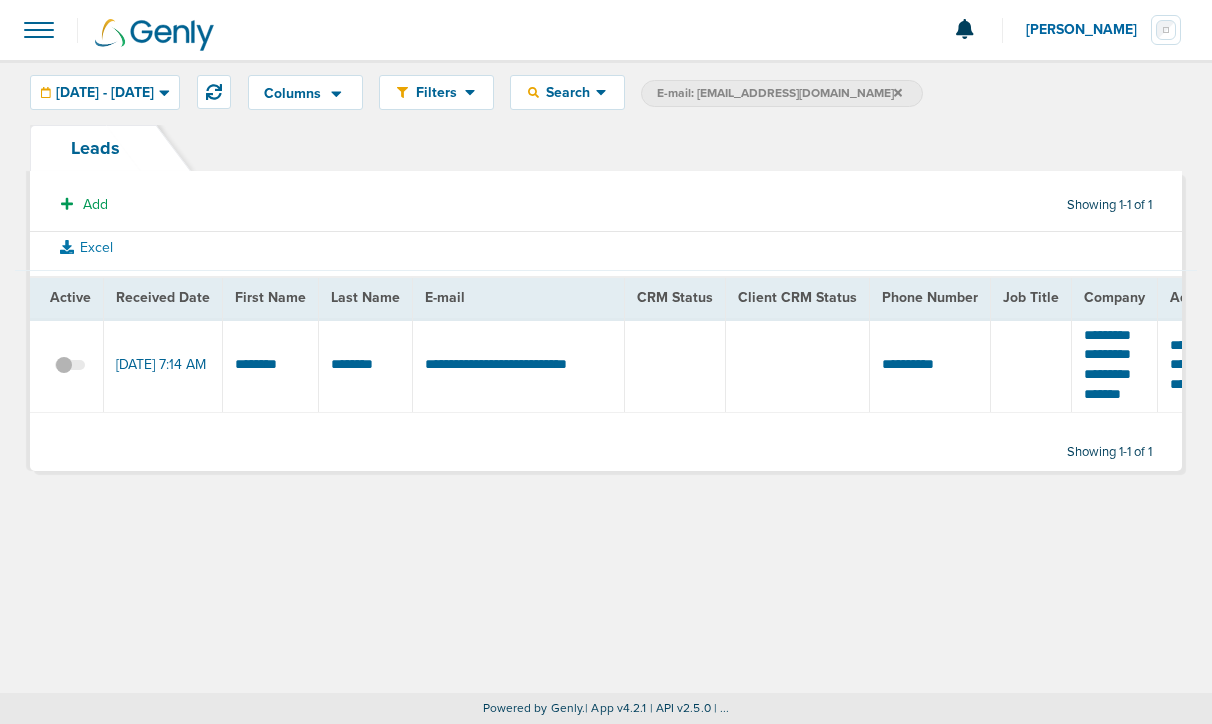 click on "E-mail: [EMAIL_ADDRESS][DOMAIN_NAME]" at bounding box center (779, 93) 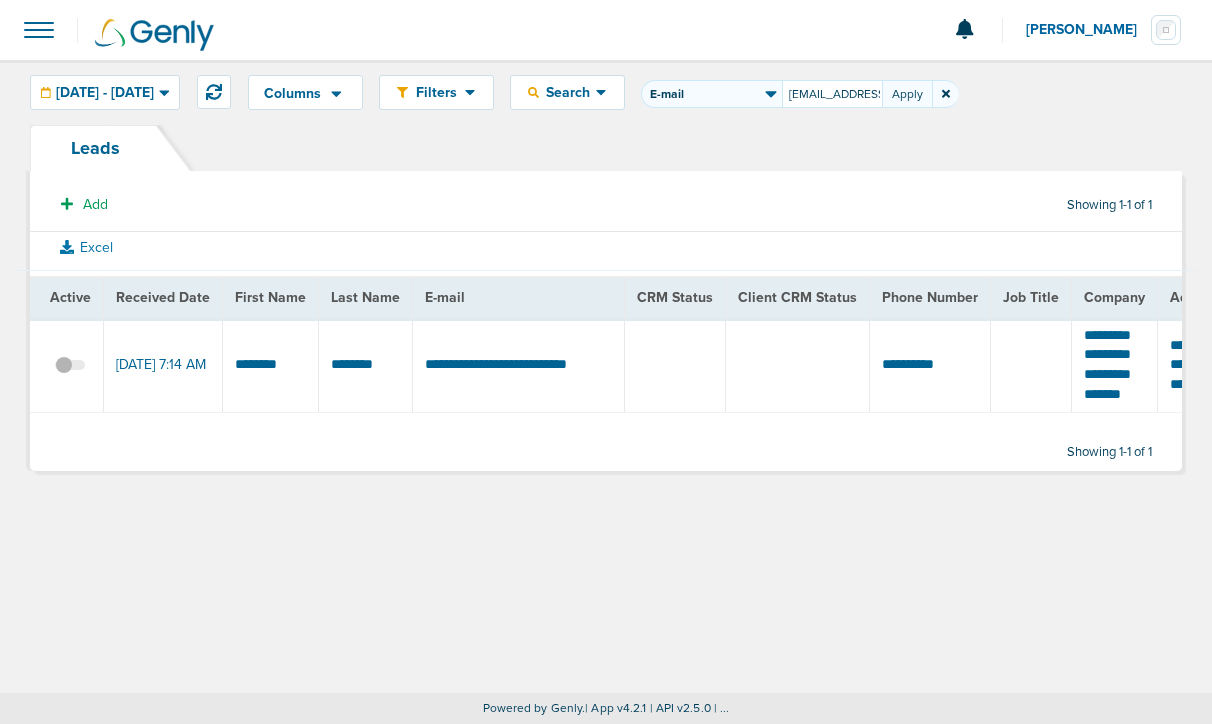 scroll, scrollTop: 0, scrollLeft: 69, axis: horizontal 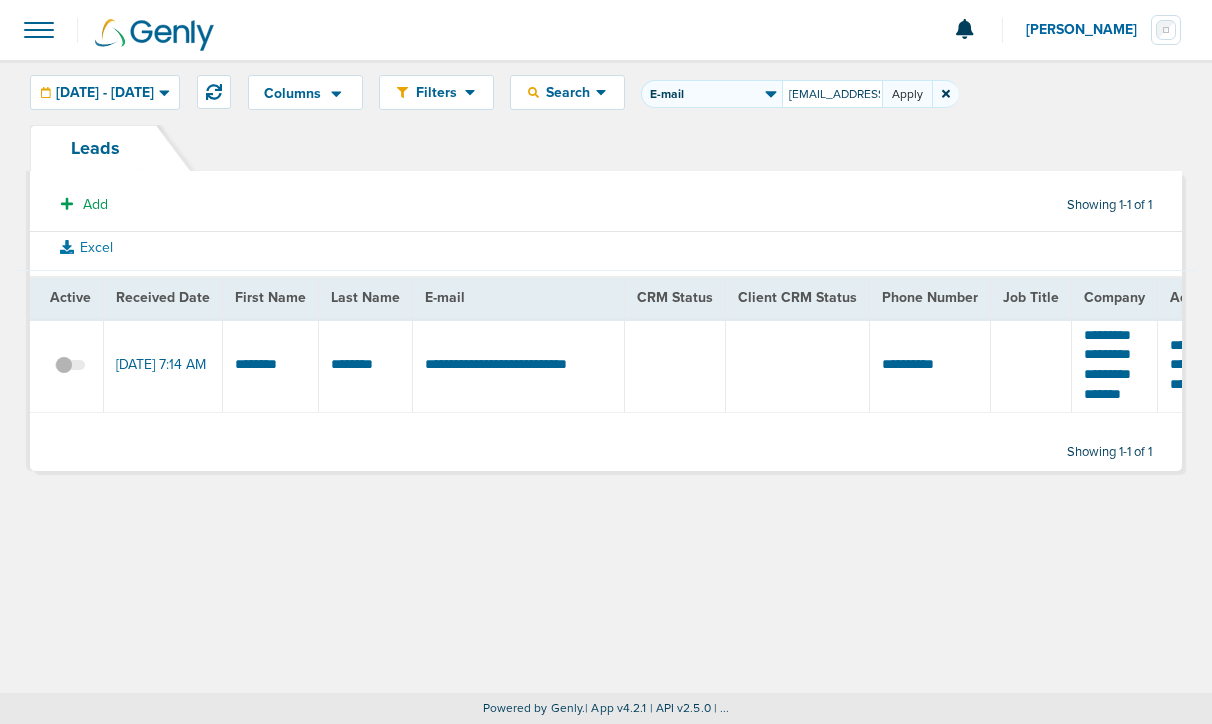 type on "[EMAIL_ADDRESS][DOMAIN_NAME]" 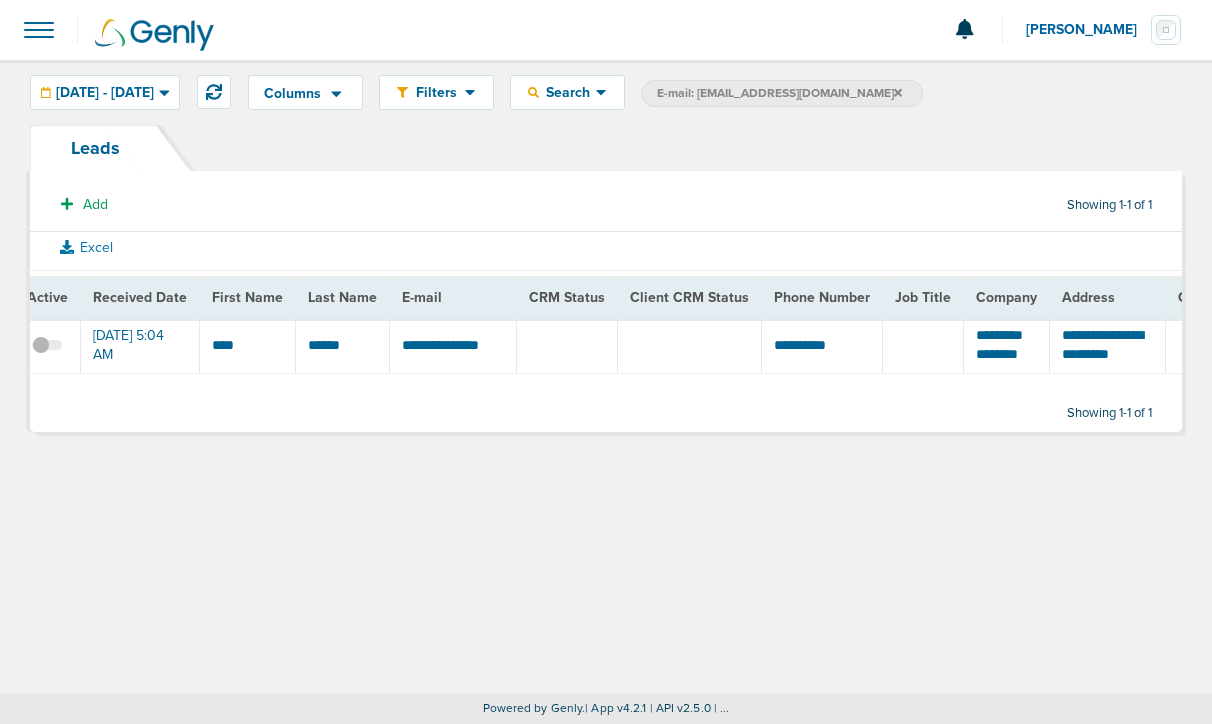 scroll, scrollTop: 0, scrollLeft: 0, axis: both 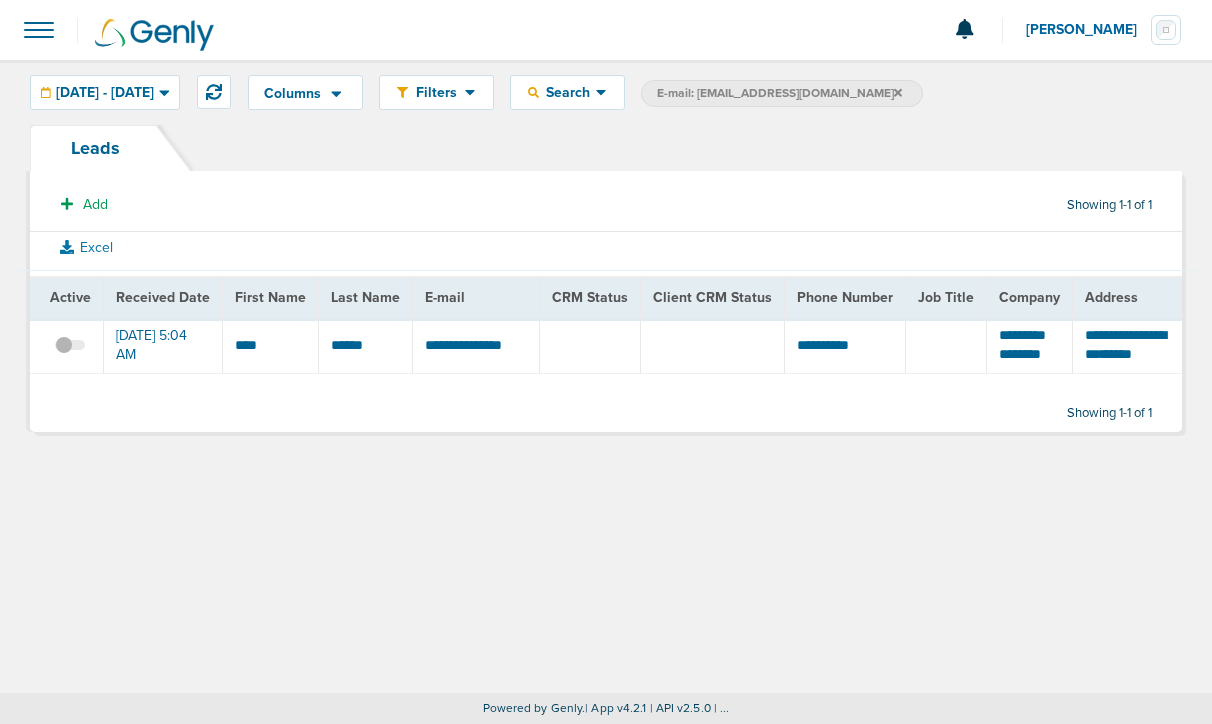 click on "E-mail: [EMAIL_ADDRESS][DOMAIN_NAME]" at bounding box center [779, 93] 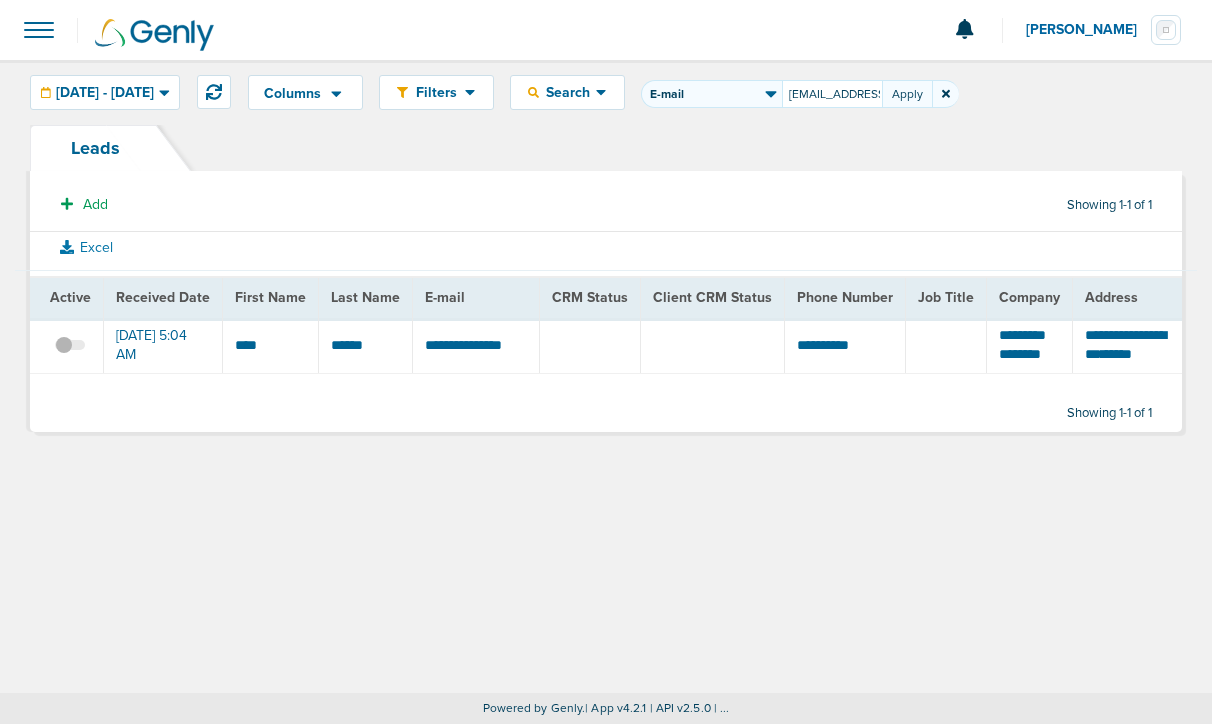 drag, startPoint x: 847, startPoint y: 96, endPoint x: 1012, endPoint y: 113, distance: 165.87344 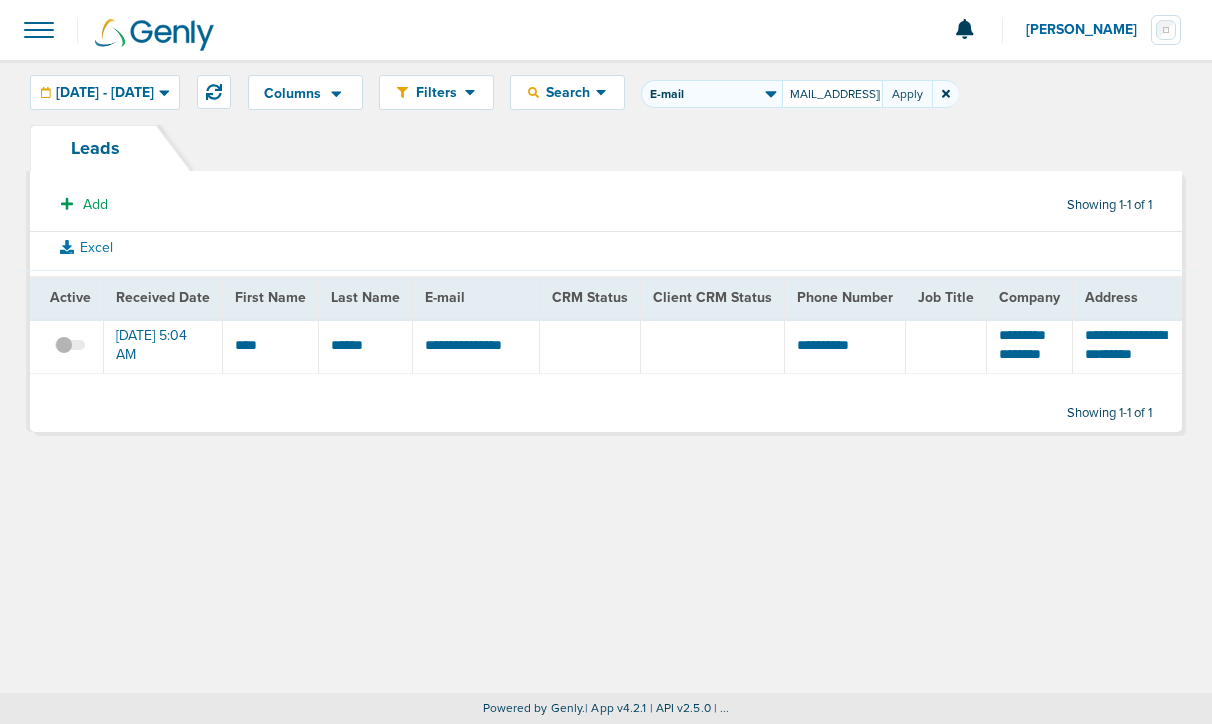 type on "[EMAIL_ADDRESS][DOMAIN_NAME]" 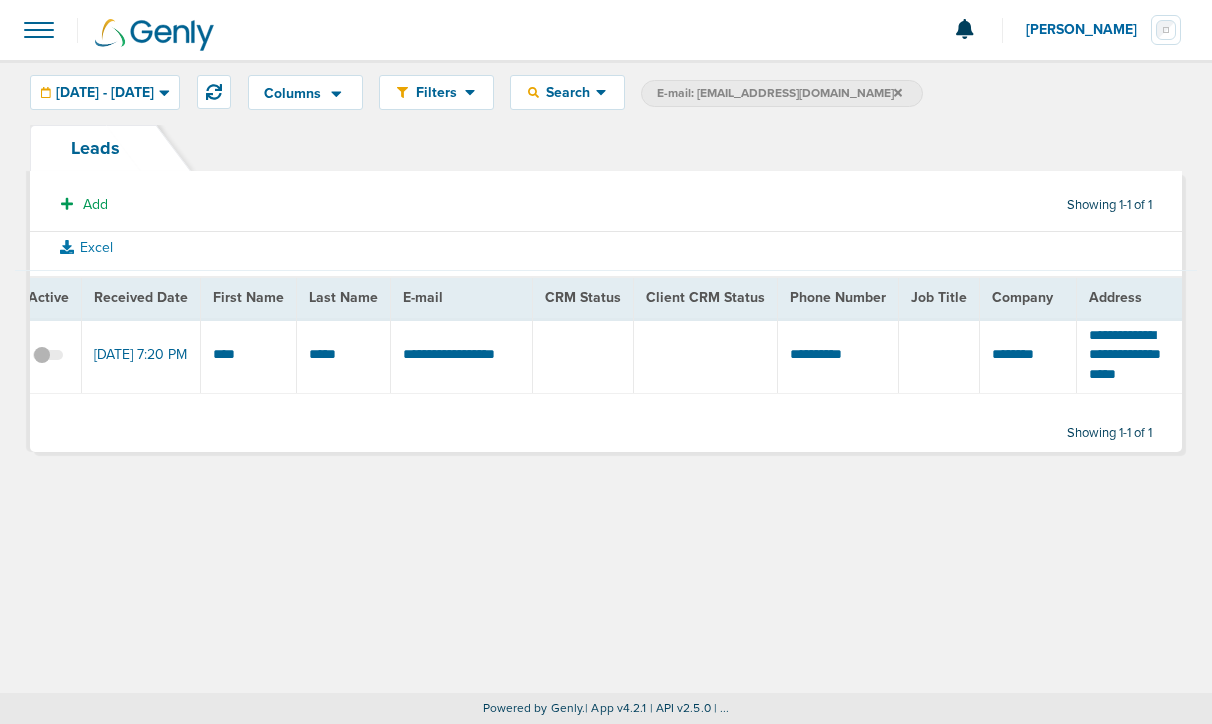 scroll, scrollTop: 0, scrollLeft: 0, axis: both 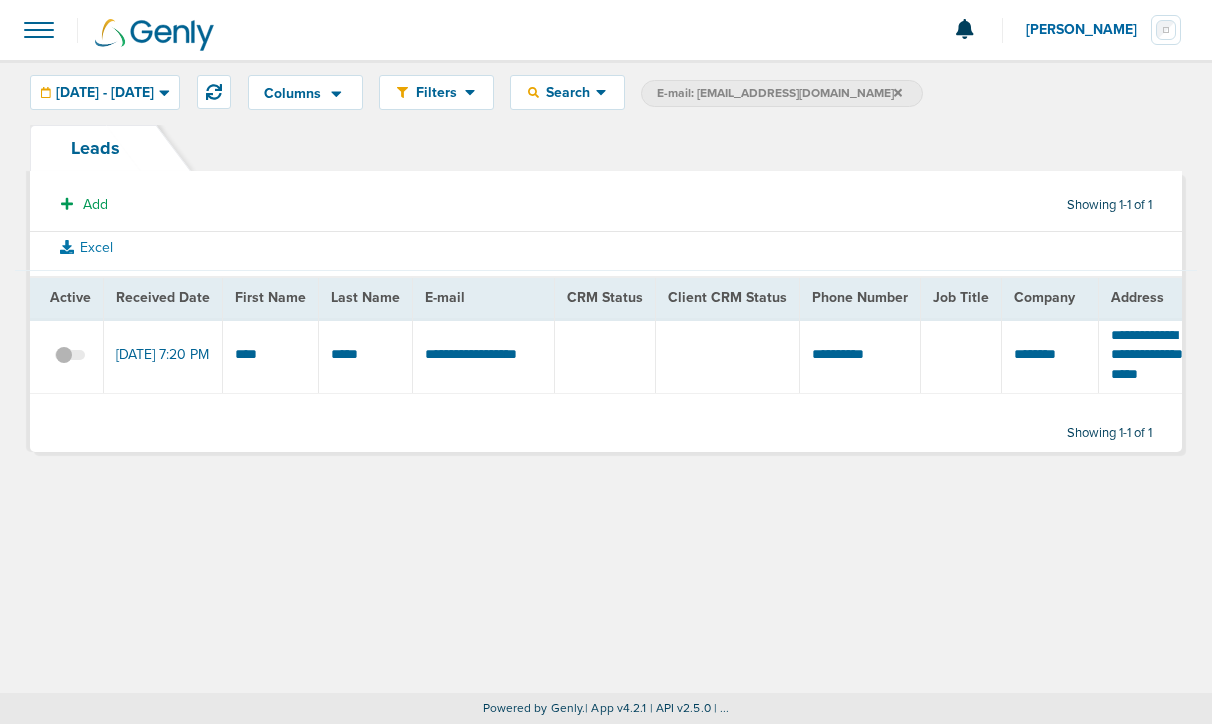 click on "E-mail: [EMAIL_ADDRESS][DOMAIN_NAME]" at bounding box center [779, 93] 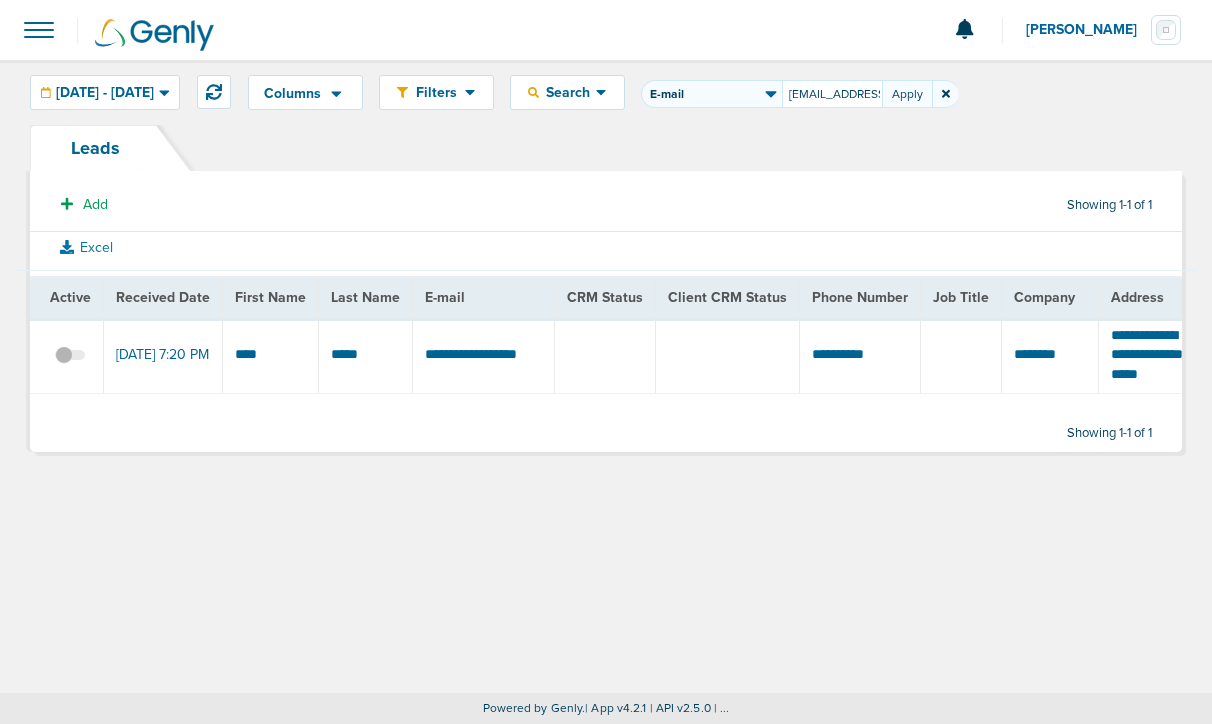 scroll, scrollTop: 0, scrollLeft: 9, axis: horizontal 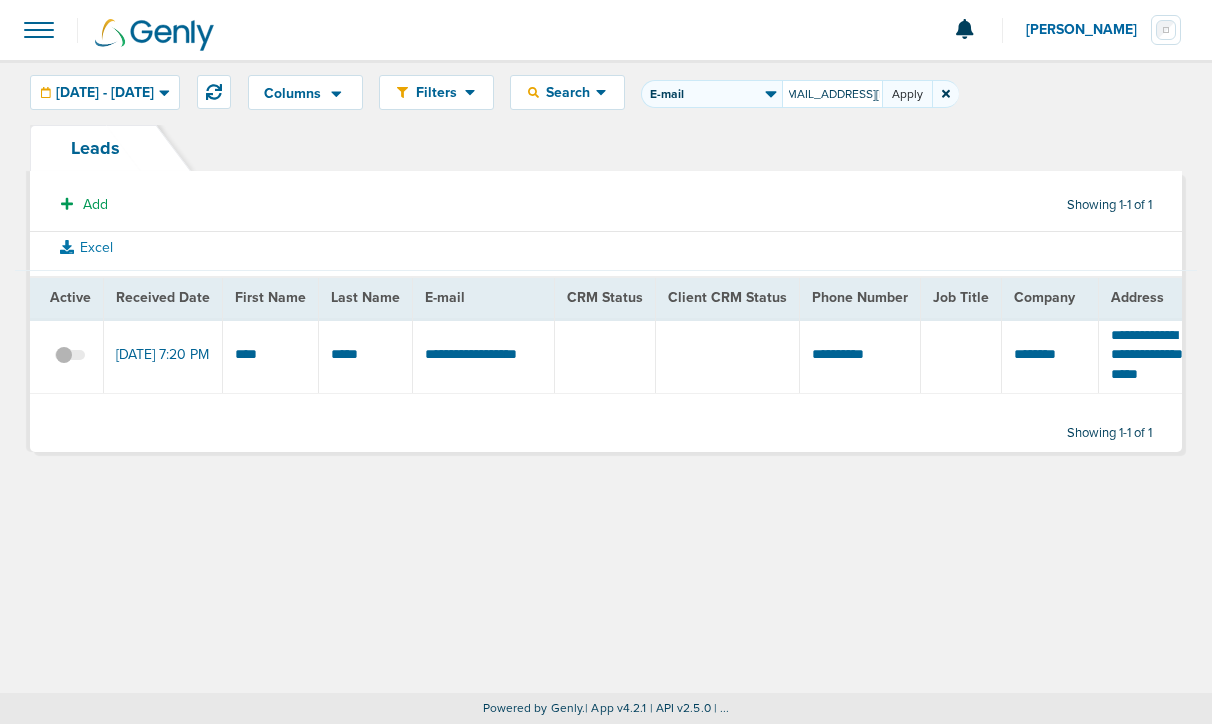 type on "[EMAIL_ADDRESS][DOMAIN_NAME]" 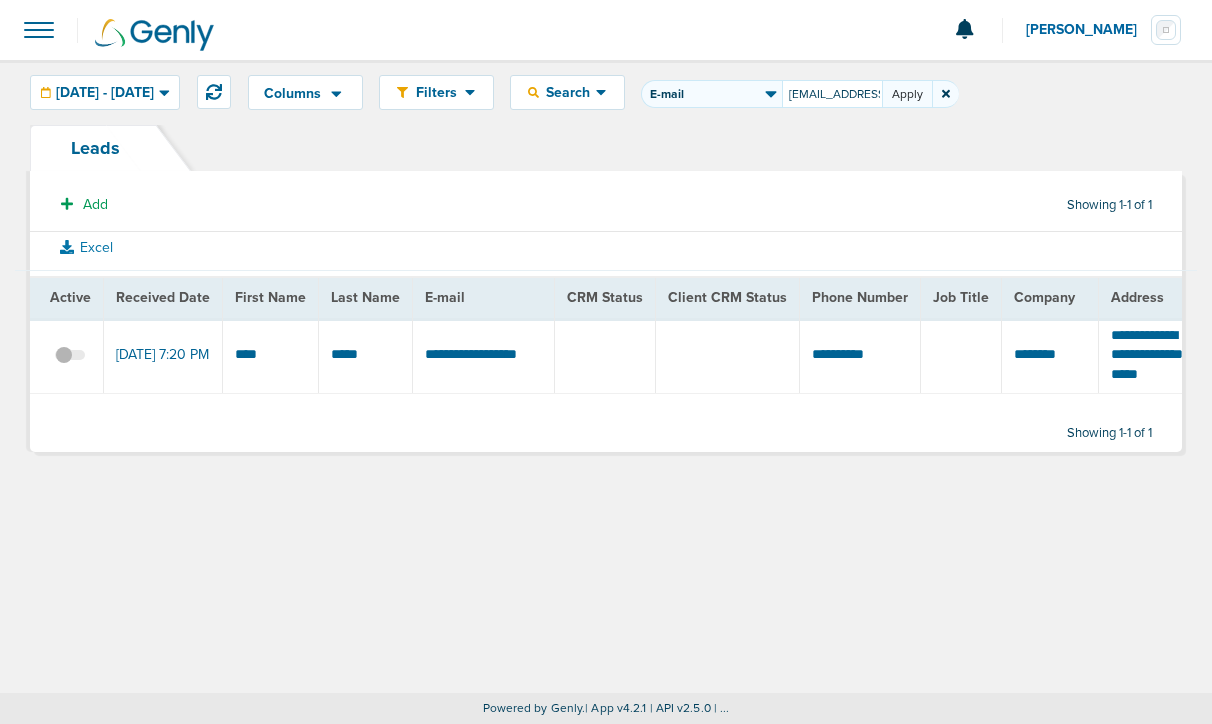 click on "Apply" at bounding box center [907, 94] 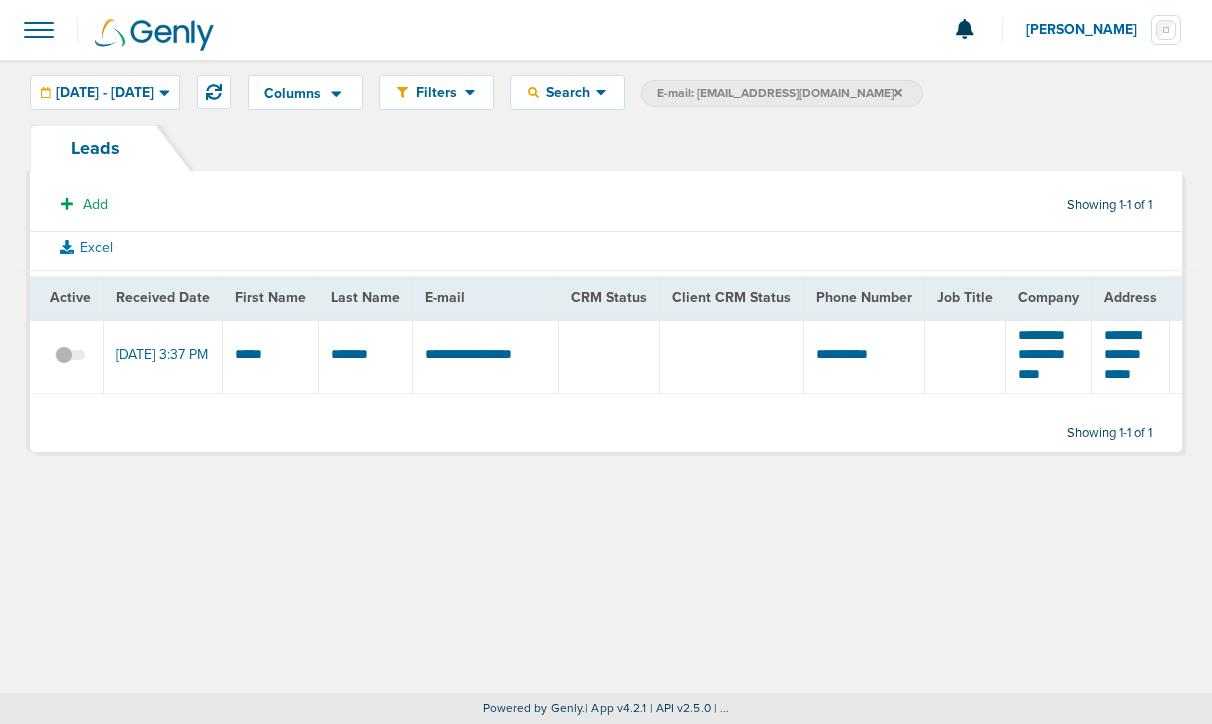 click on "E-mail: [EMAIL_ADDRESS][DOMAIN_NAME]" at bounding box center (779, 93) 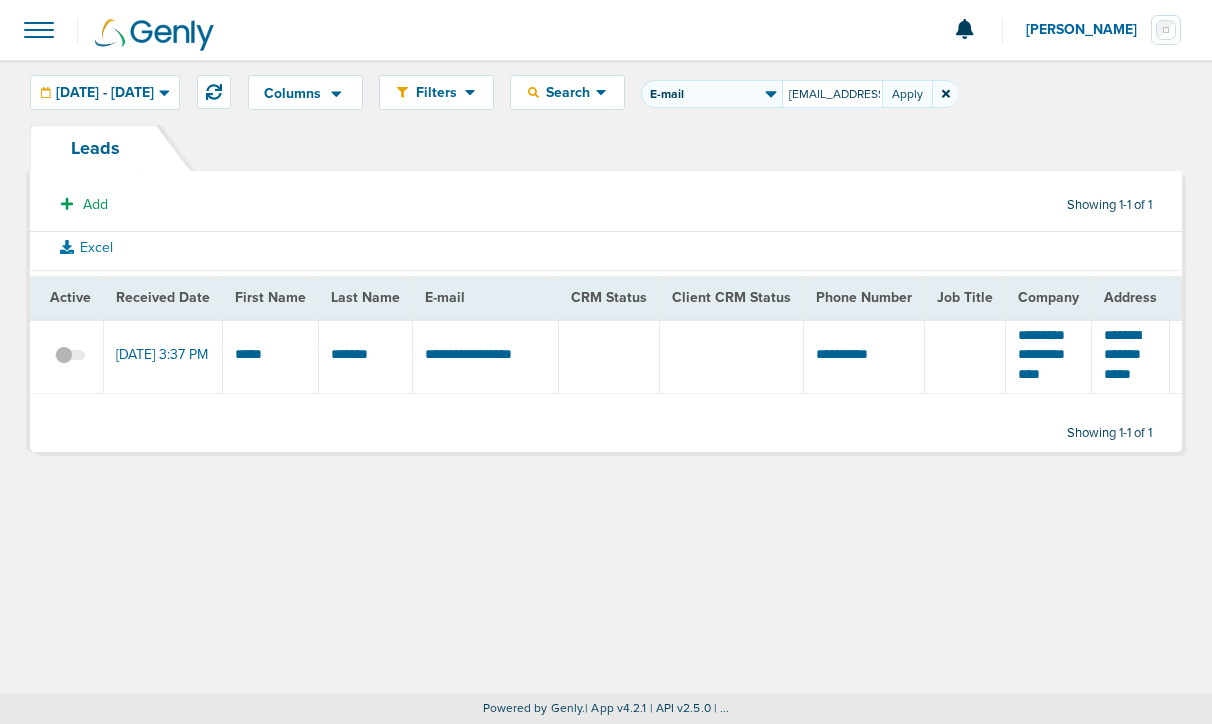 scroll, scrollTop: 0, scrollLeft: 12, axis: horizontal 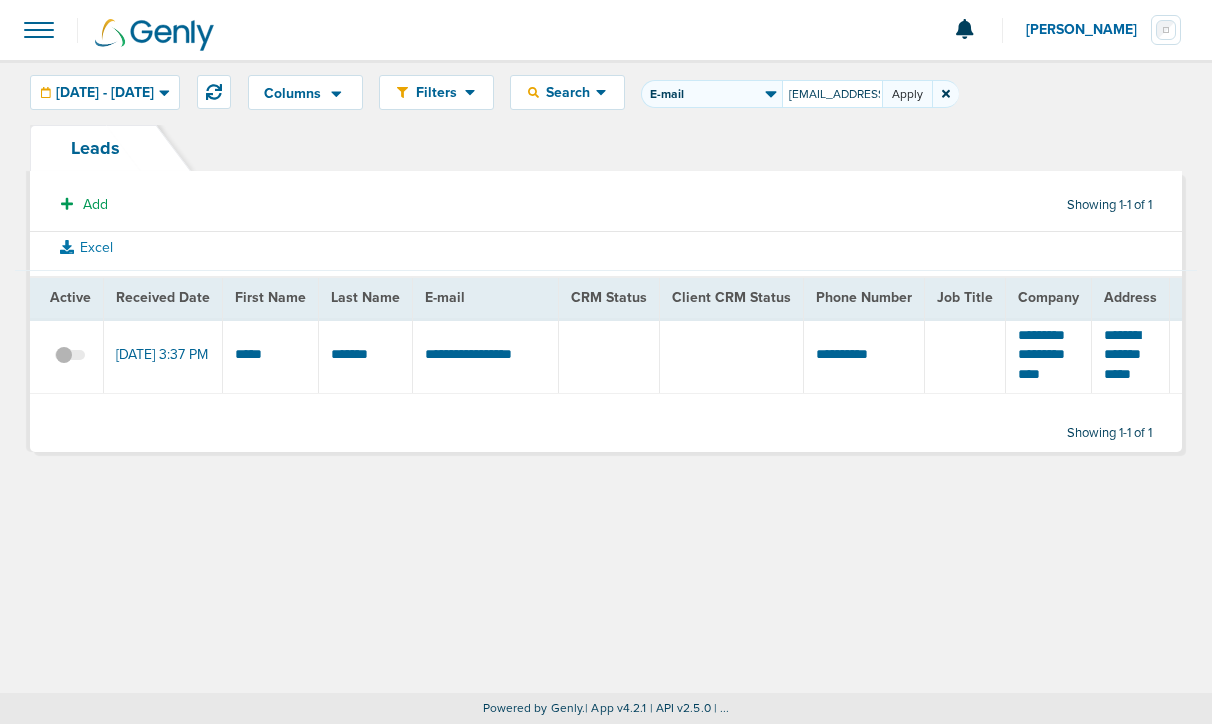 type on "[EMAIL_ADDRESS][DOMAIN_NAME]" 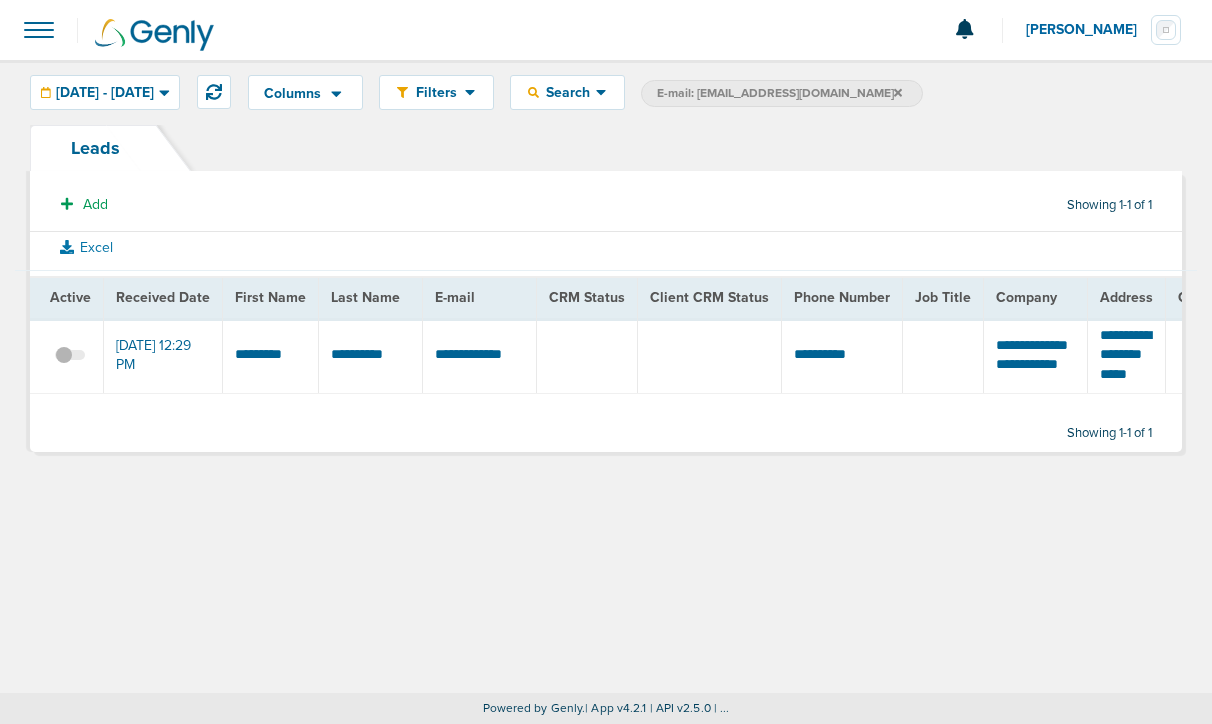 click on "E-mail: [EMAIL_ADDRESS][DOMAIN_NAME]" at bounding box center [779, 93] 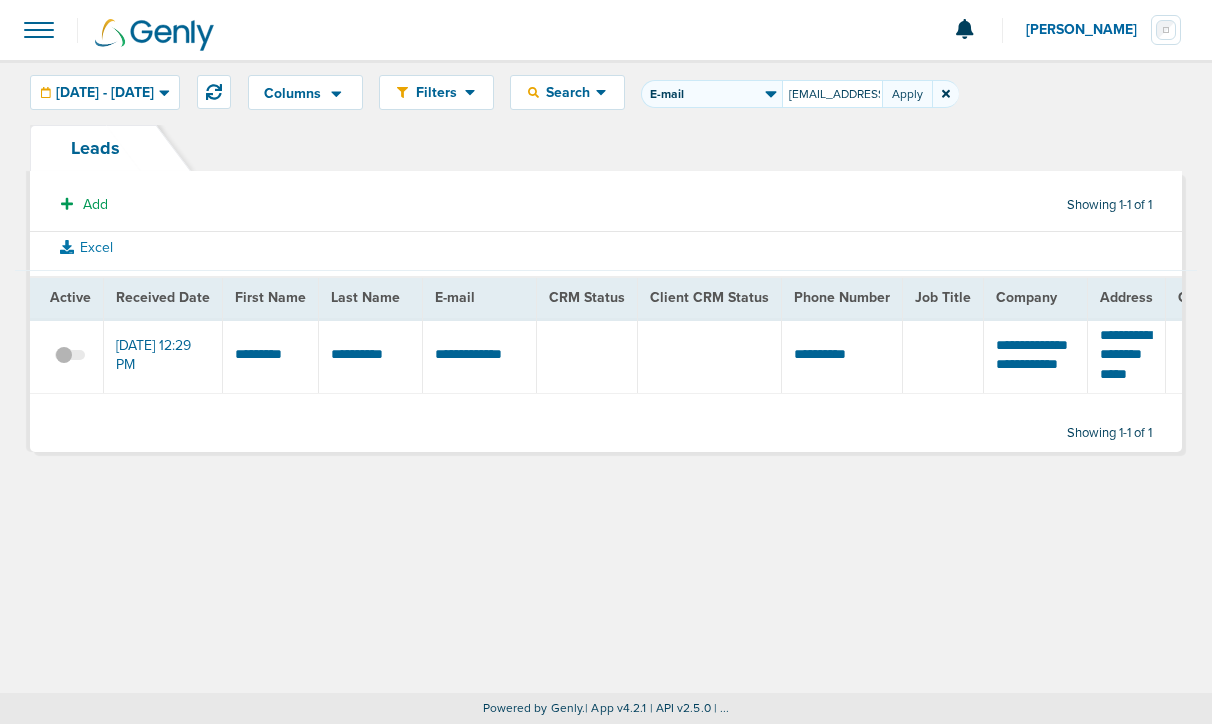 drag, startPoint x: 925, startPoint y: 92, endPoint x: 769, endPoint y: 78, distance: 156.62694 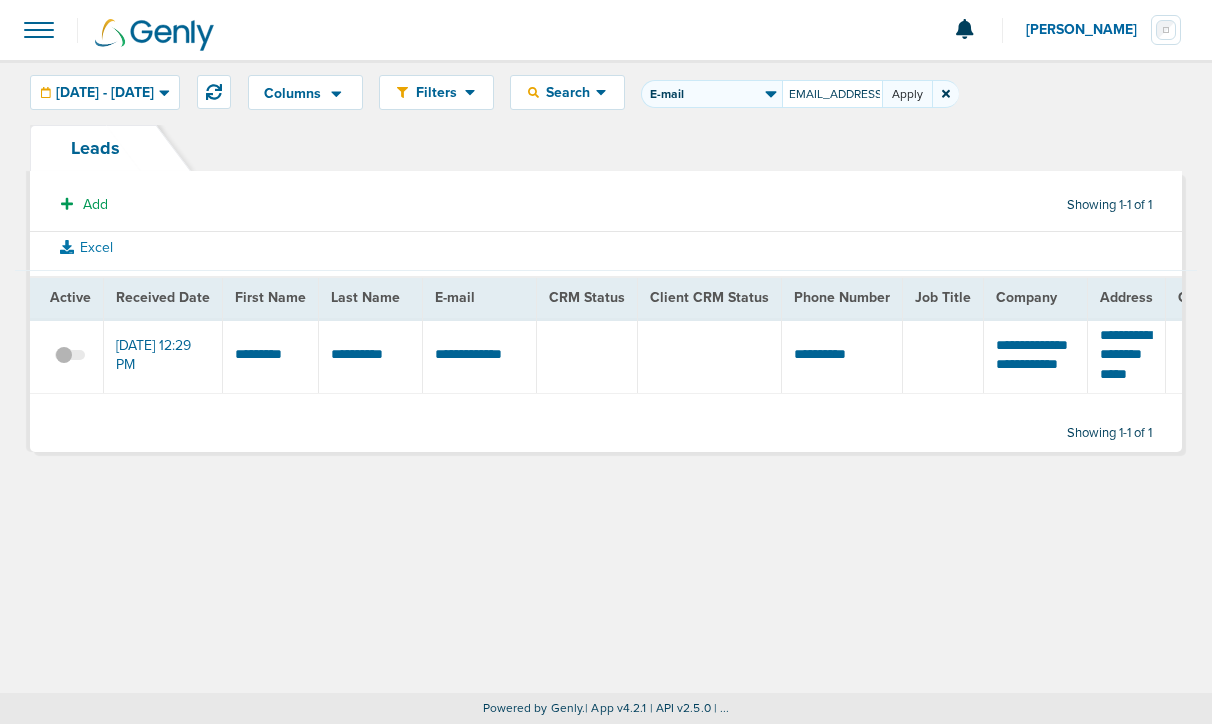 type on "[EMAIL_ADDRESS][DOMAIN_NAME]" 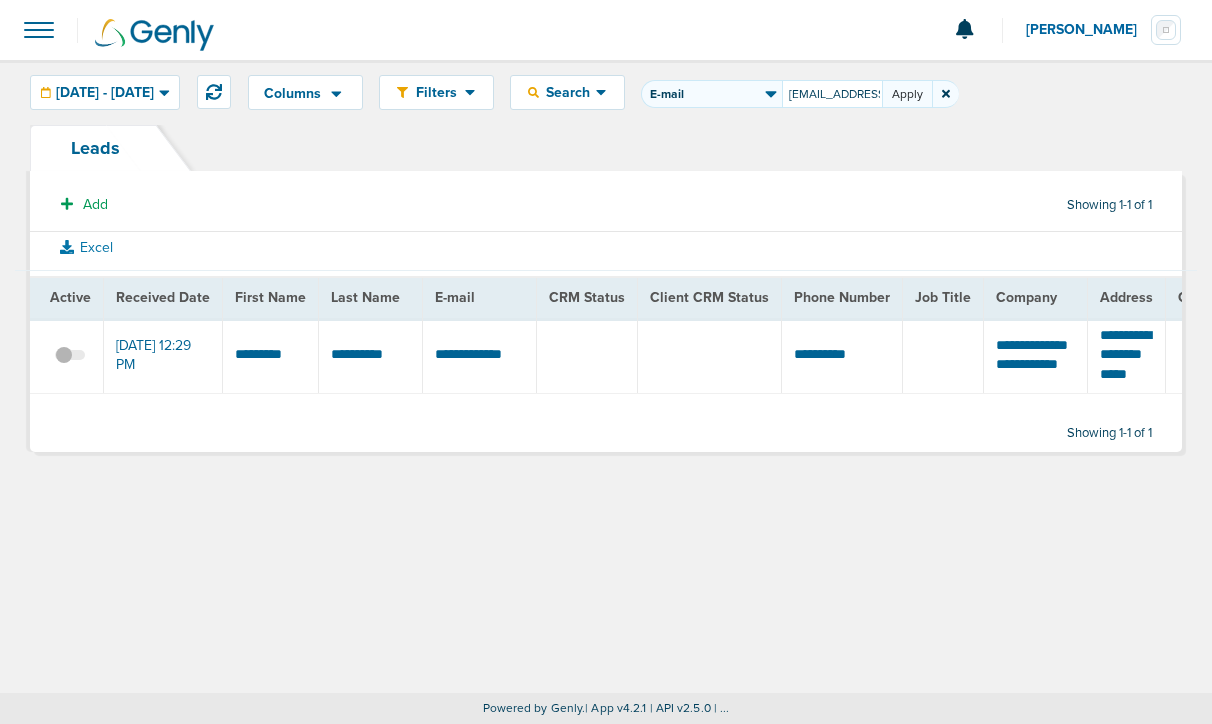 click on "Apply" at bounding box center [907, 94] 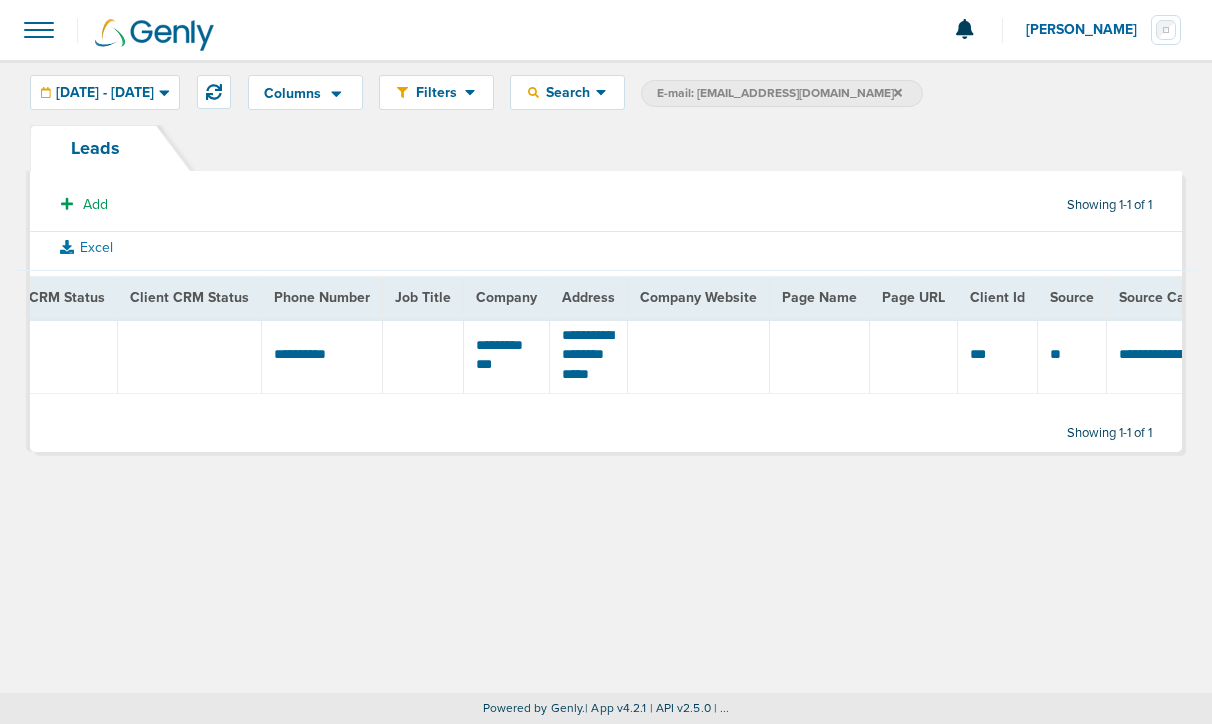 scroll, scrollTop: 0, scrollLeft: 0, axis: both 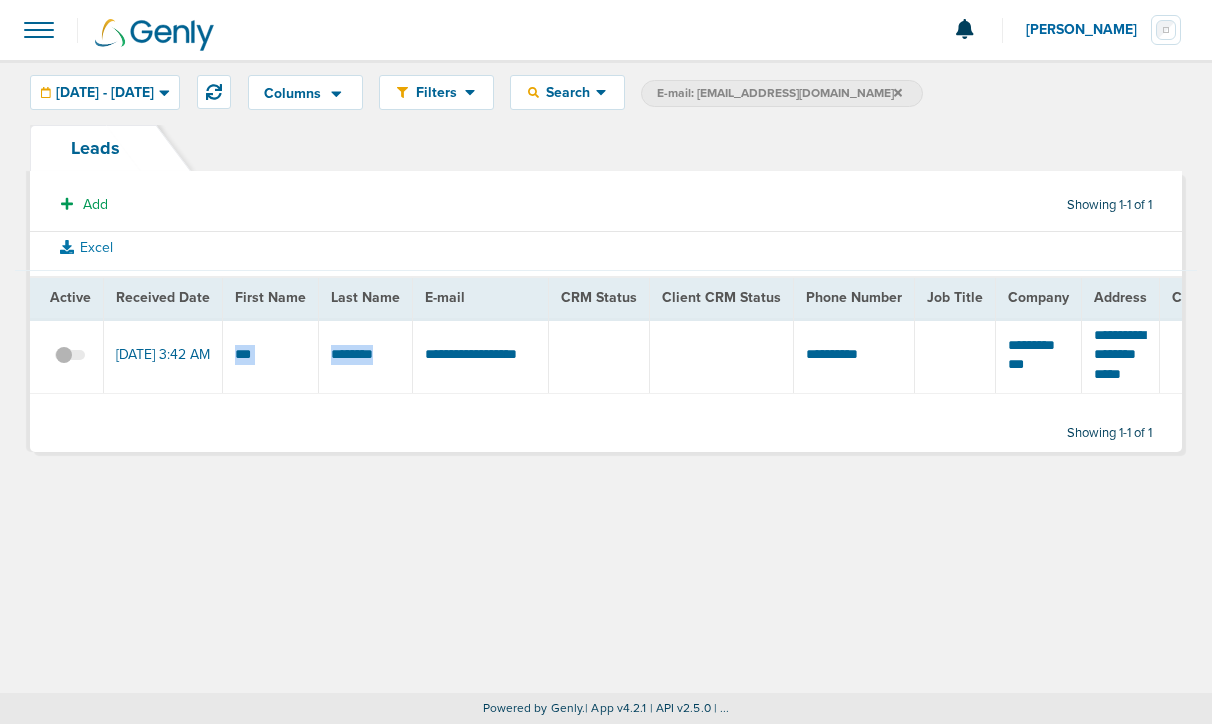 drag, startPoint x: 396, startPoint y: 378, endPoint x: 232, endPoint y: 364, distance: 164.59648 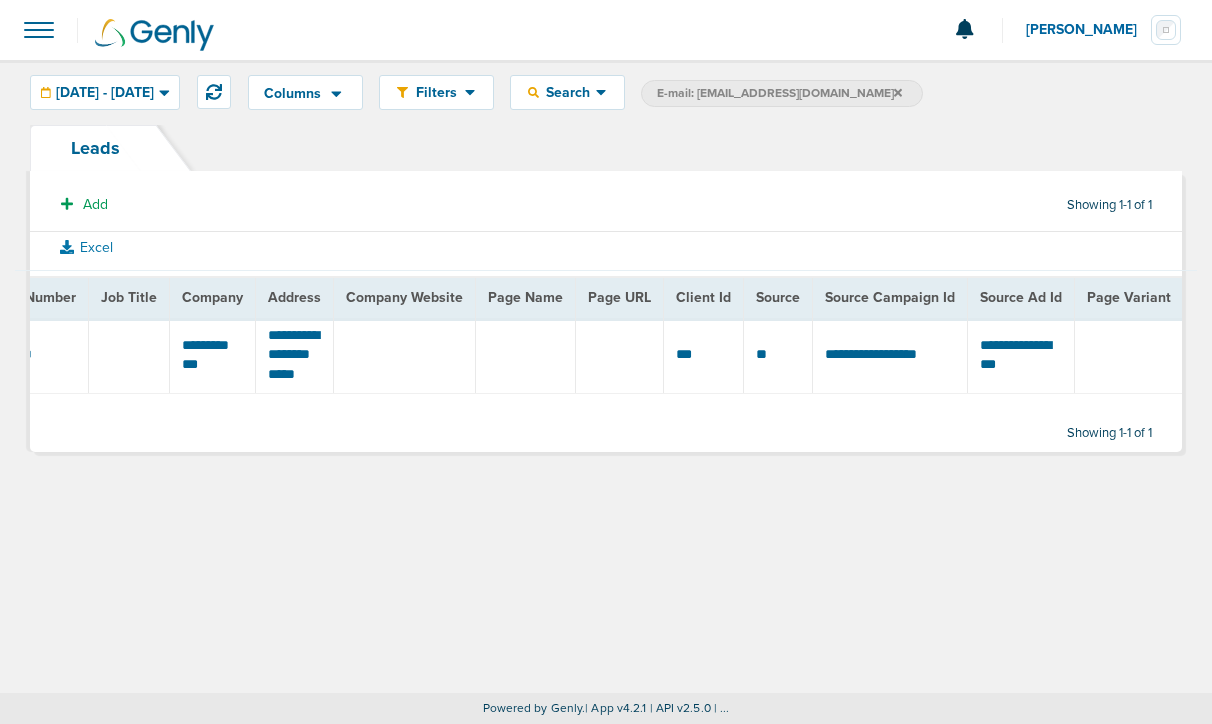 scroll, scrollTop: 0, scrollLeft: 832, axis: horizontal 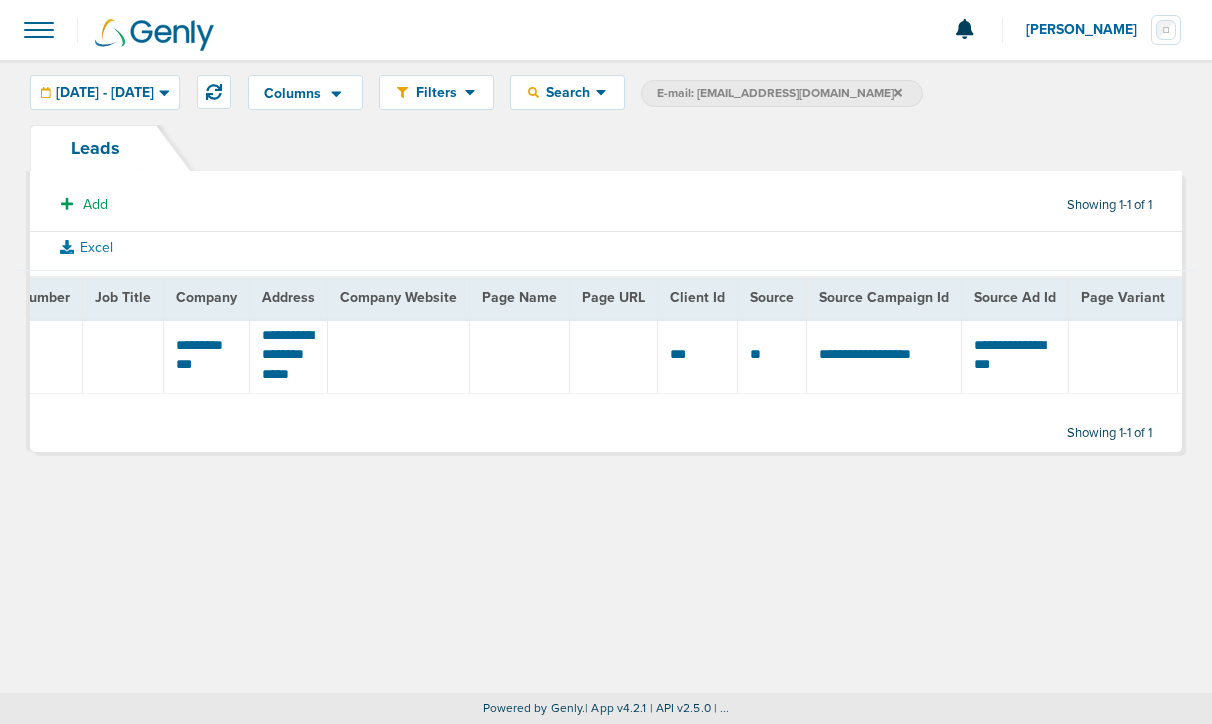 click on "E-mail: [EMAIL_ADDRESS][DOMAIN_NAME]" at bounding box center (779, 93) 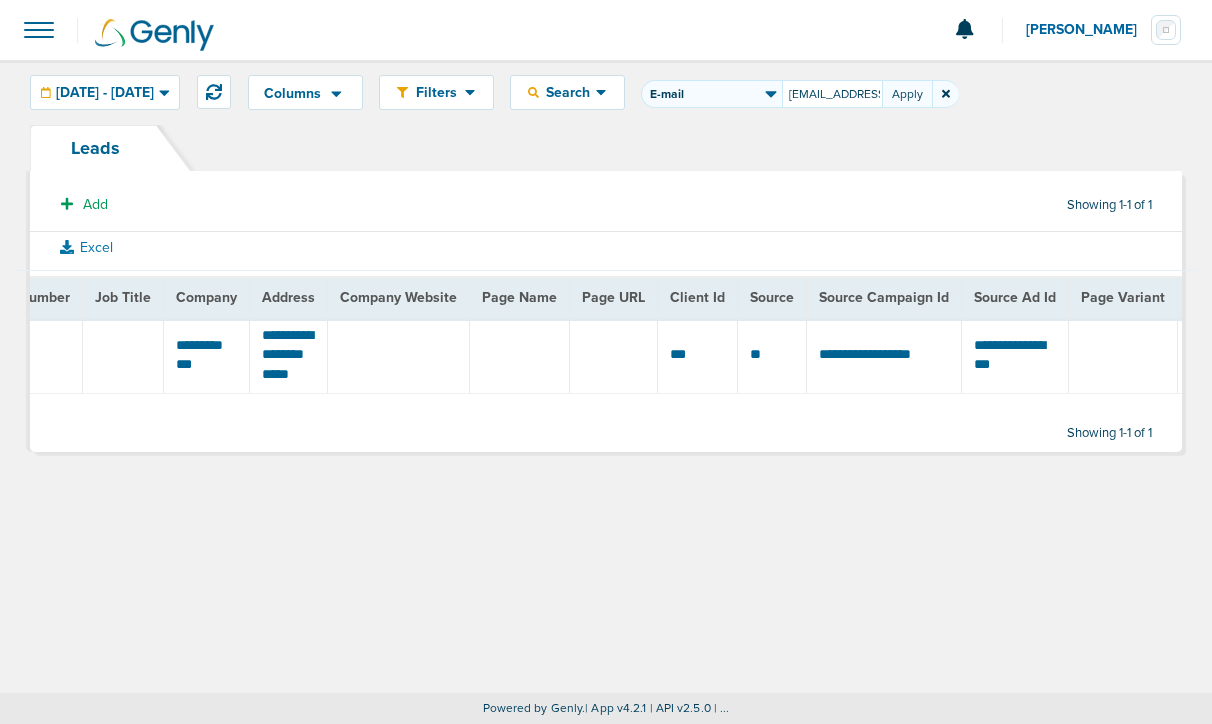 scroll, scrollTop: 0, scrollLeft: 4, axis: horizontal 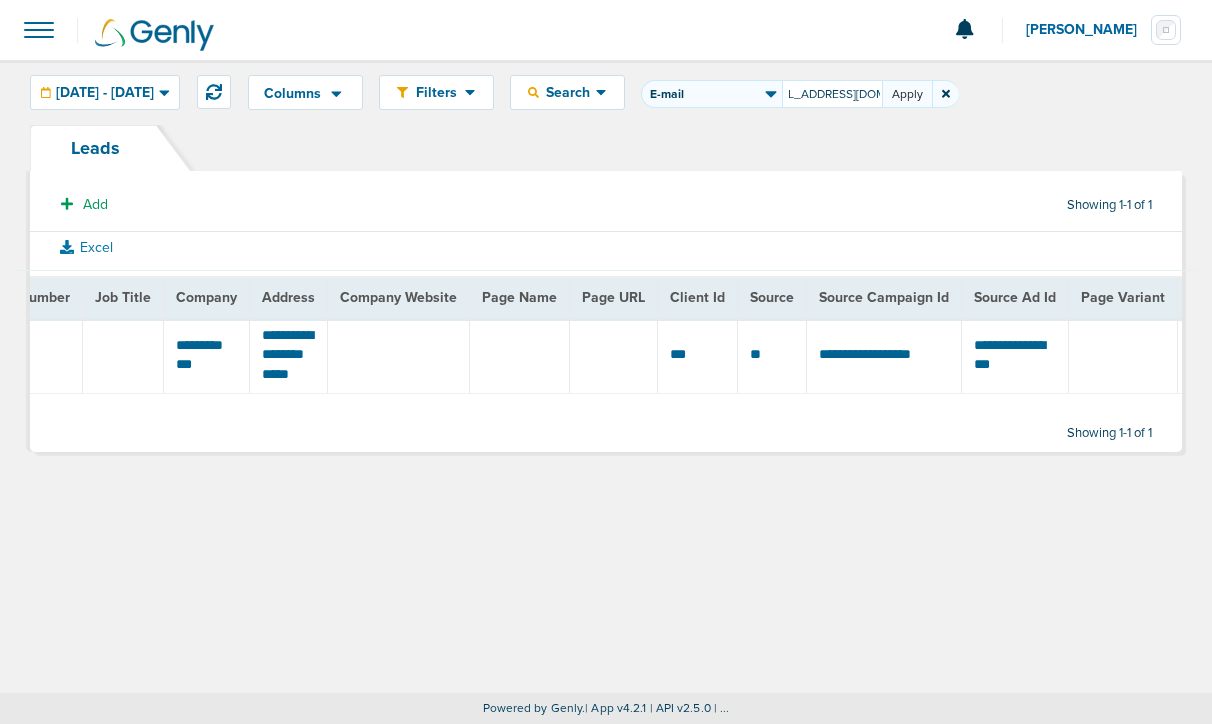 type on "[EMAIL_ADDRESS][DOMAIN_NAME]" 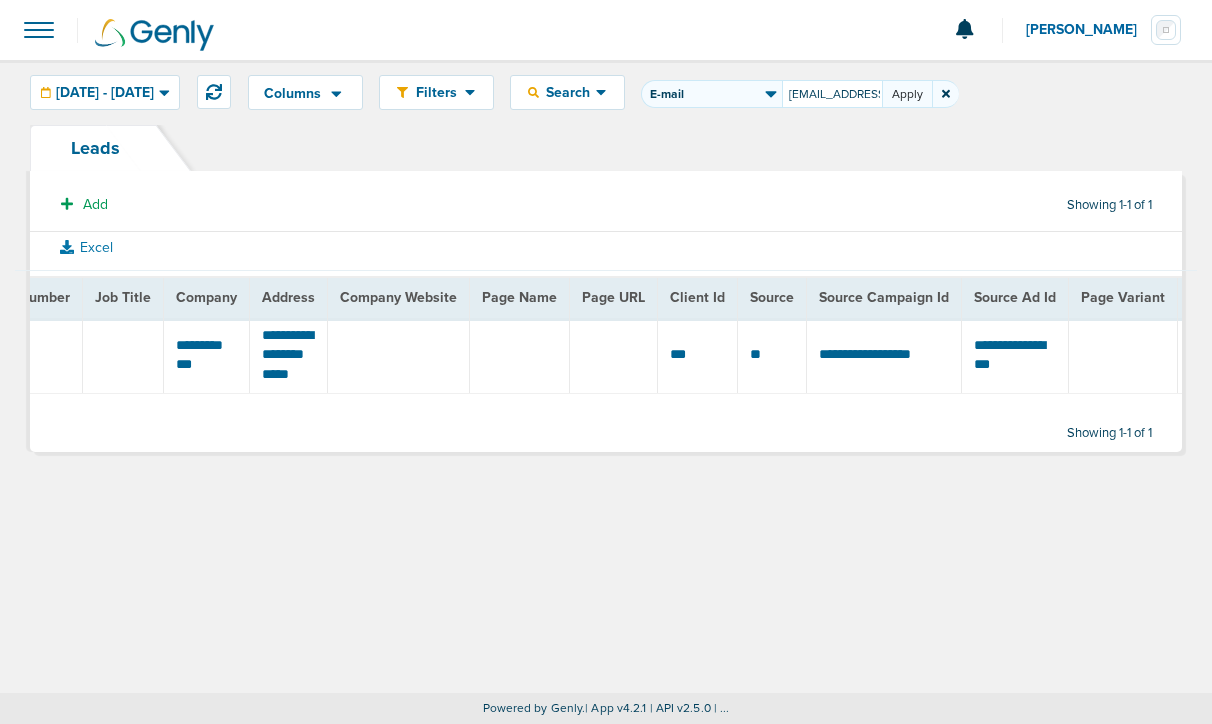click on "Apply" at bounding box center (907, 94) 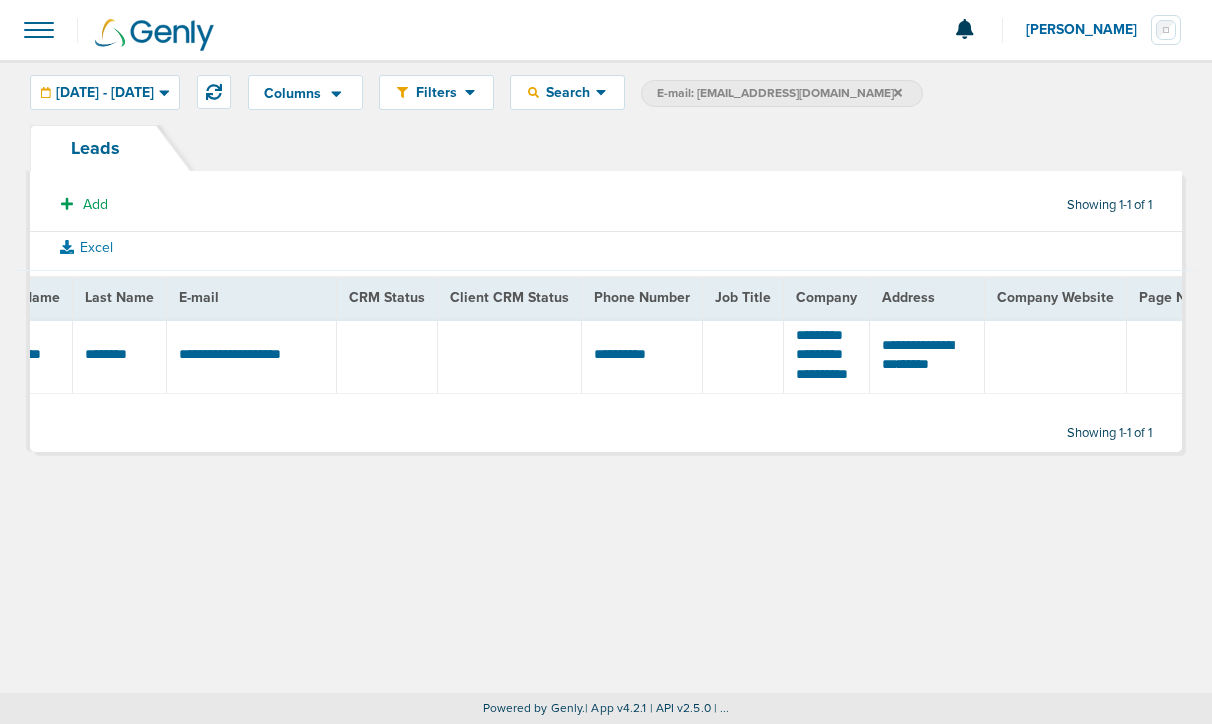 scroll, scrollTop: 0, scrollLeft: 0, axis: both 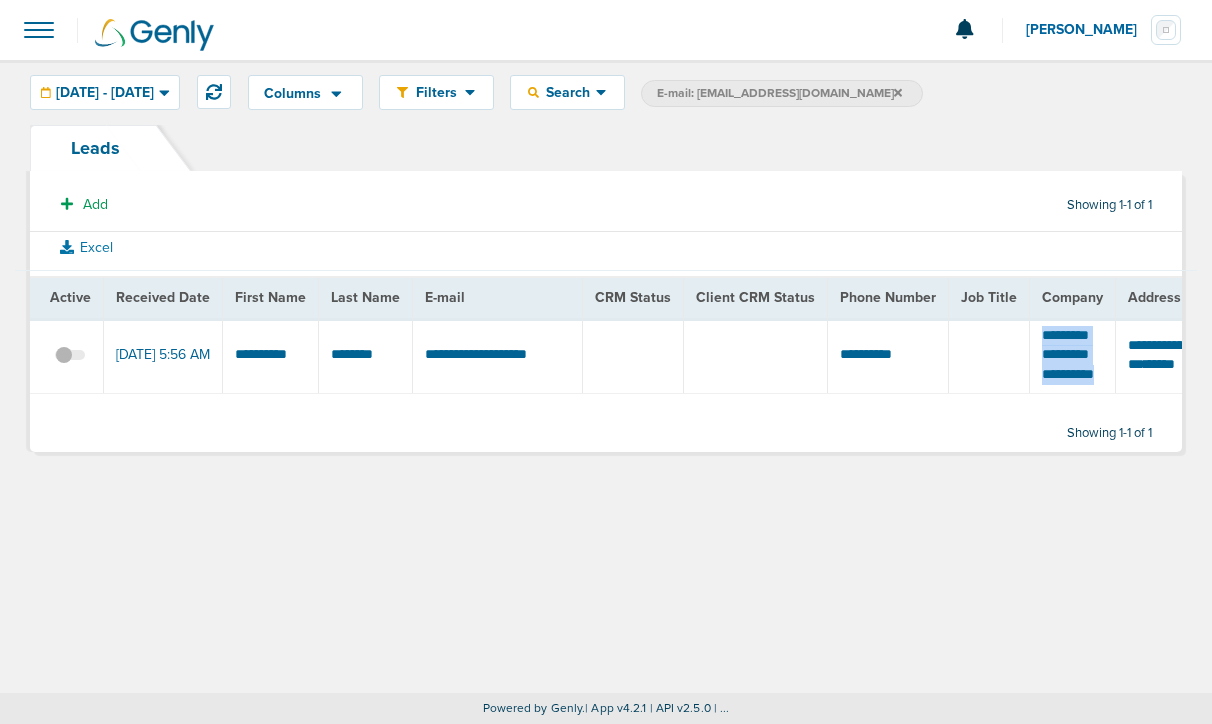 drag, startPoint x: 1090, startPoint y: 402, endPoint x: 983, endPoint y: 338, distance: 124.67959 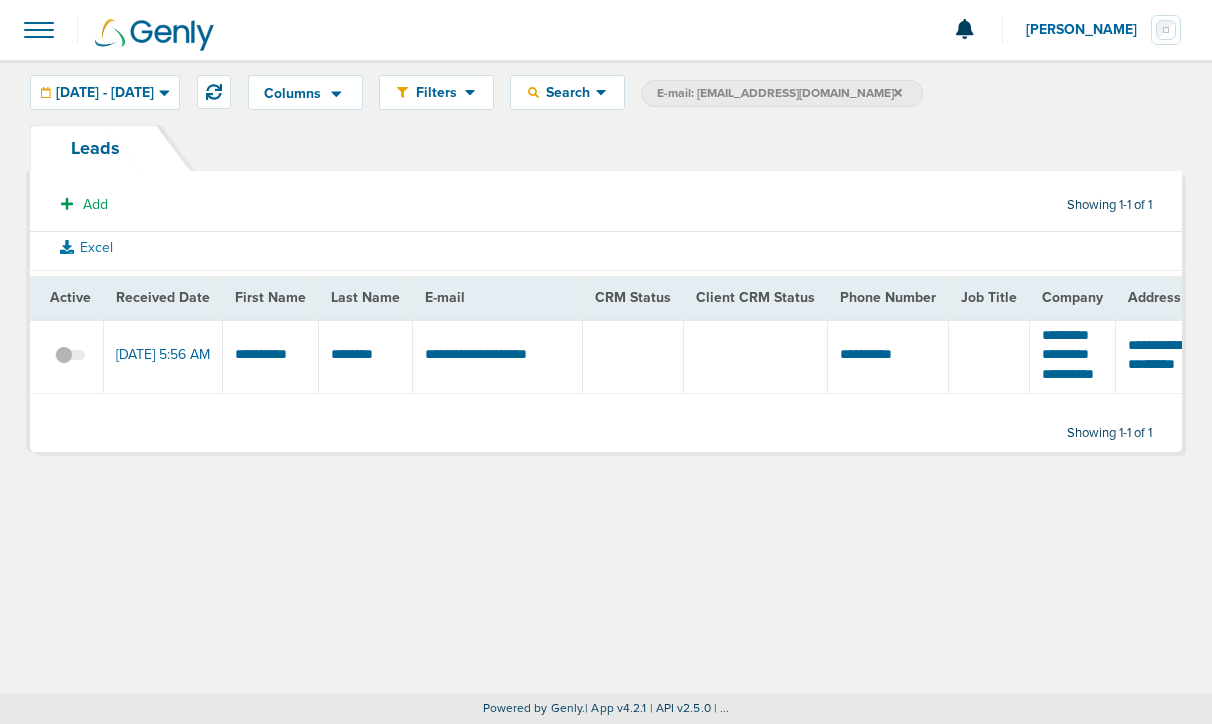 click on "E-mail: [EMAIL_ADDRESS][DOMAIN_NAME]" at bounding box center (779, 93) 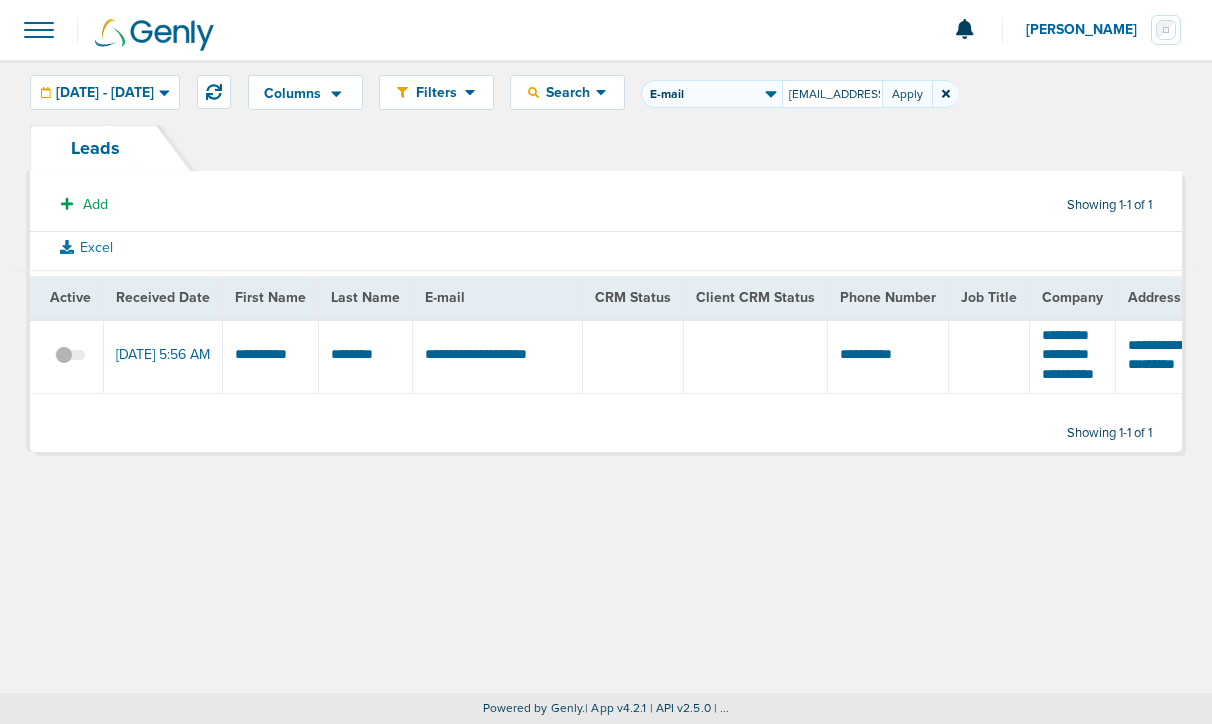 scroll, scrollTop: 0, scrollLeft: 33, axis: horizontal 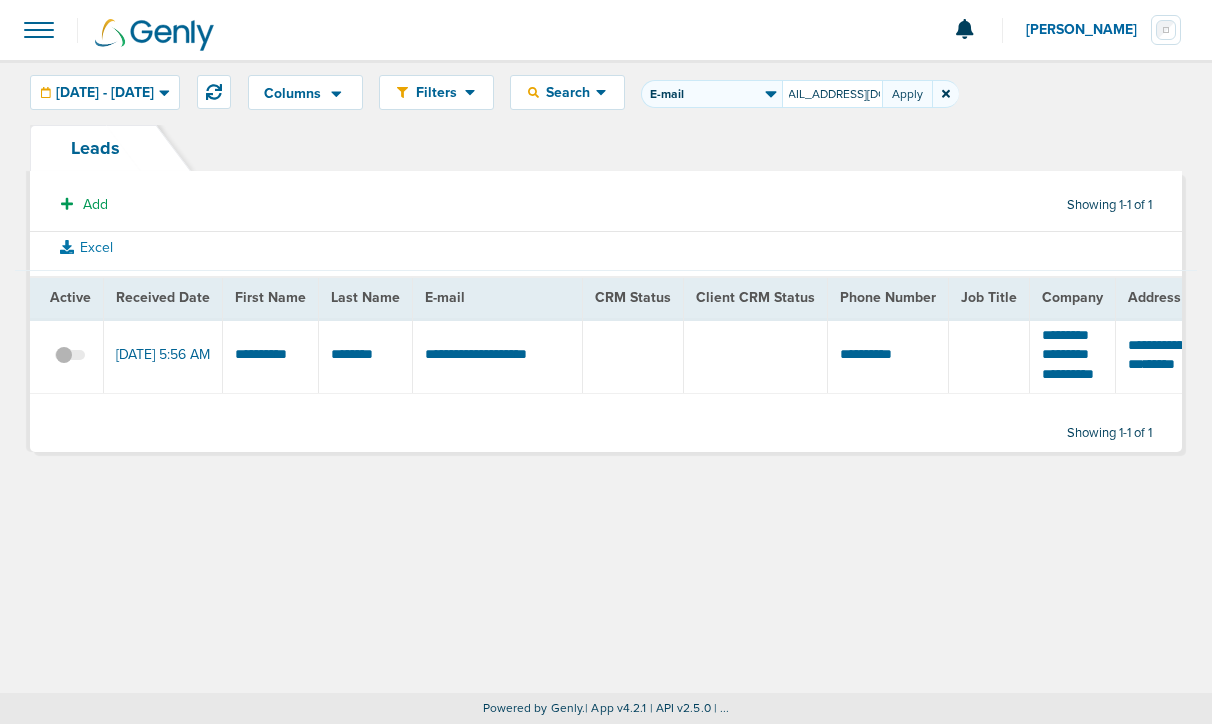 type on "[EMAIL_ADDRESS][DOMAIN_NAME]" 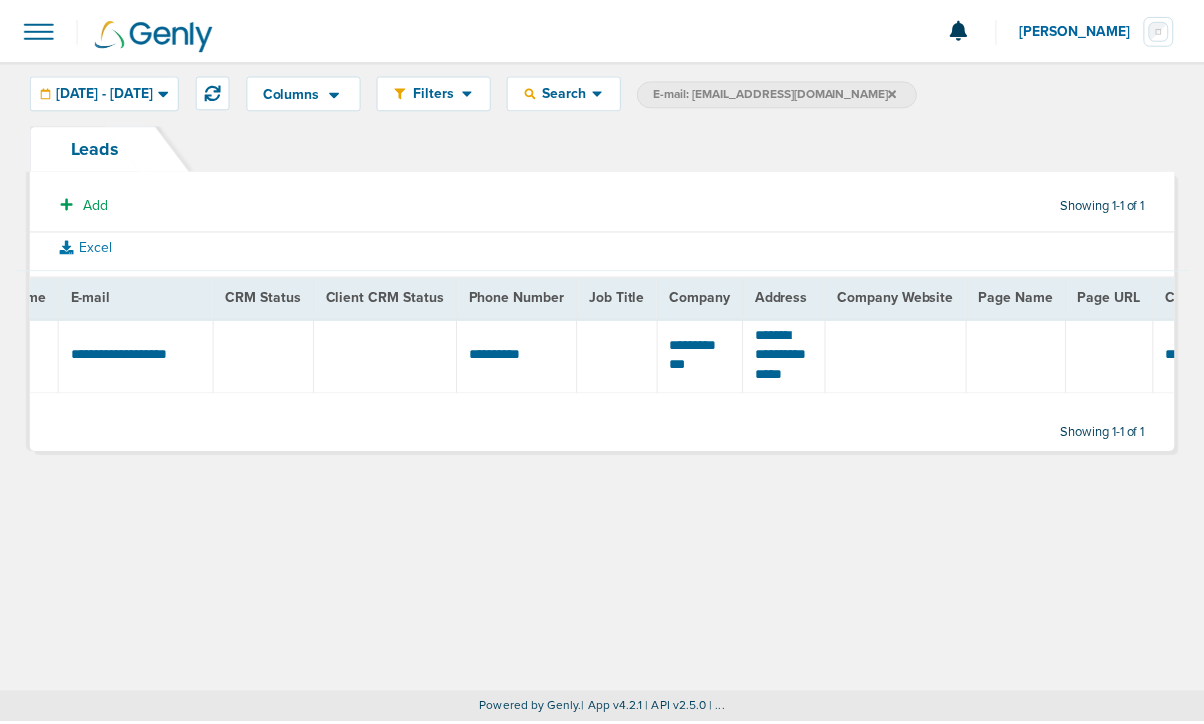 scroll, scrollTop: 0, scrollLeft: 0, axis: both 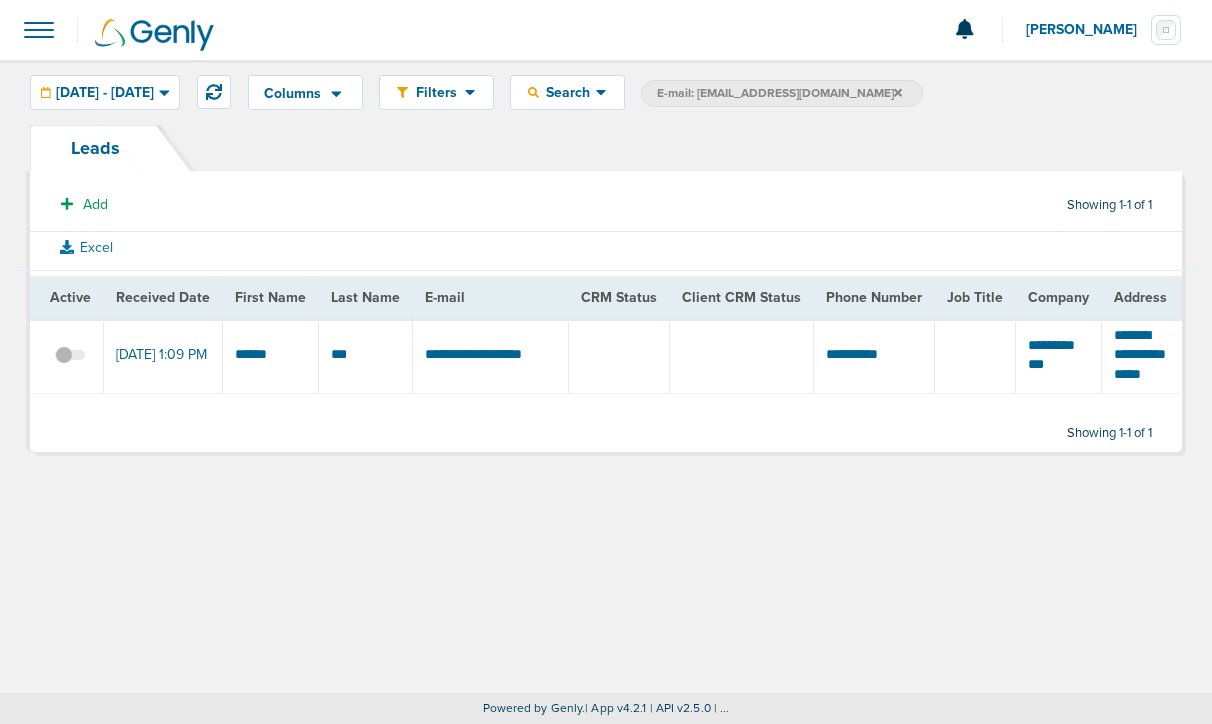 click 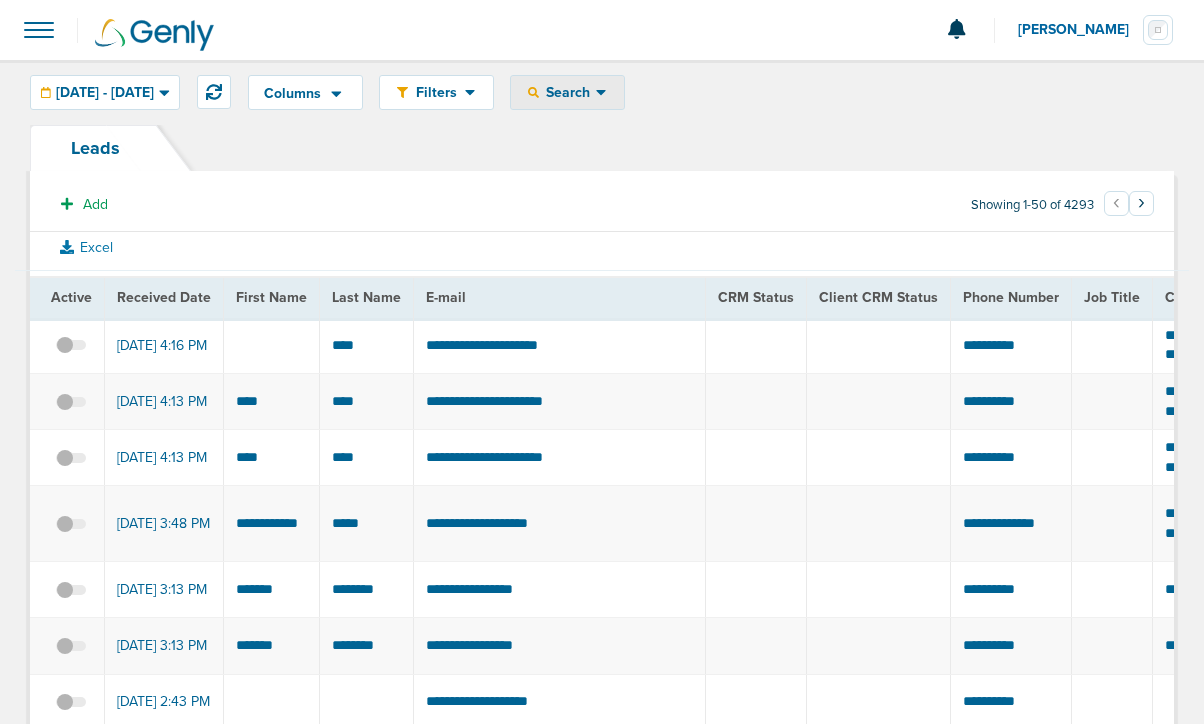 click on "Search" at bounding box center (567, 92) 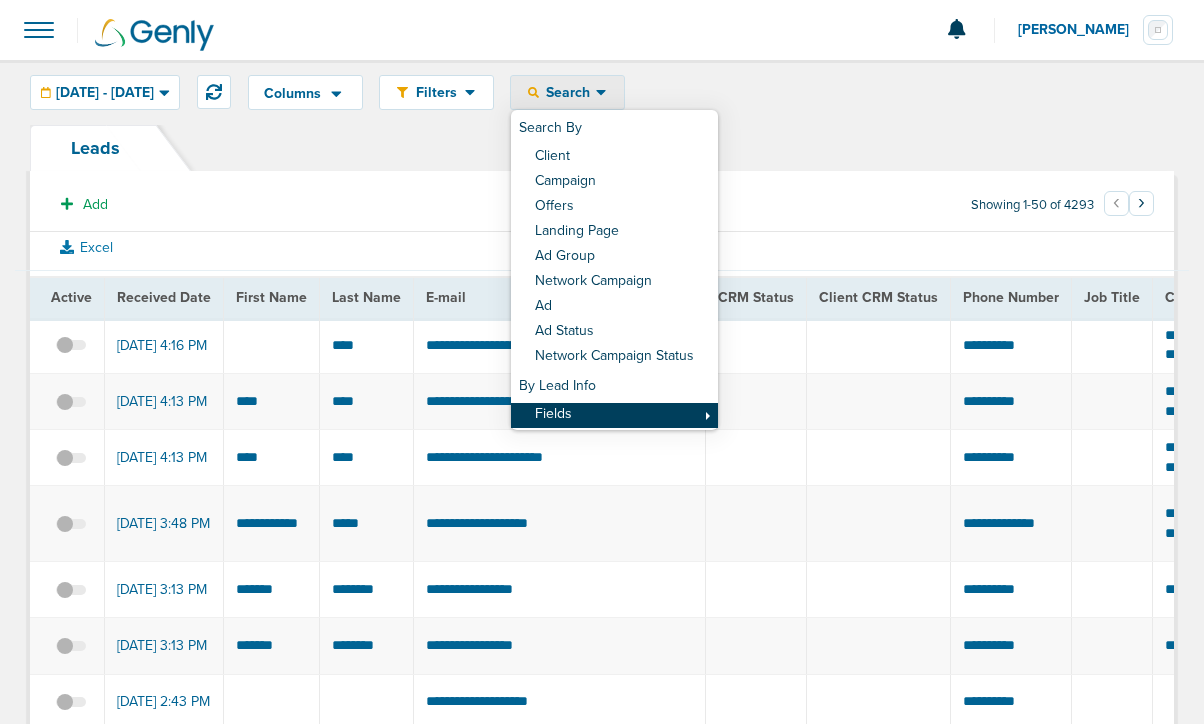 click on "Fields" at bounding box center (614, 415) 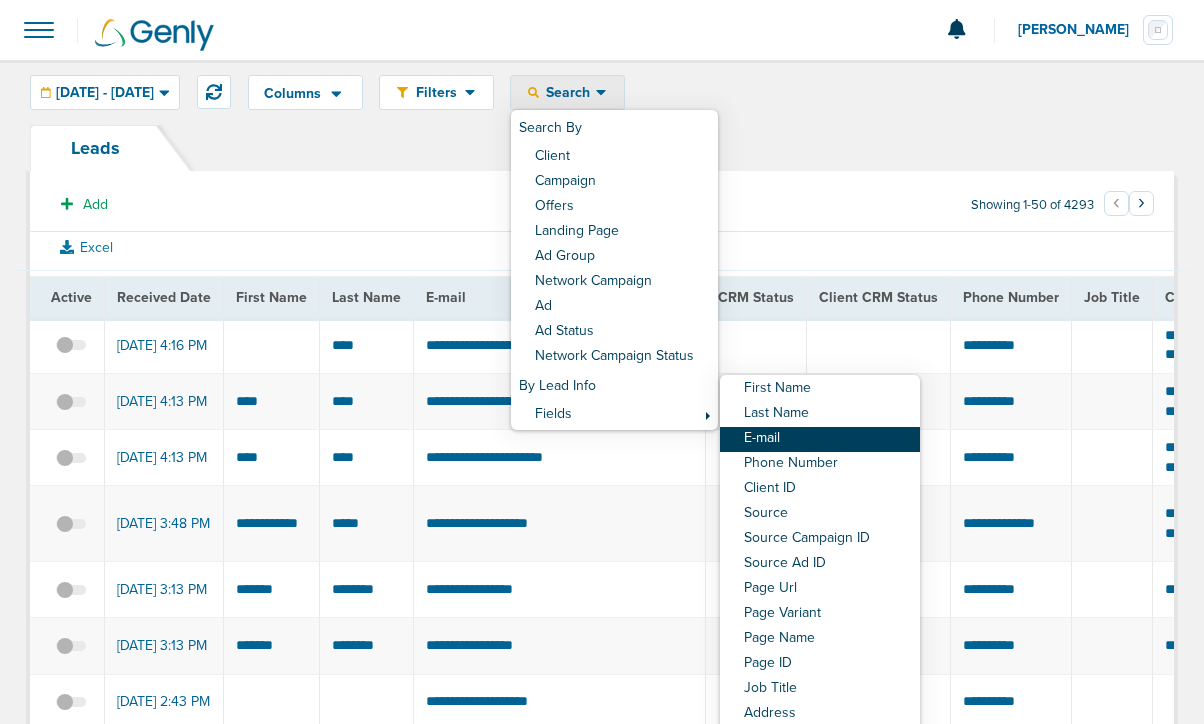 click on "E-mail" at bounding box center [820, 439] 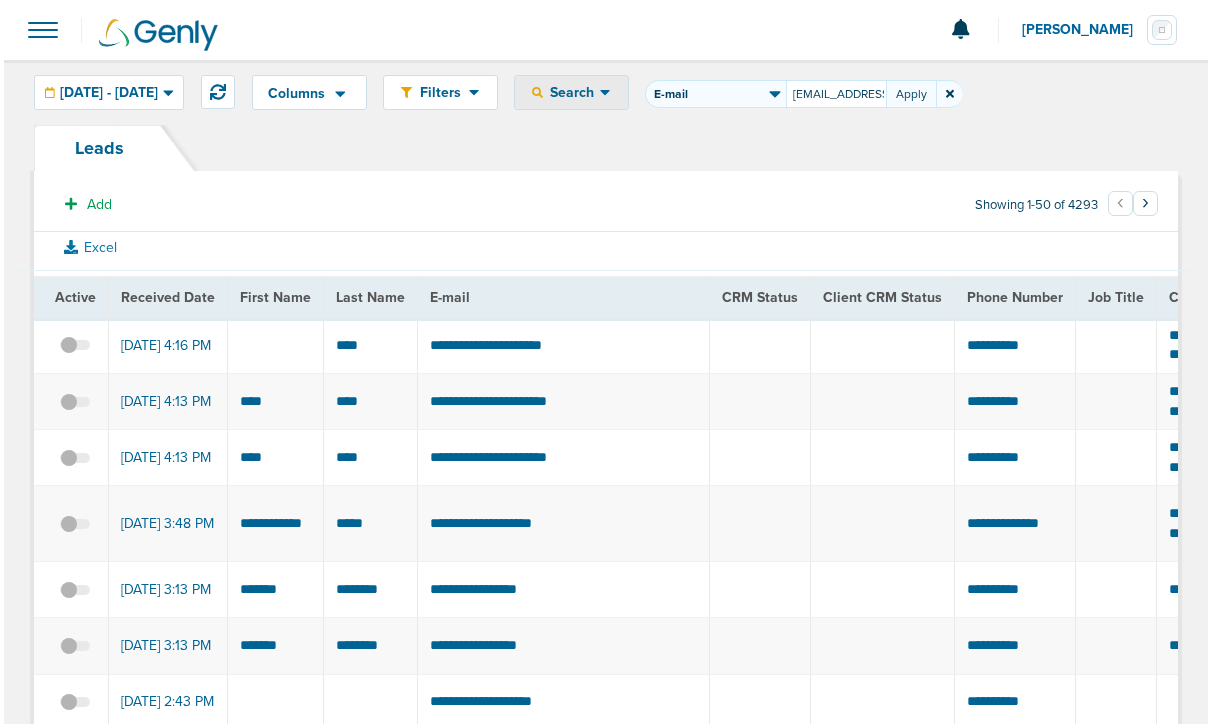 scroll, scrollTop: 0, scrollLeft: 19, axis: horizontal 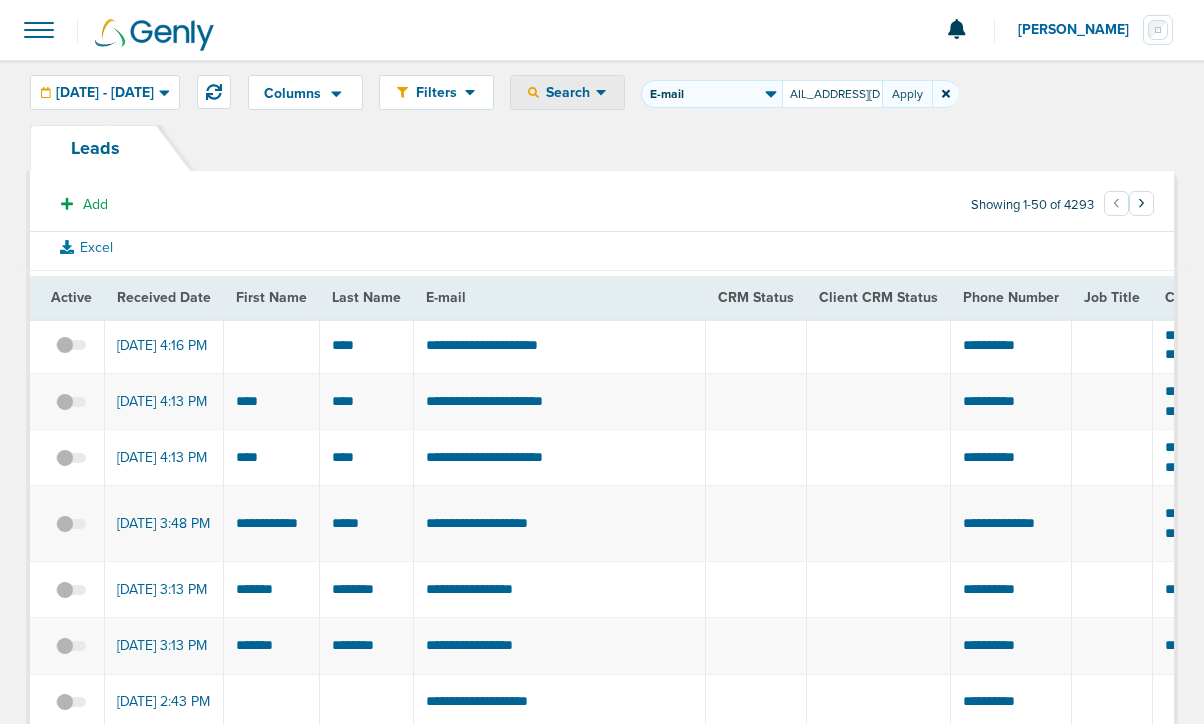 type on "[EMAIL_ADDRESS][DOMAIN_NAME]" 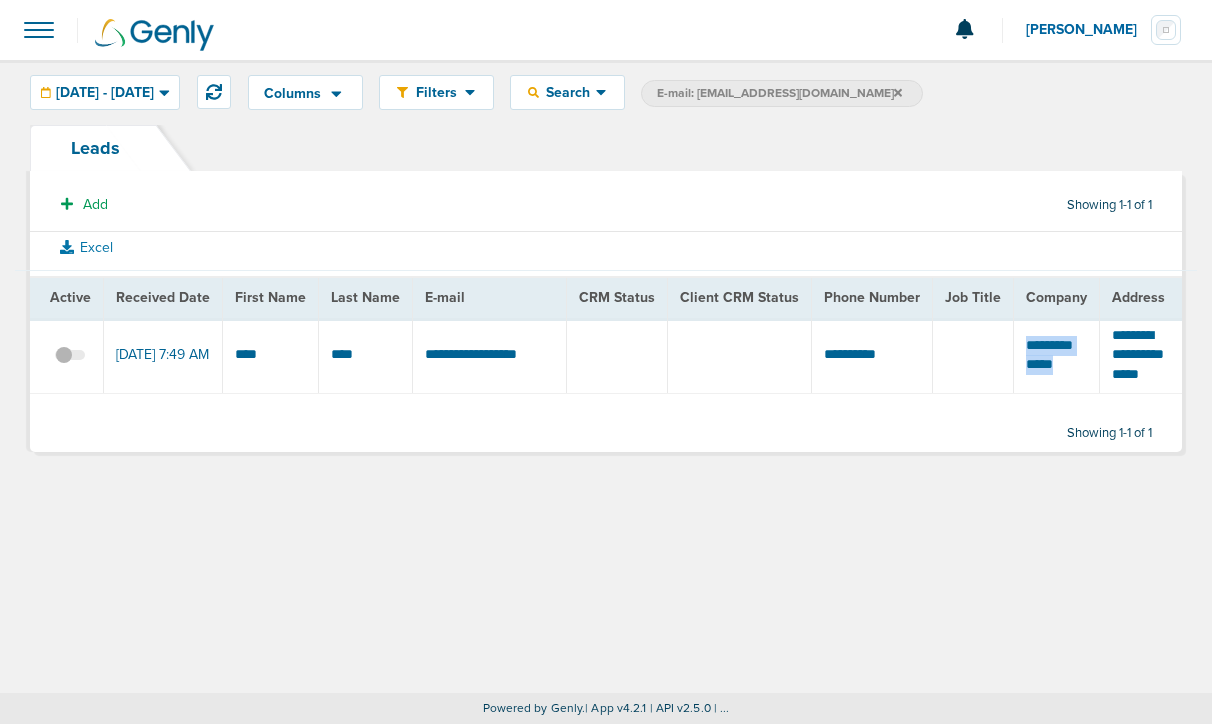 drag, startPoint x: 1003, startPoint y: 350, endPoint x: 1072, endPoint y: 379, distance: 74.84651 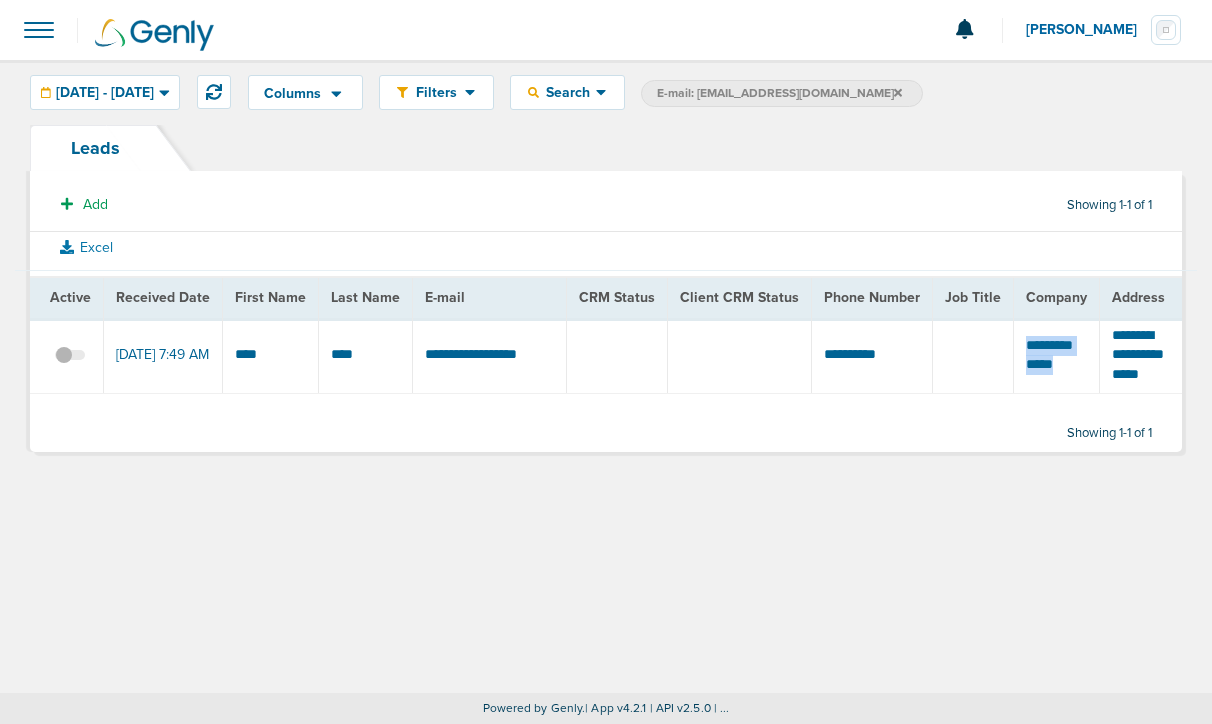 copy on "***" 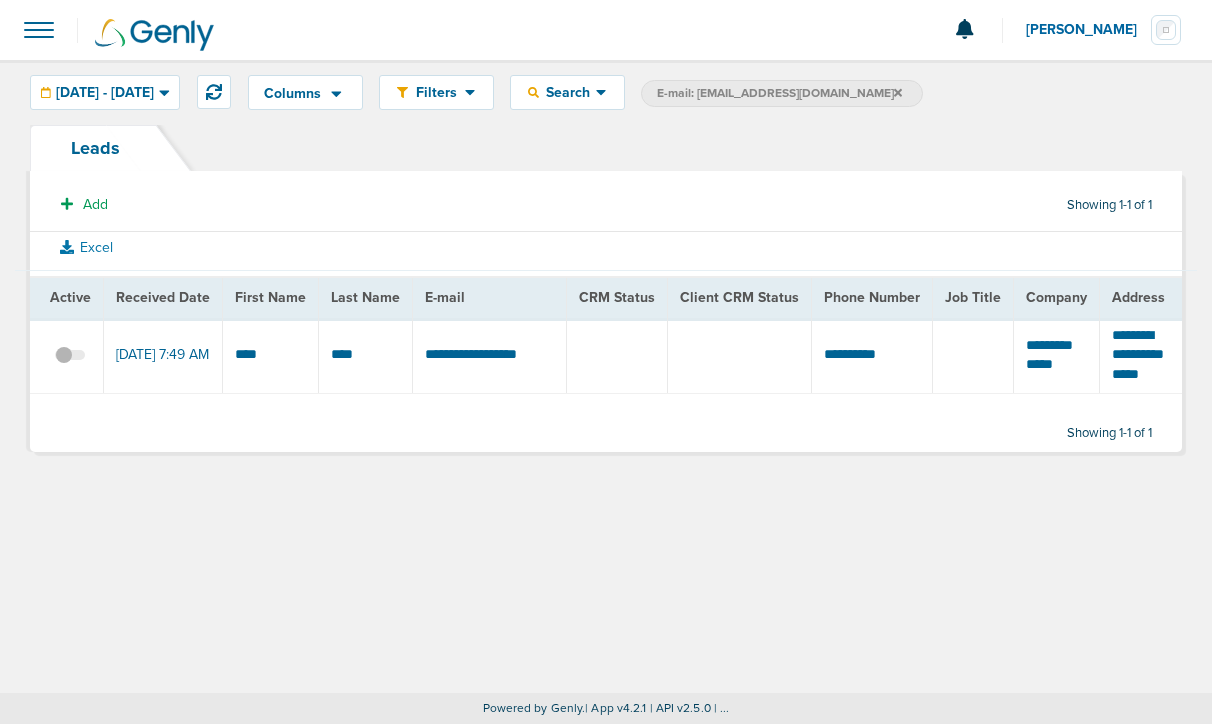 click at bounding box center (70, 365) 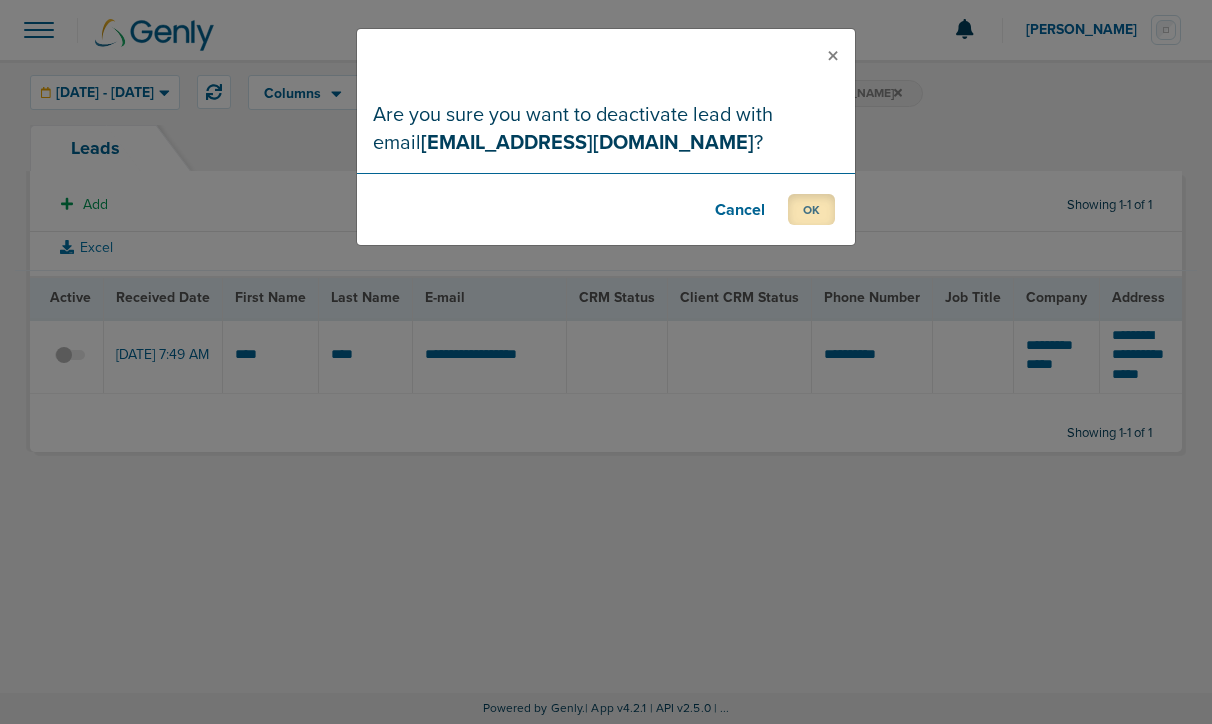 click on "OK" at bounding box center (811, 209) 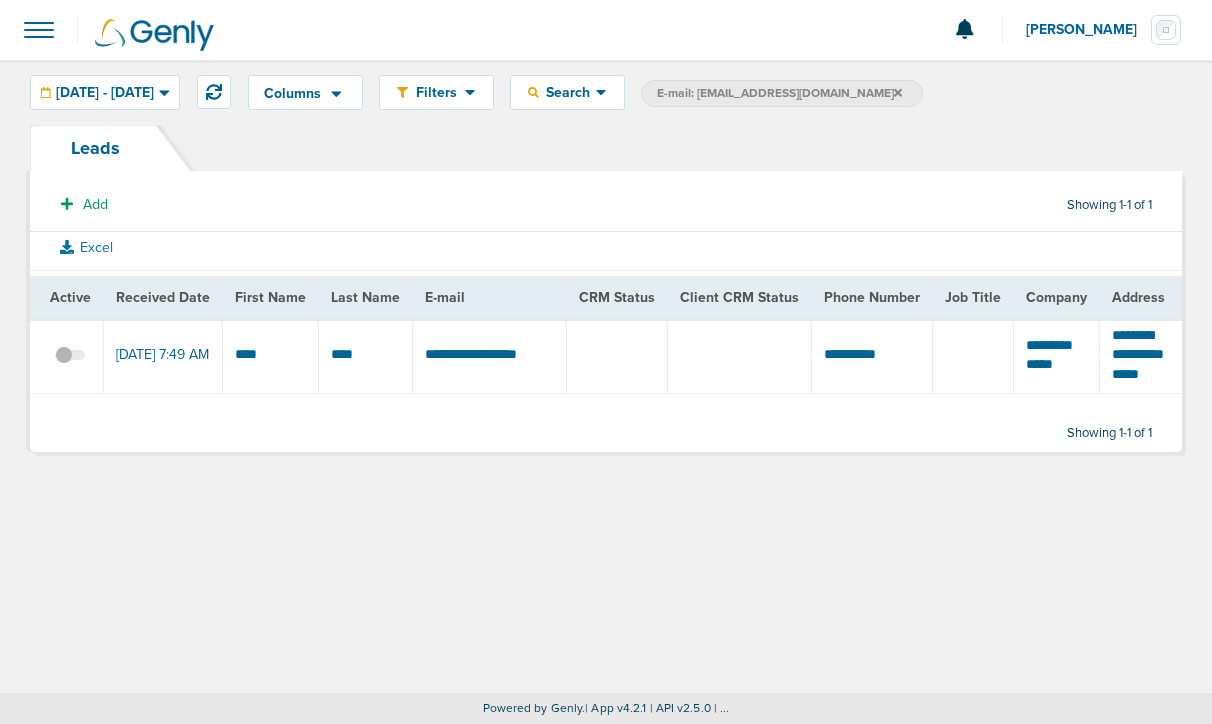 click on "E-mail: [EMAIL_ADDRESS][DOMAIN_NAME]" at bounding box center [779, 93] 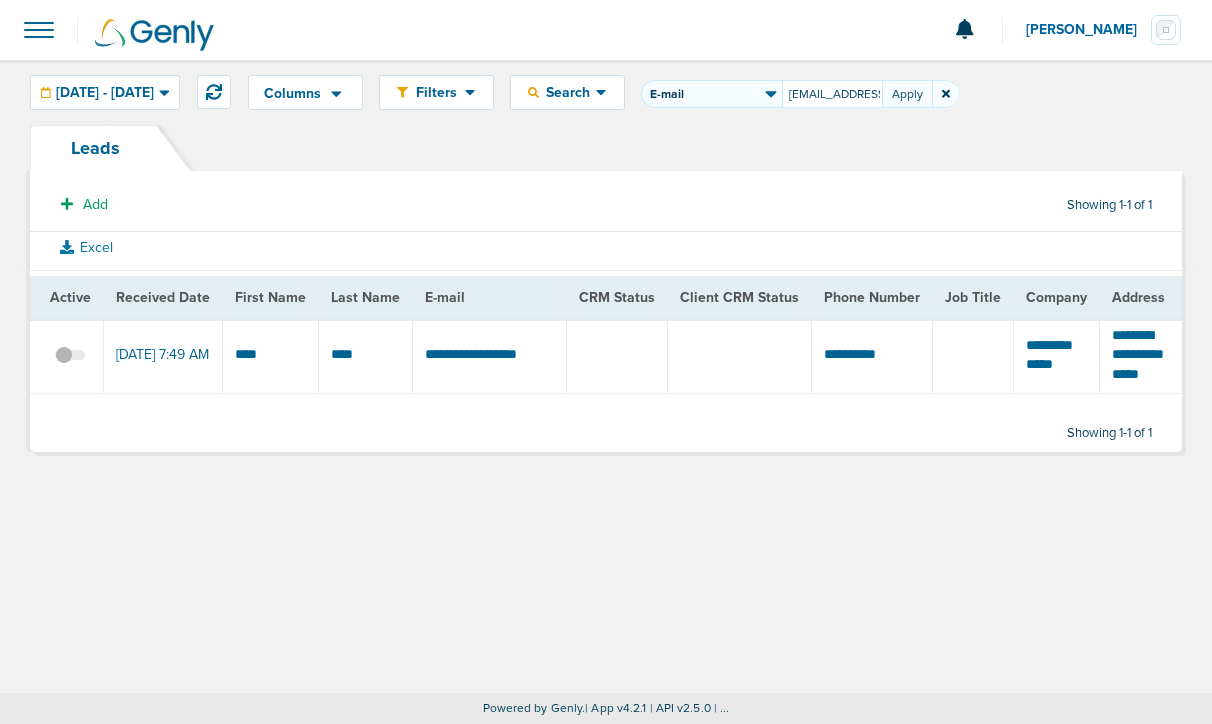 scroll, scrollTop: 0, scrollLeft: 20, axis: horizontal 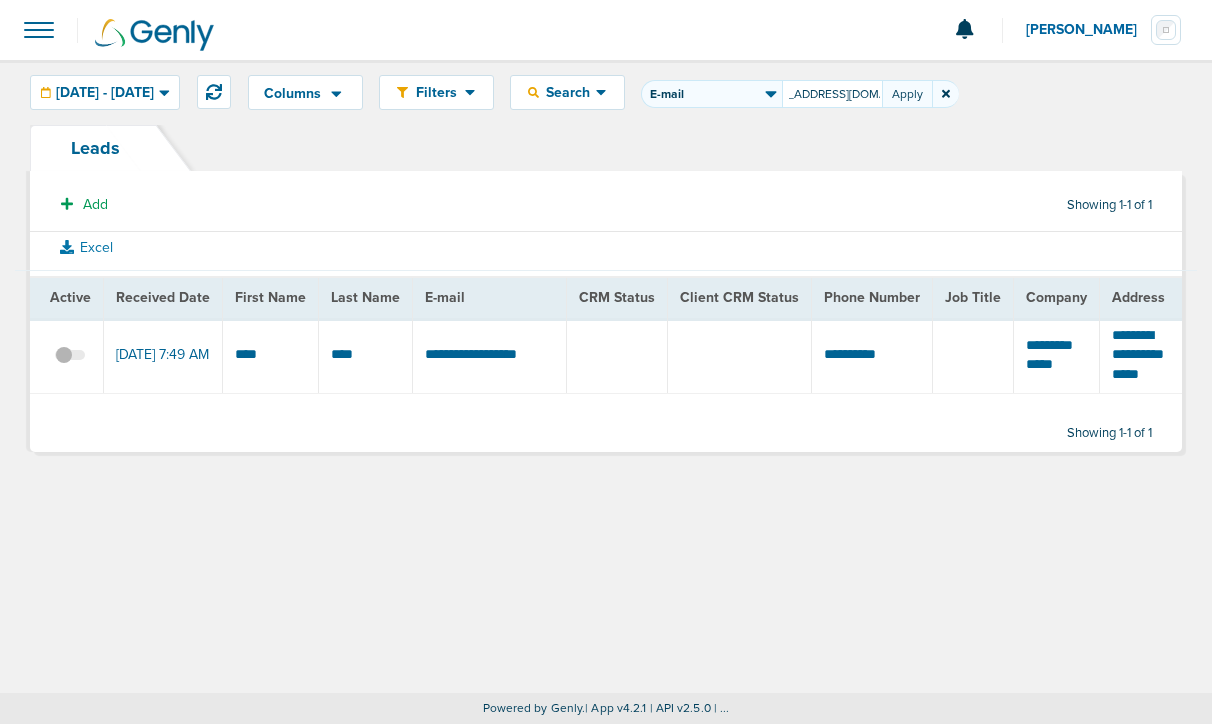 type on "[EMAIL_ADDRESS][DOMAIN_NAME]" 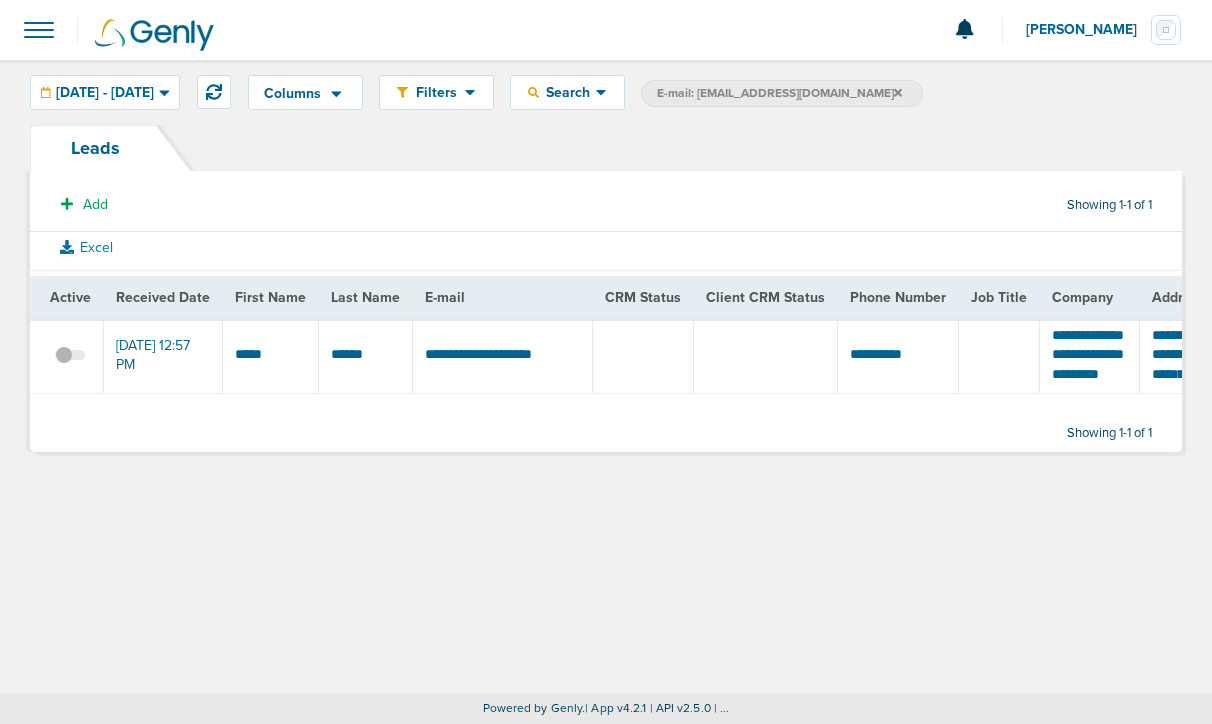 click on "E-mail: [EMAIL_ADDRESS][DOMAIN_NAME]" at bounding box center [779, 93] 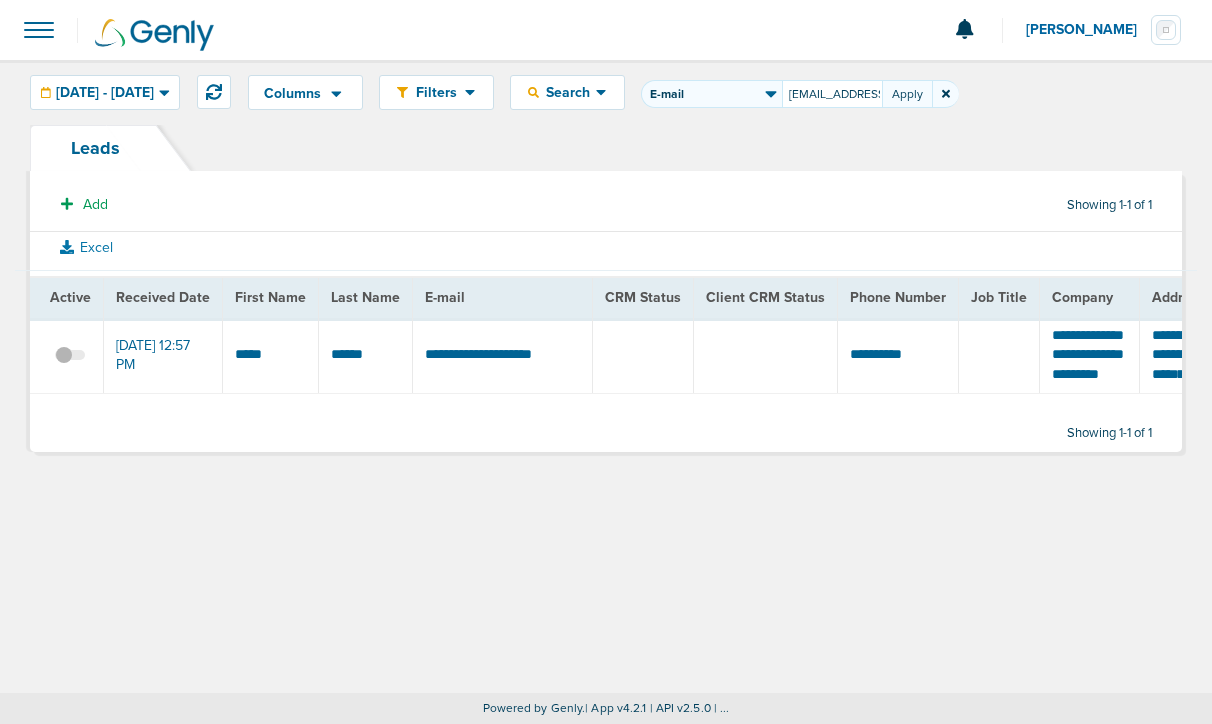 scroll, scrollTop: 0, scrollLeft: 39, axis: horizontal 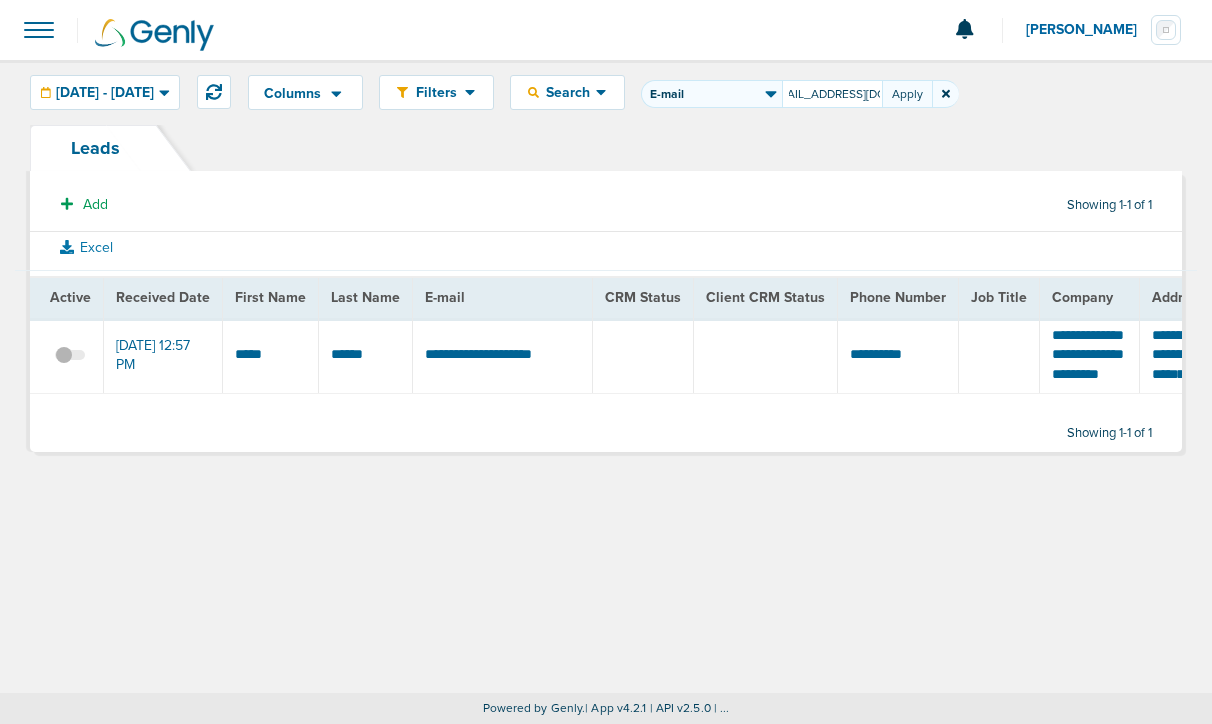 type on "[EMAIL_ADDRESS][DOMAIN_NAME]" 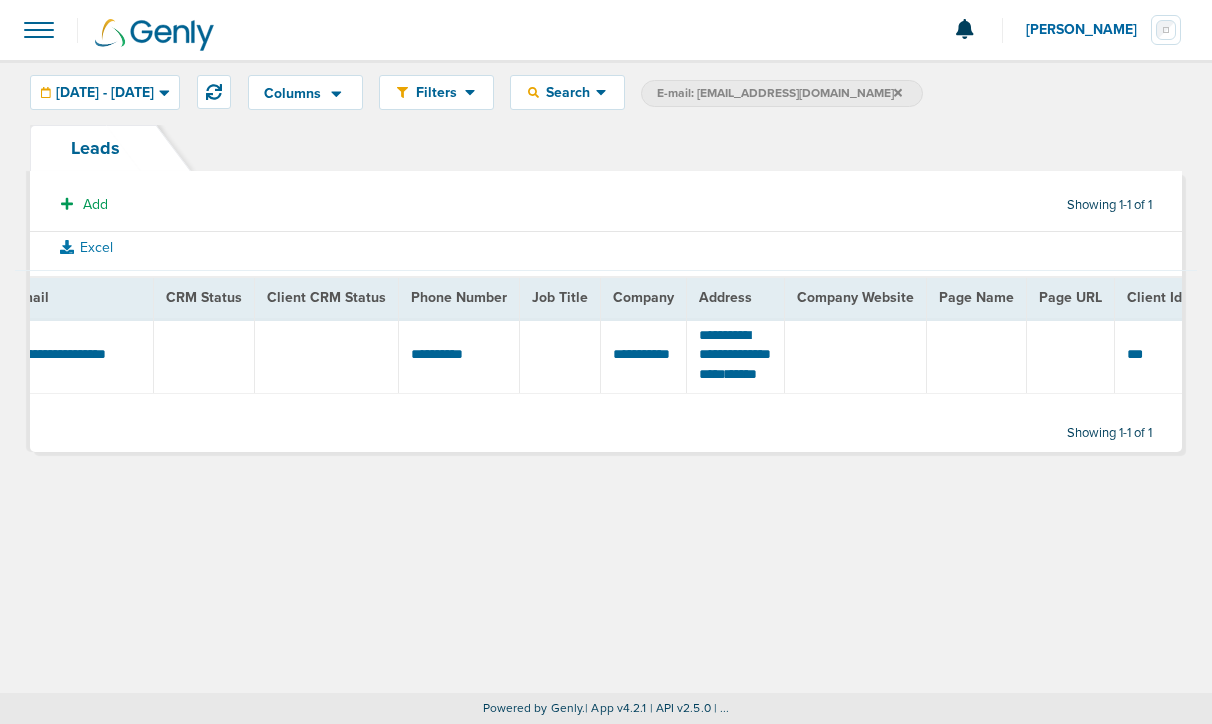 scroll, scrollTop: 0, scrollLeft: 0, axis: both 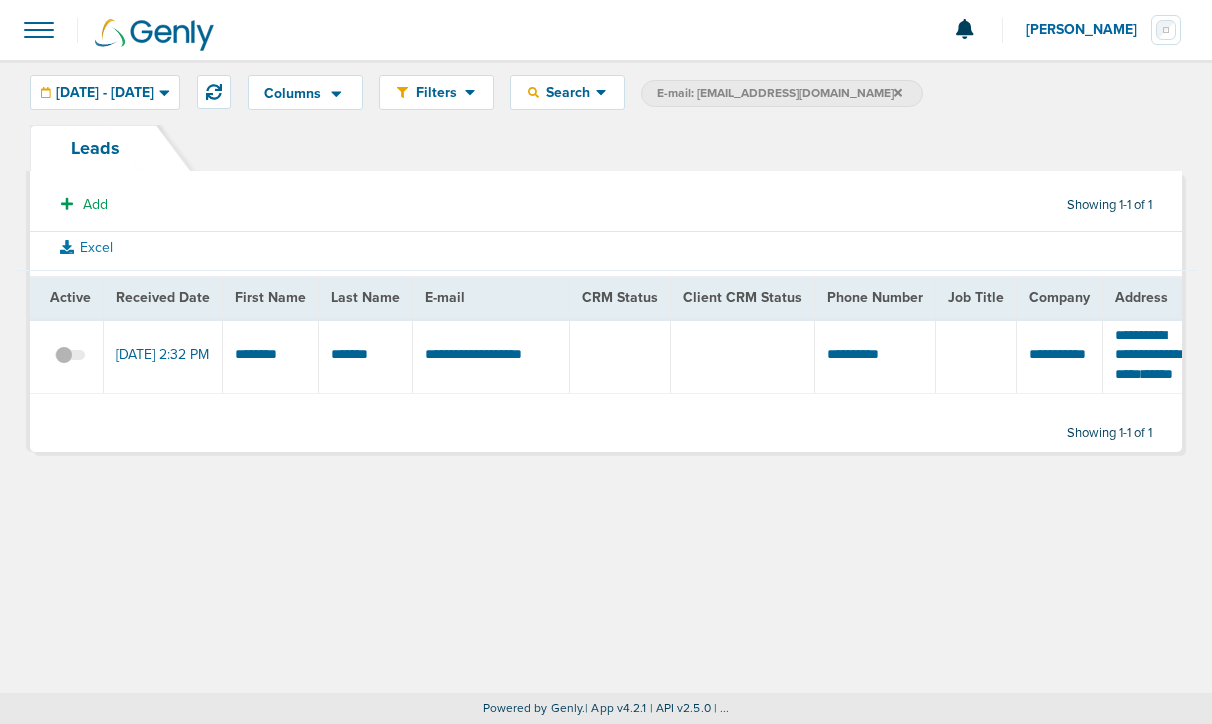 click on "E-mail: [EMAIL_ADDRESS][DOMAIN_NAME]" at bounding box center [779, 93] 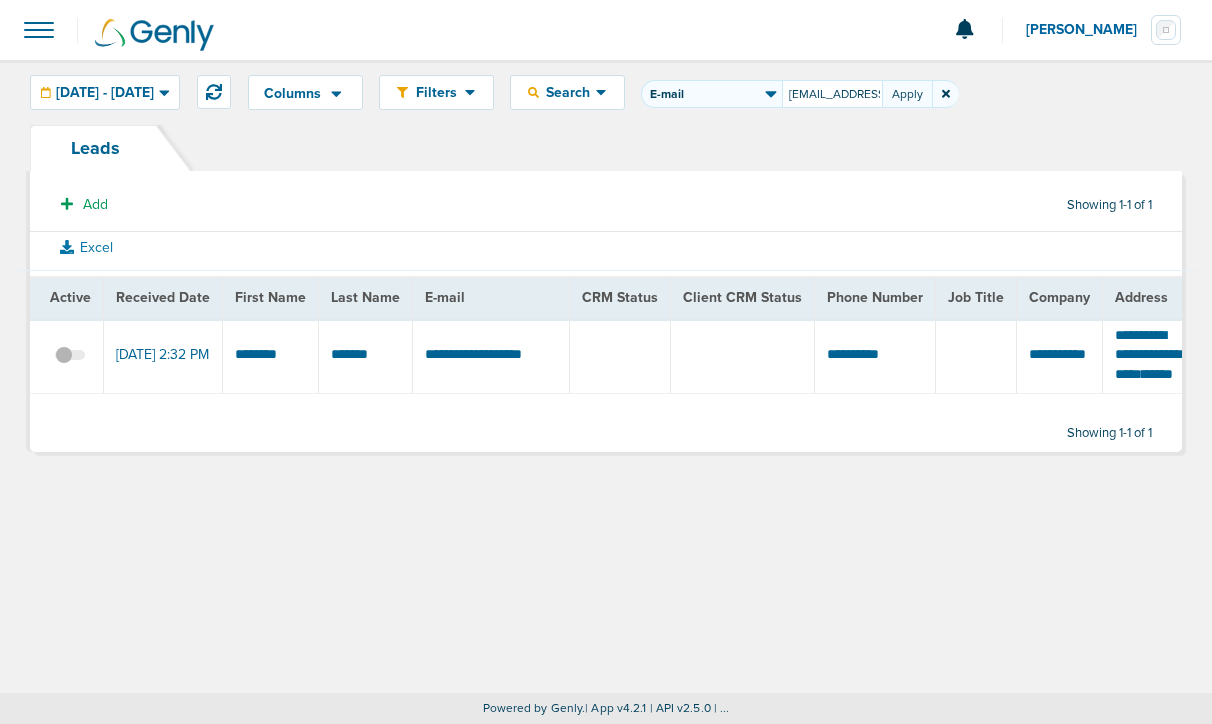 scroll, scrollTop: 0, scrollLeft: 22, axis: horizontal 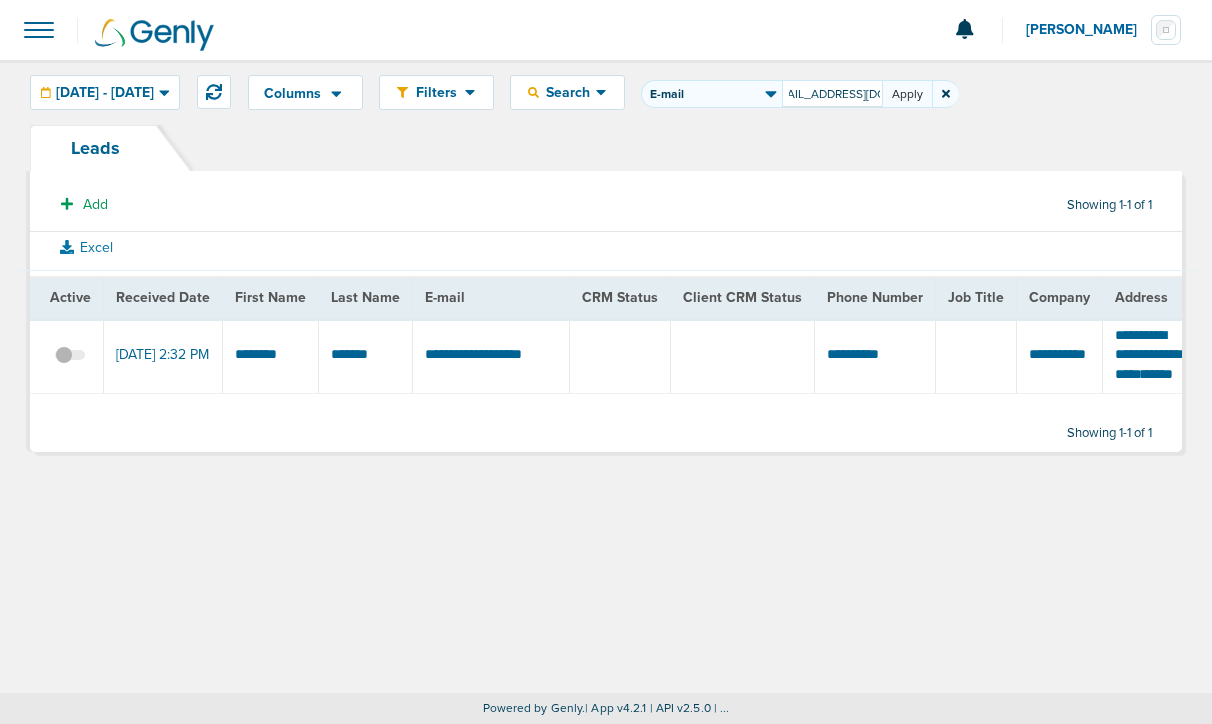 drag, startPoint x: 848, startPoint y: 95, endPoint x: 953, endPoint y: 101, distance: 105.17129 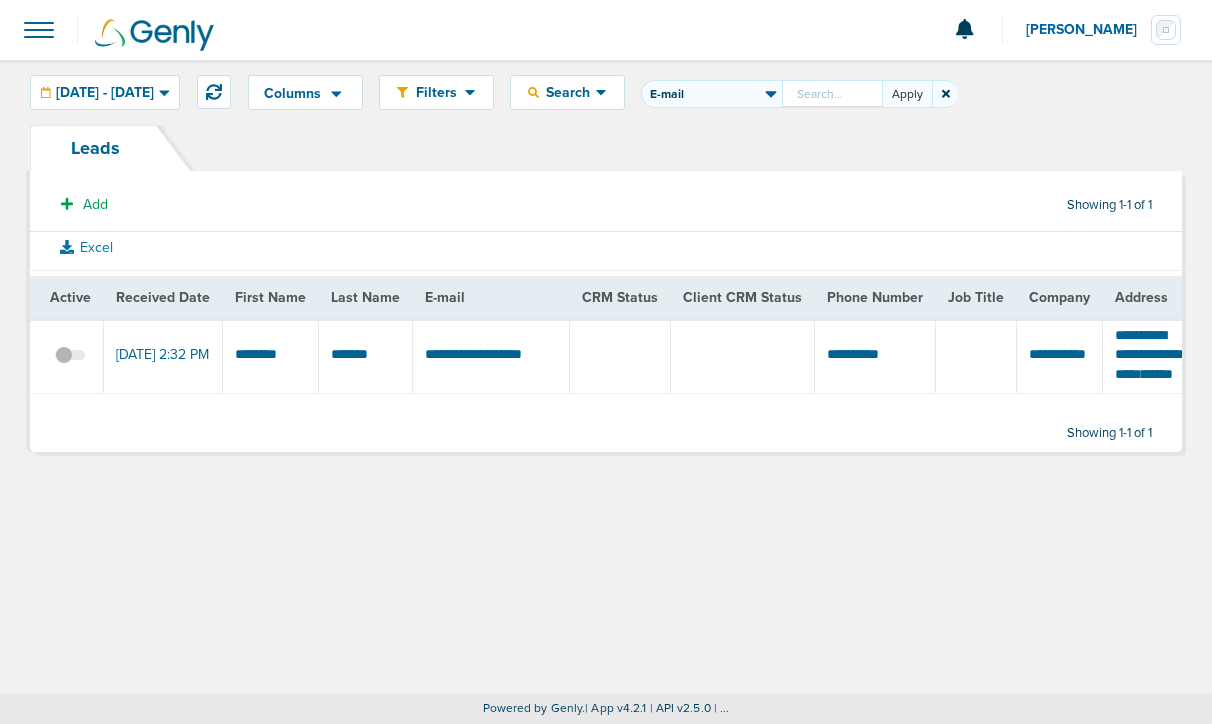 scroll, scrollTop: 0, scrollLeft: 0, axis: both 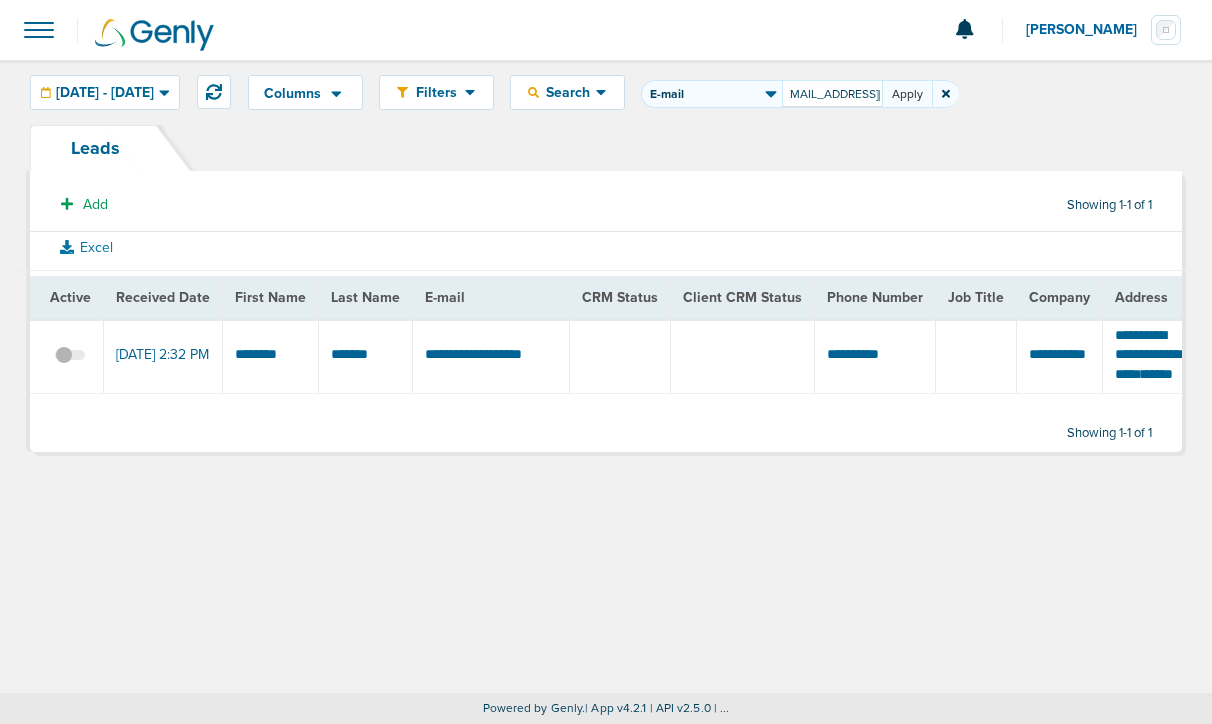 type on "[EMAIL_ADDRESS][DOMAIN_NAME]" 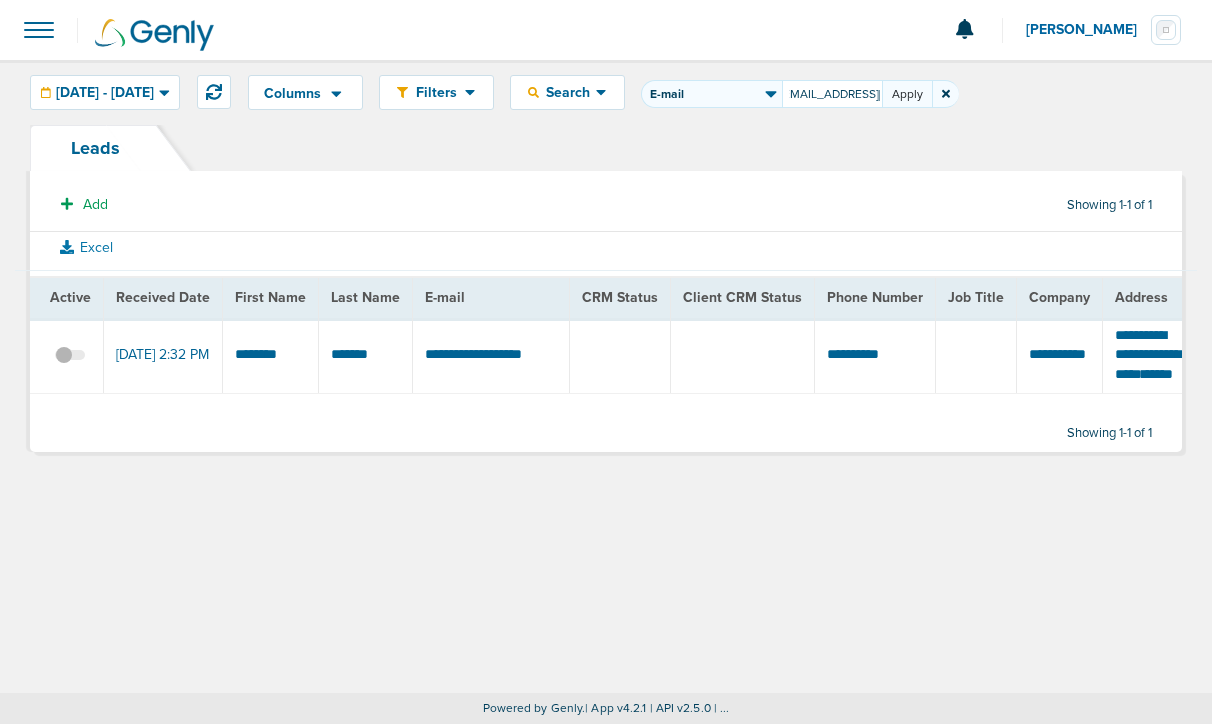 scroll, scrollTop: 0, scrollLeft: 0, axis: both 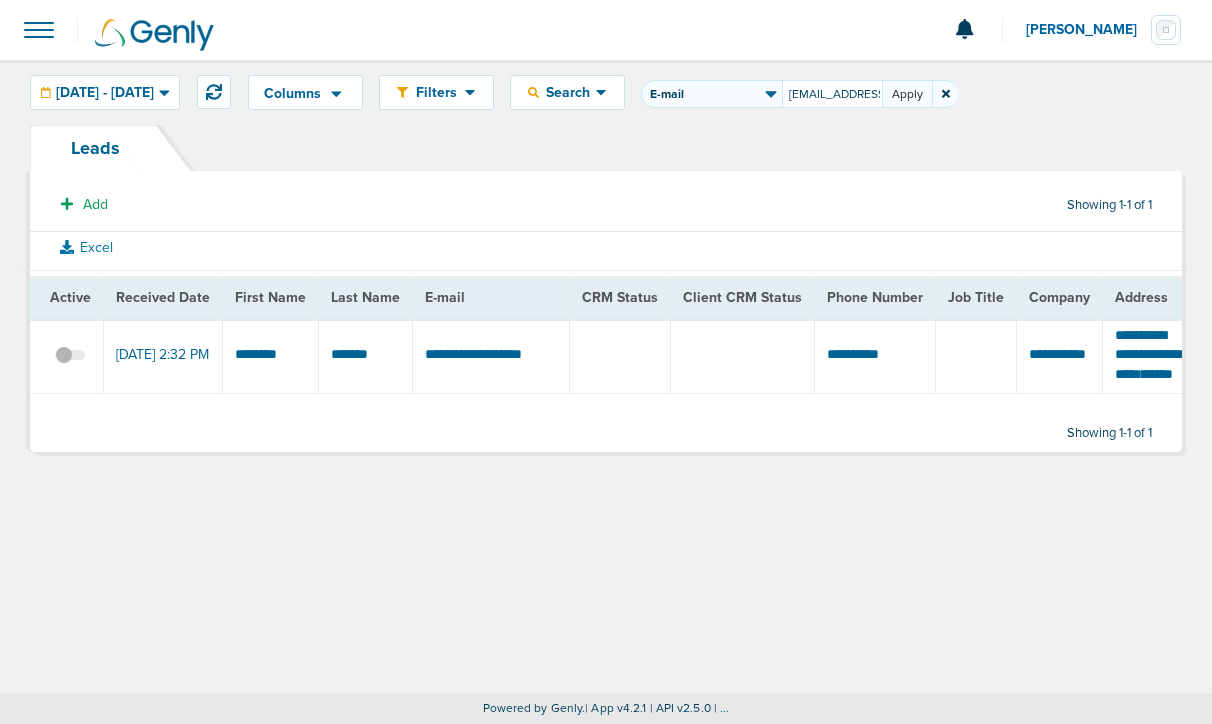 click on "Apply" at bounding box center [907, 94] 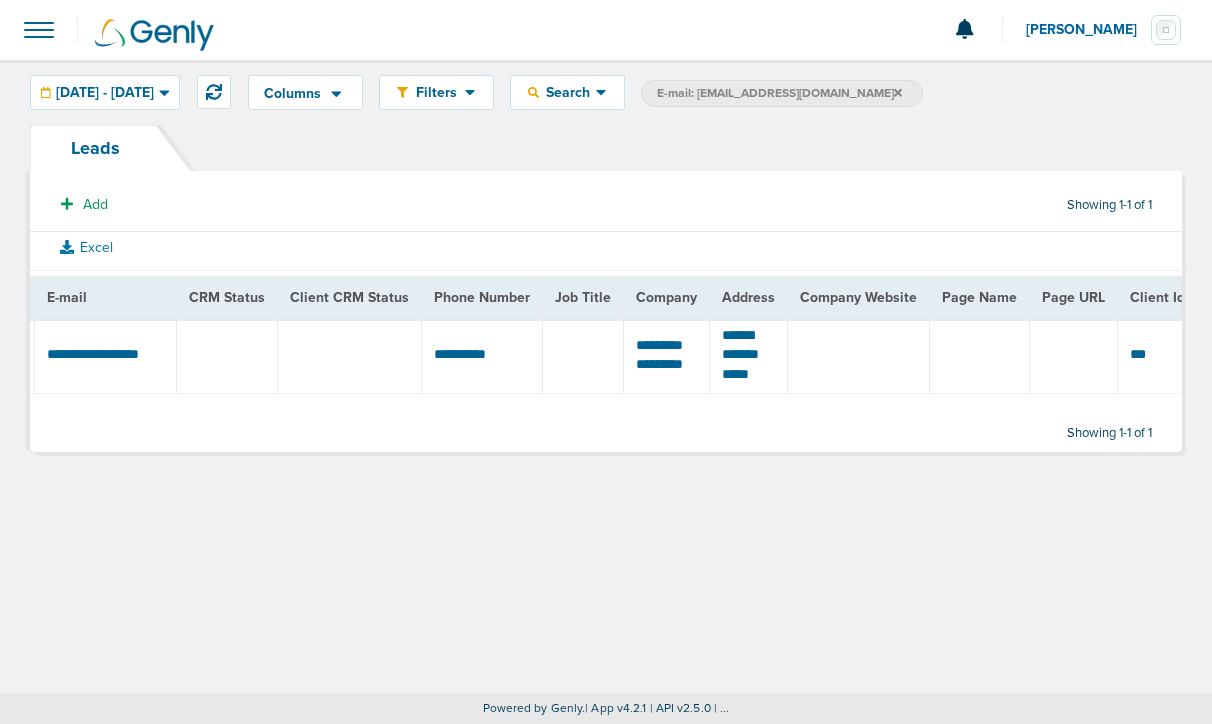 scroll, scrollTop: 0, scrollLeft: 0, axis: both 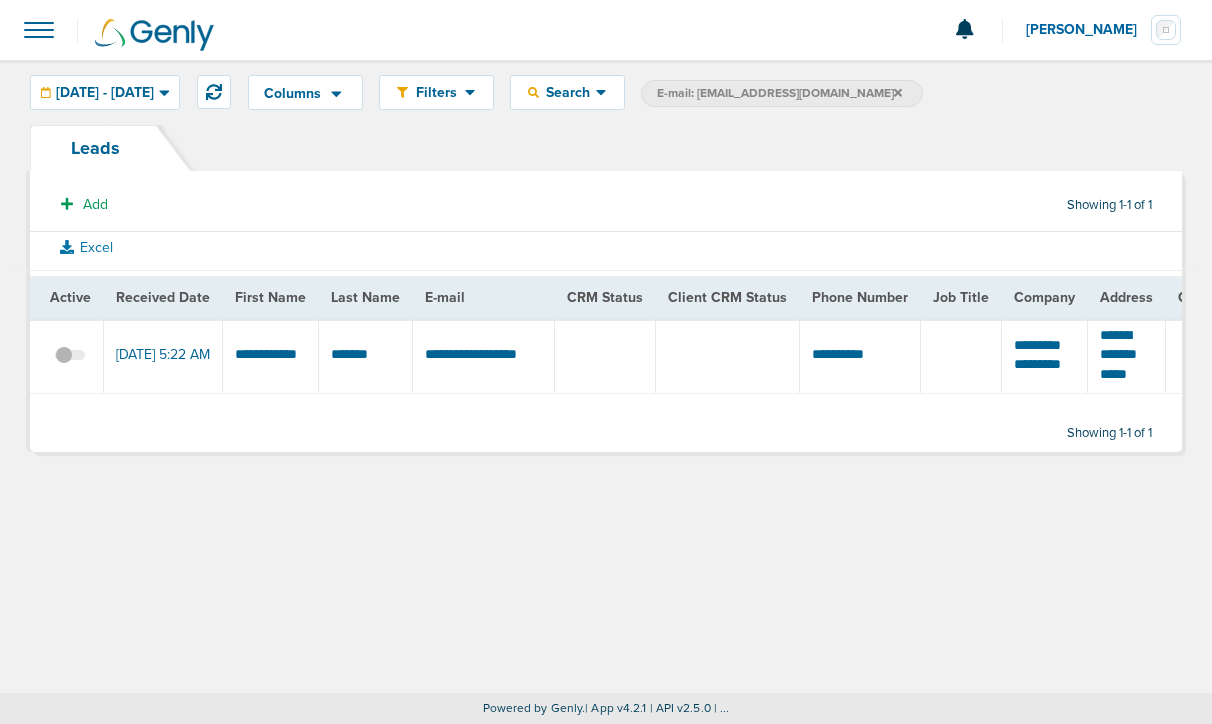 click at bounding box center [70, 365] 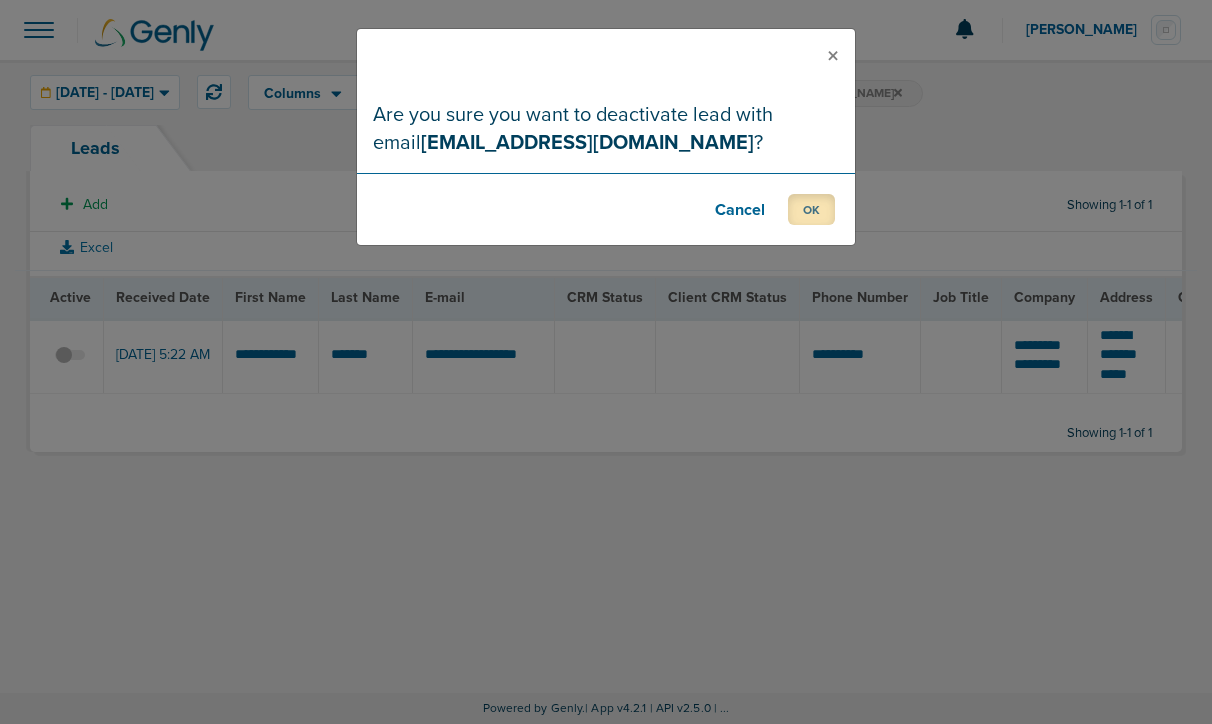 click on "OK" at bounding box center (811, 209) 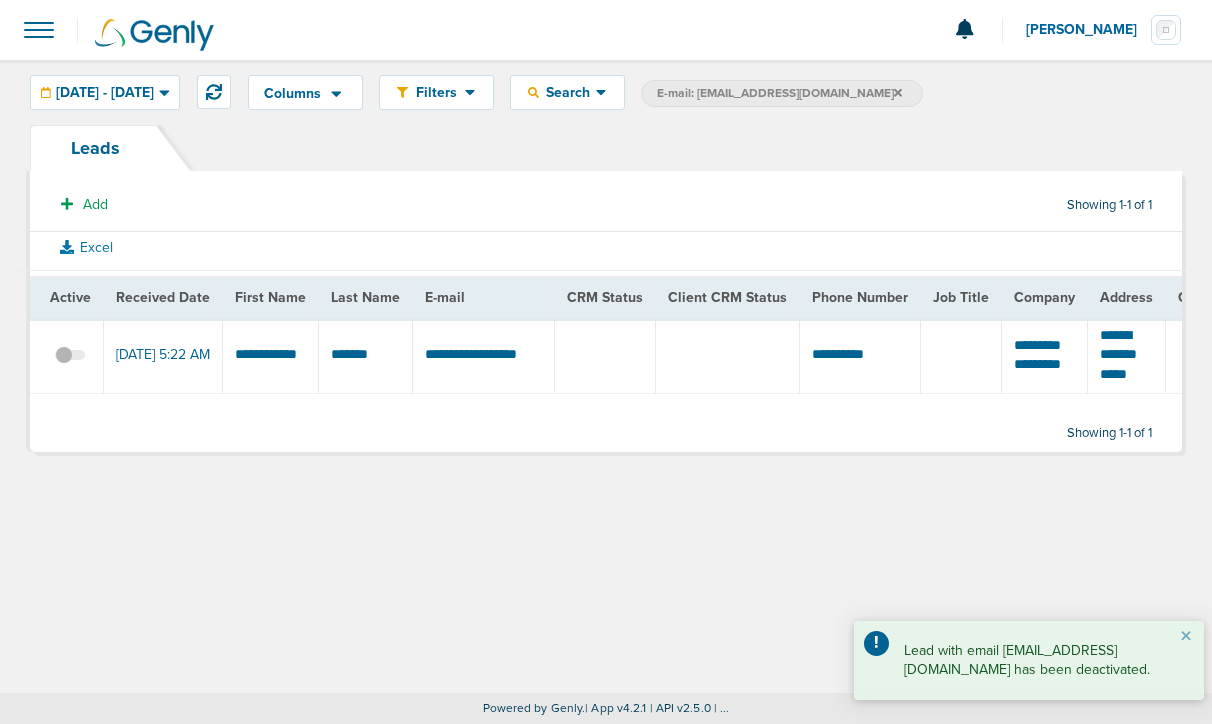 click on "E-mail: [EMAIL_ADDRESS][DOMAIN_NAME]" at bounding box center [779, 93] 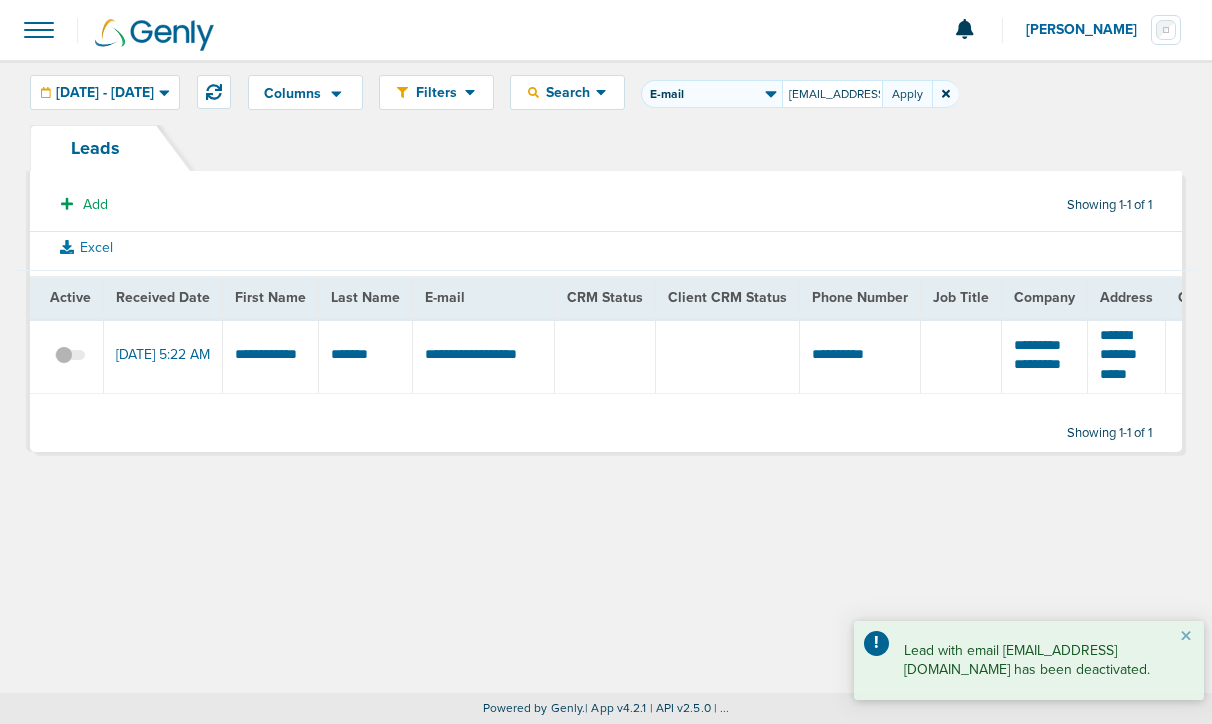 scroll, scrollTop: 0, scrollLeft: 9, axis: horizontal 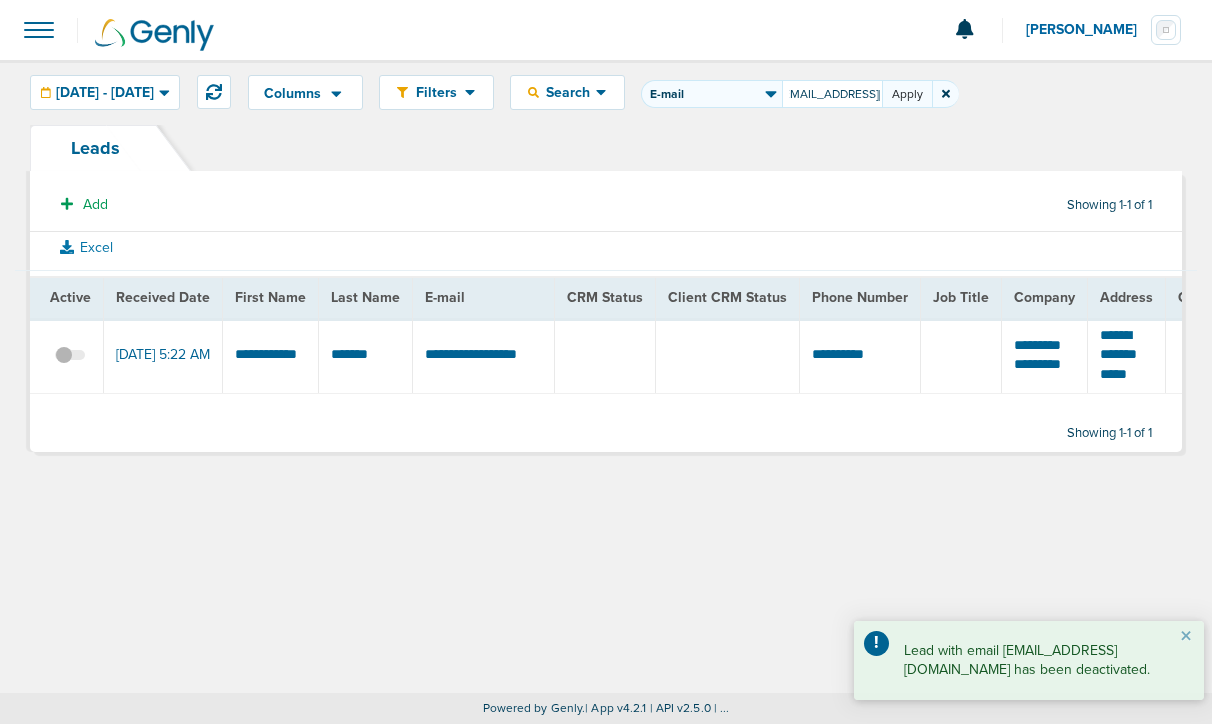 type on "[EMAIL_ADDRESS][DOMAIN_NAME]" 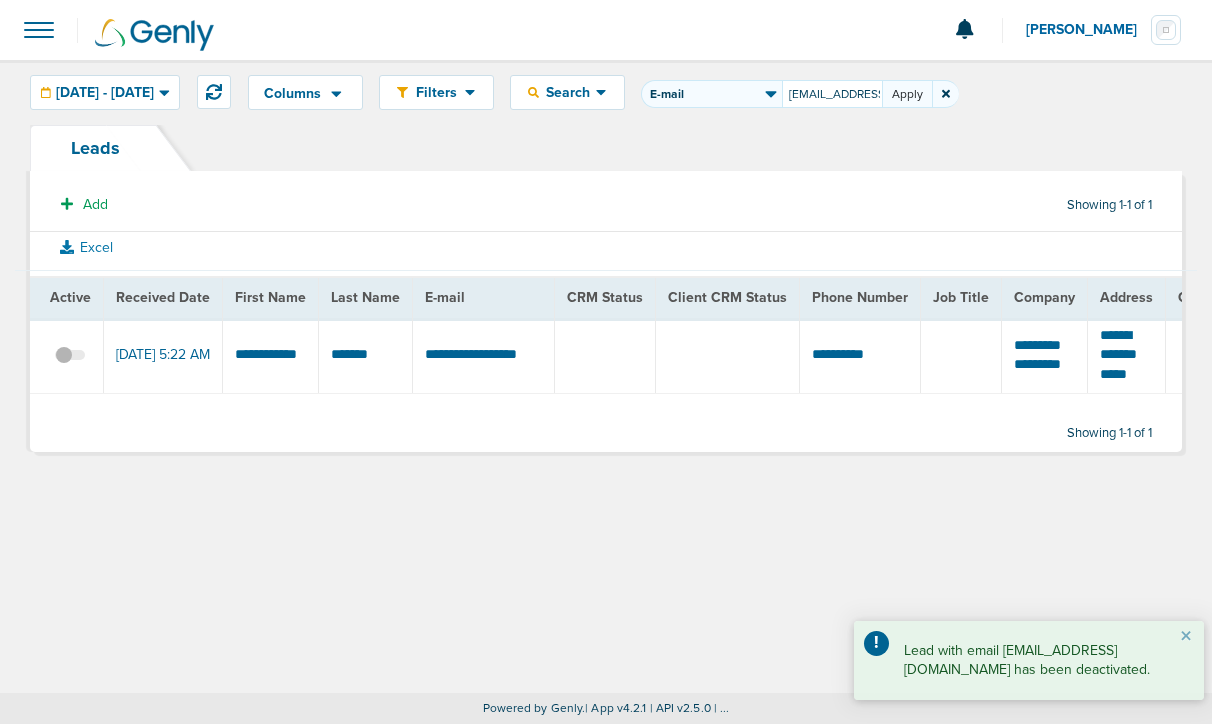 click on "Apply" at bounding box center [907, 94] 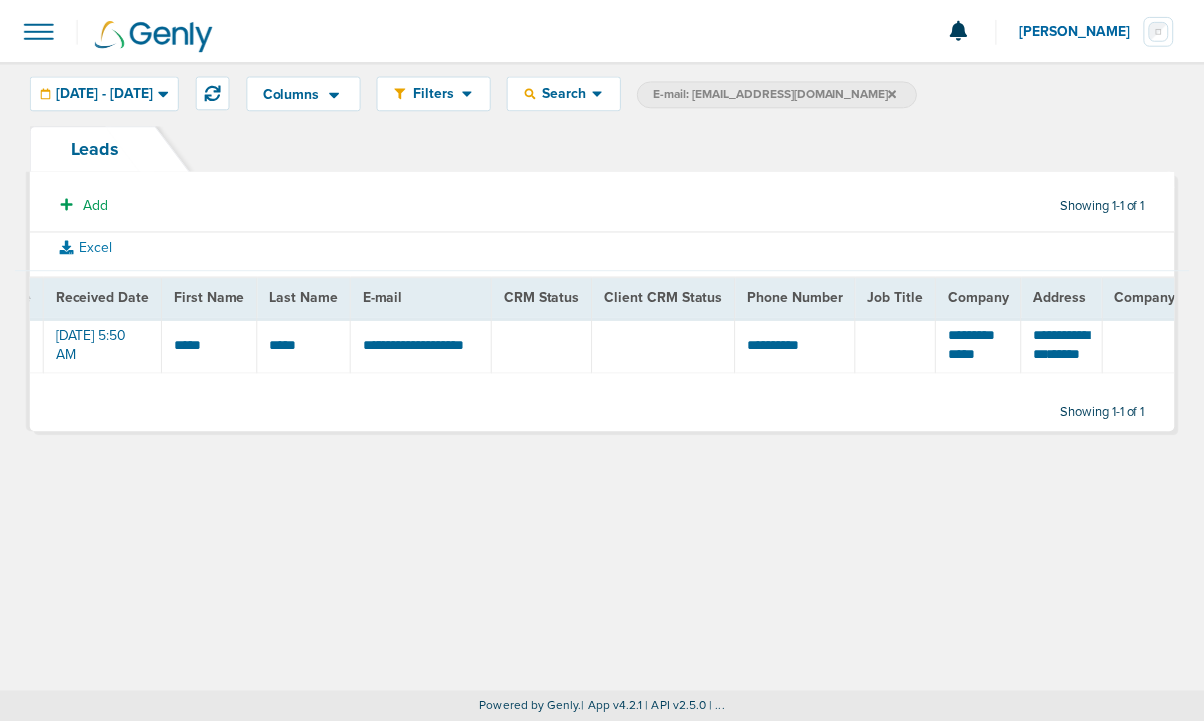 scroll, scrollTop: 0, scrollLeft: 0, axis: both 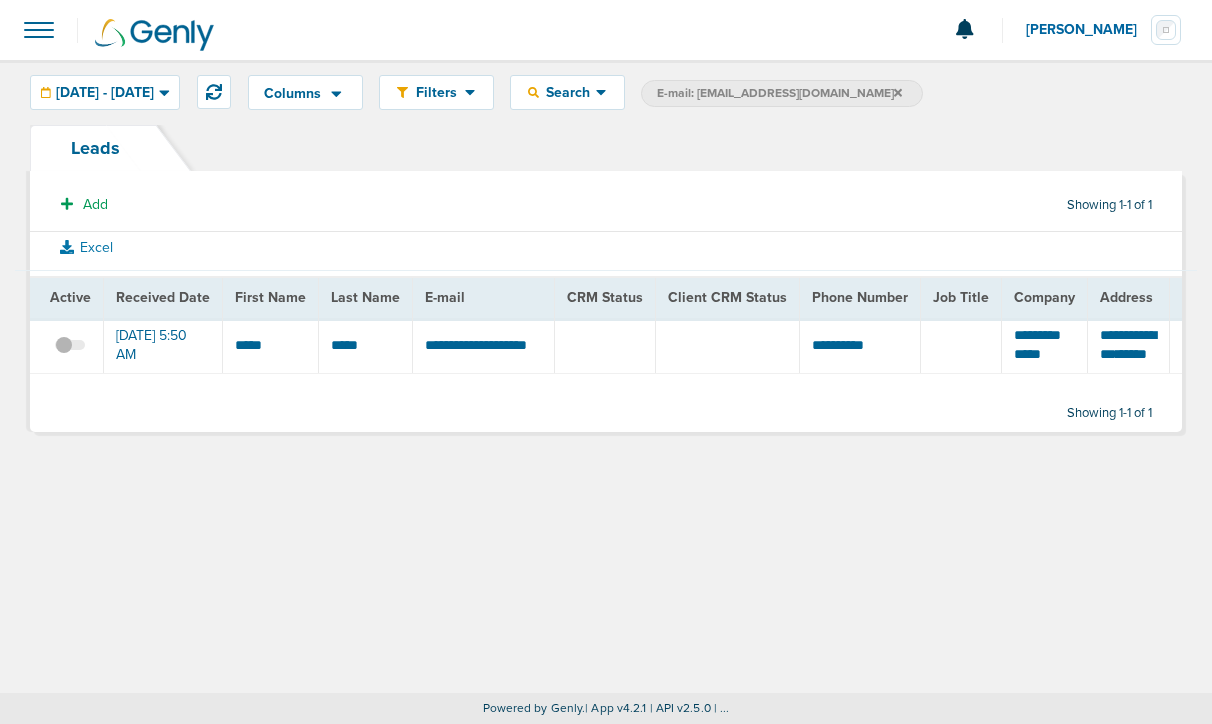 click at bounding box center [70, 355] 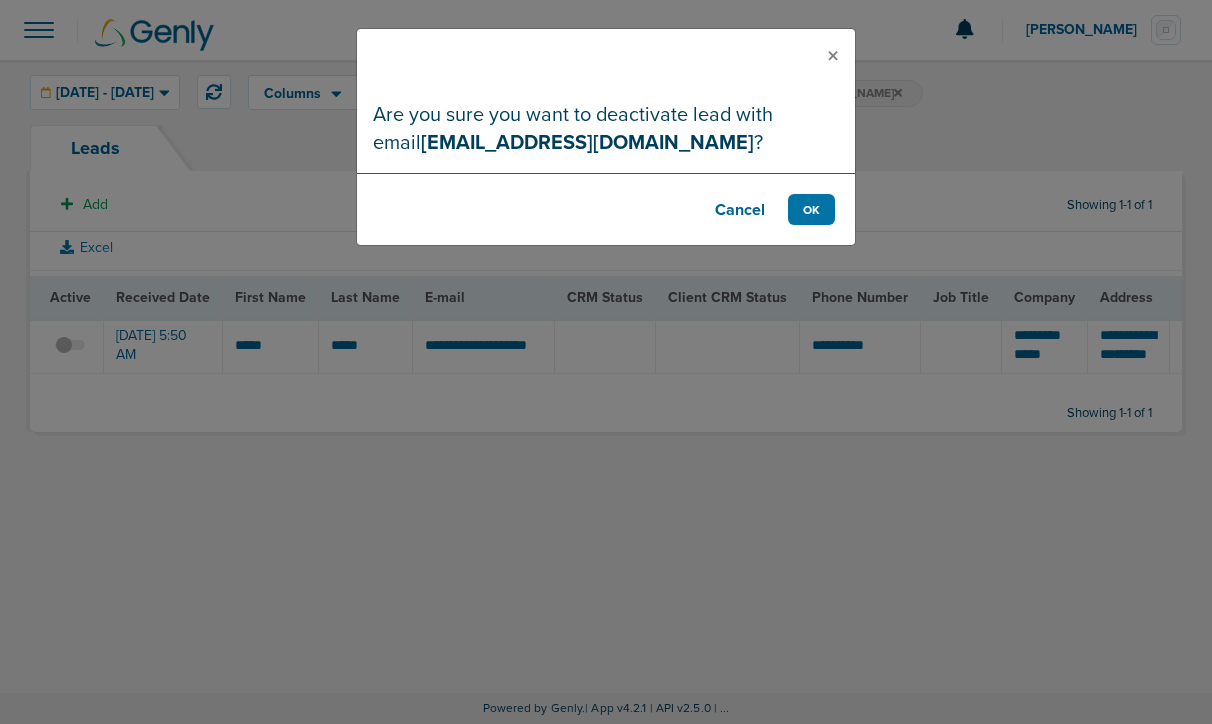 click on "Cancel" at bounding box center [740, 209] 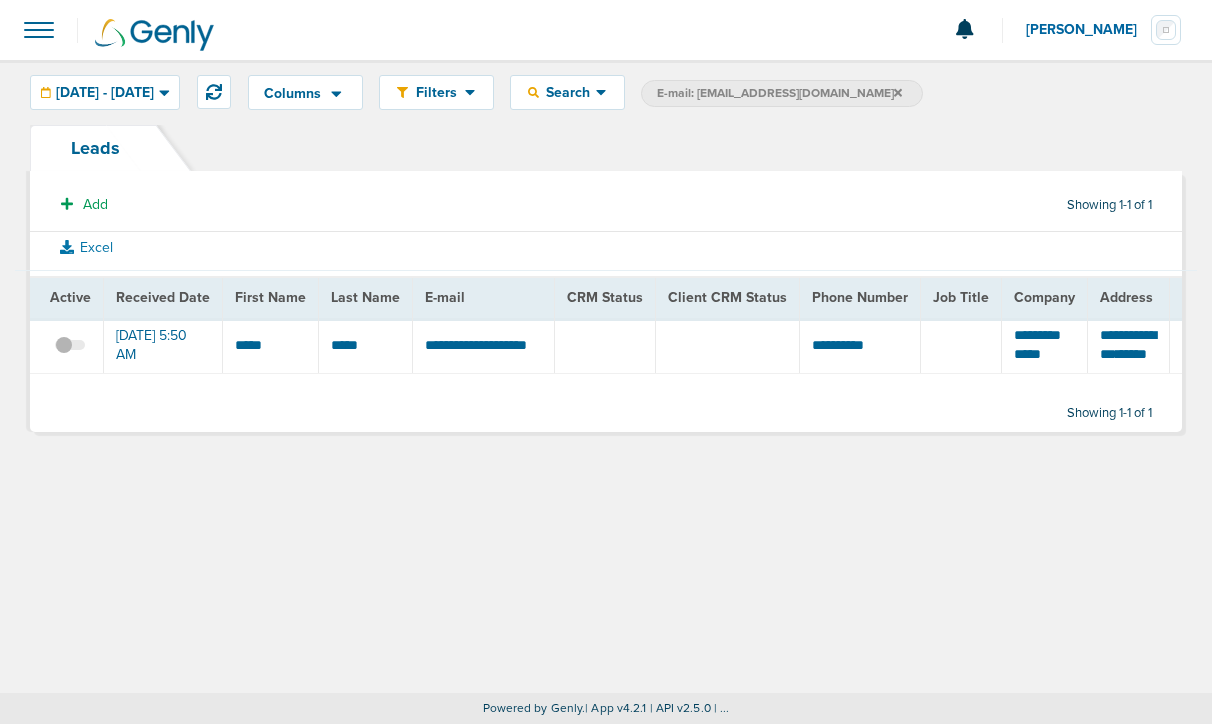 click at bounding box center (70, 355) 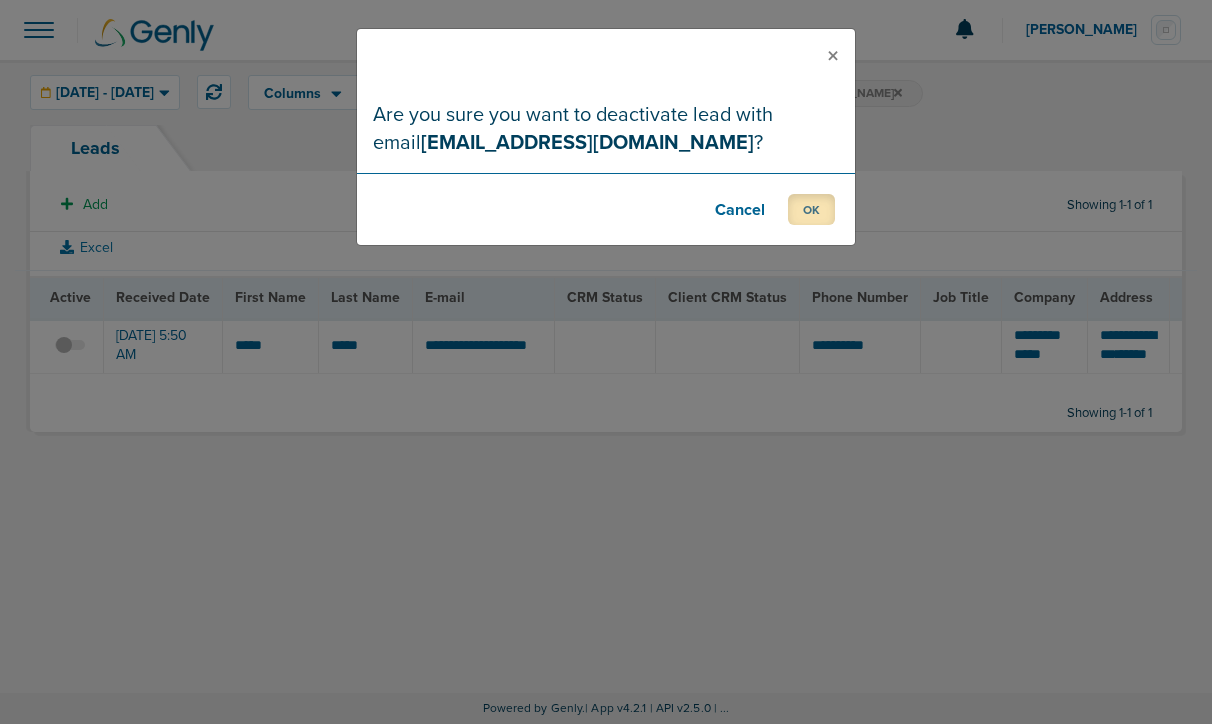 click on "OK" at bounding box center (811, 209) 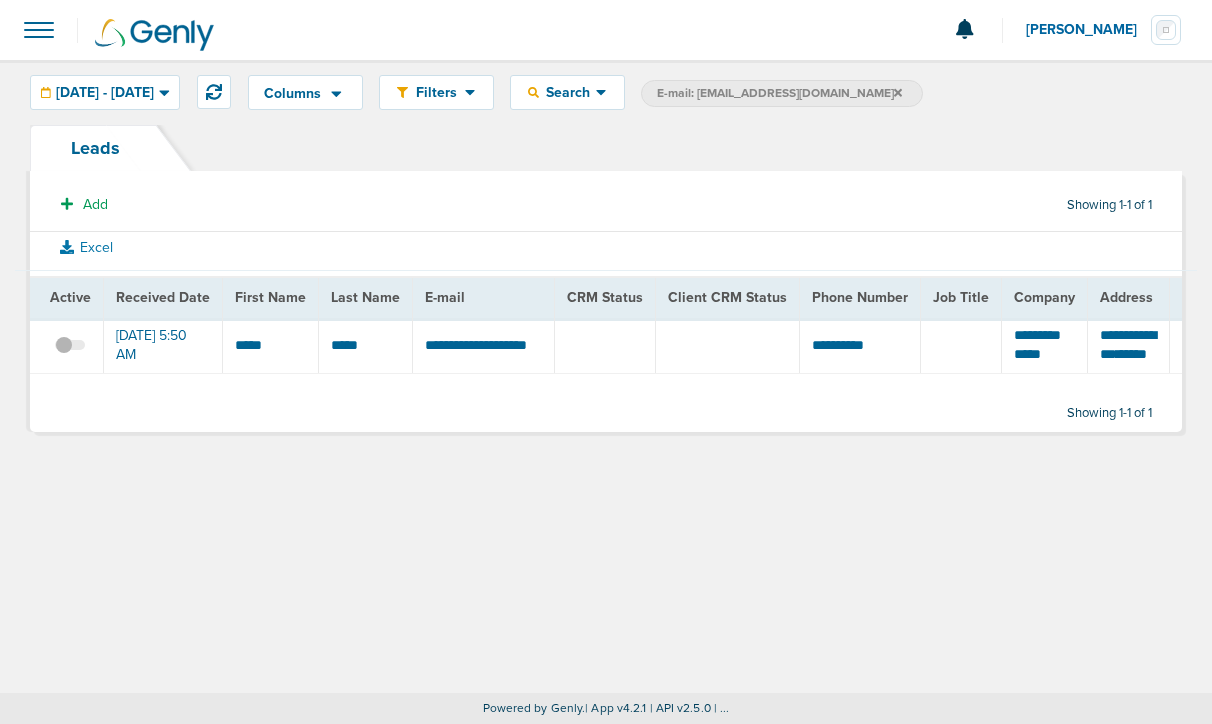 click at bounding box center (39, 30) 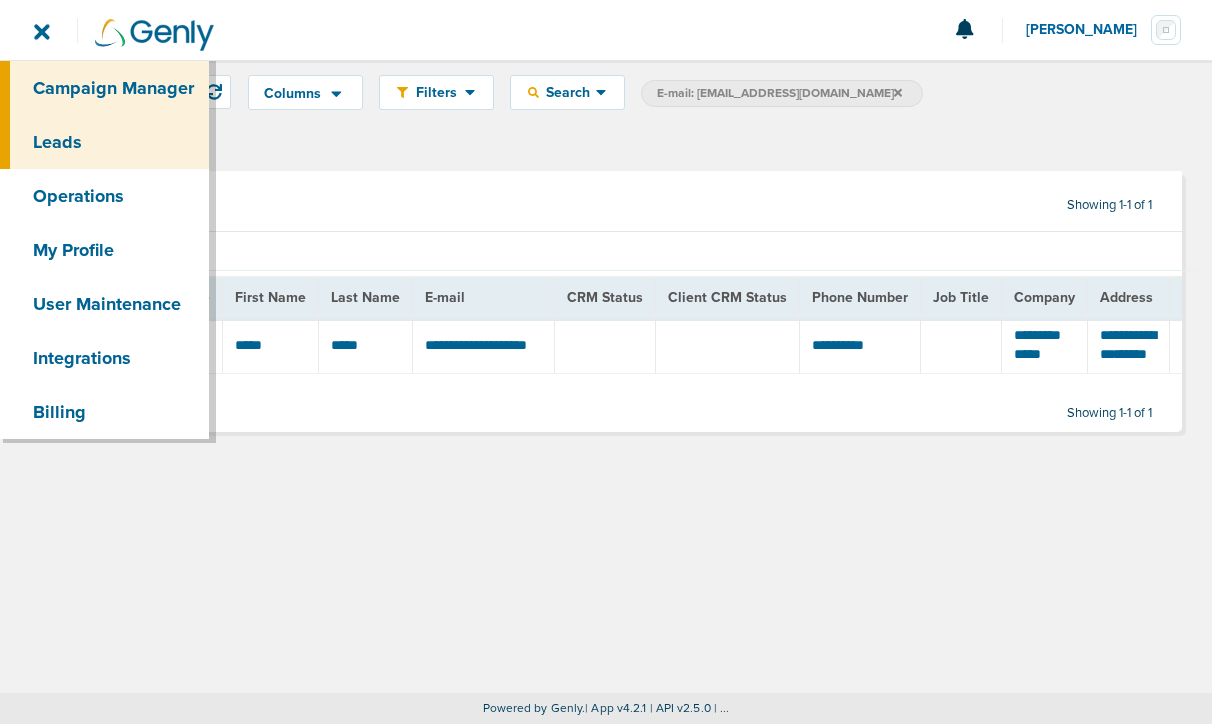 click on "Campaign Manager" at bounding box center [104, 88] 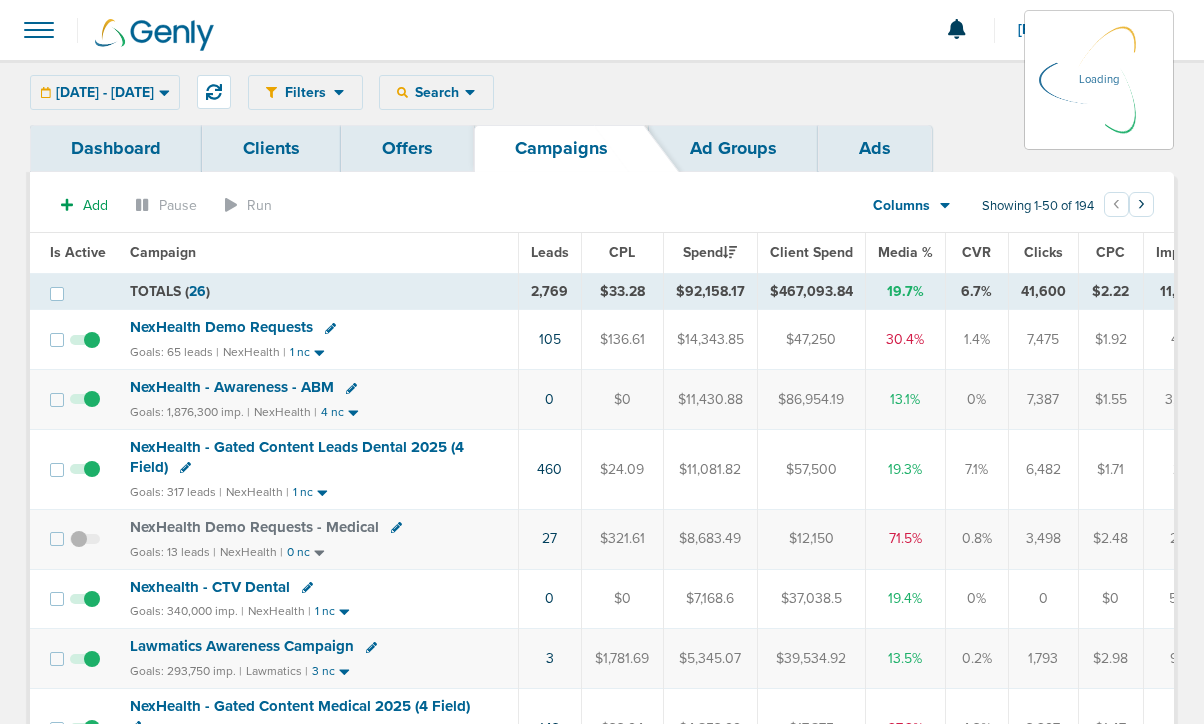 click on "[DATE] - [DATE]     [DATE]   [DATE]   Last 7 Days   Last 14 Days   This Month   Last Month   This Year   All Time
Batch
Latest 2 3 4 5 6 7 8 9 10 11 12 13 14 15 16 17 18 19 20 21 22 23 24 25 26 27 28 29 30 31 32 33 34 35 36 37 38 39 40 41 42 43 44 45 46 47 48 49 50 51 52 53 54 55 56 57 58 59 60 61 62 63 64 65 66 67 68 69 70 71 72 73 74 75 76 77 78 79 80 81 82 83 84 85 86 87 88 89 90
Date Range
[DATE]       [DATE]
Apply" at bounding box center [105, 92] 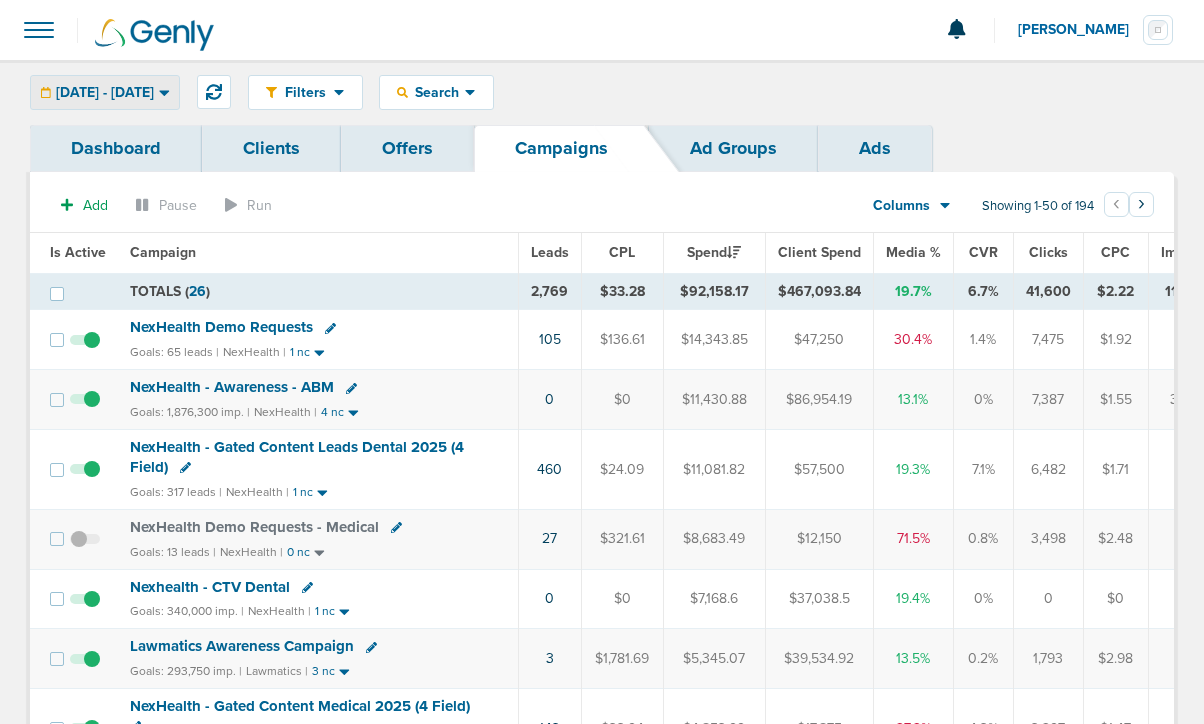 click on "[DATE] - [DATE]" at bounding box center (105, 93) 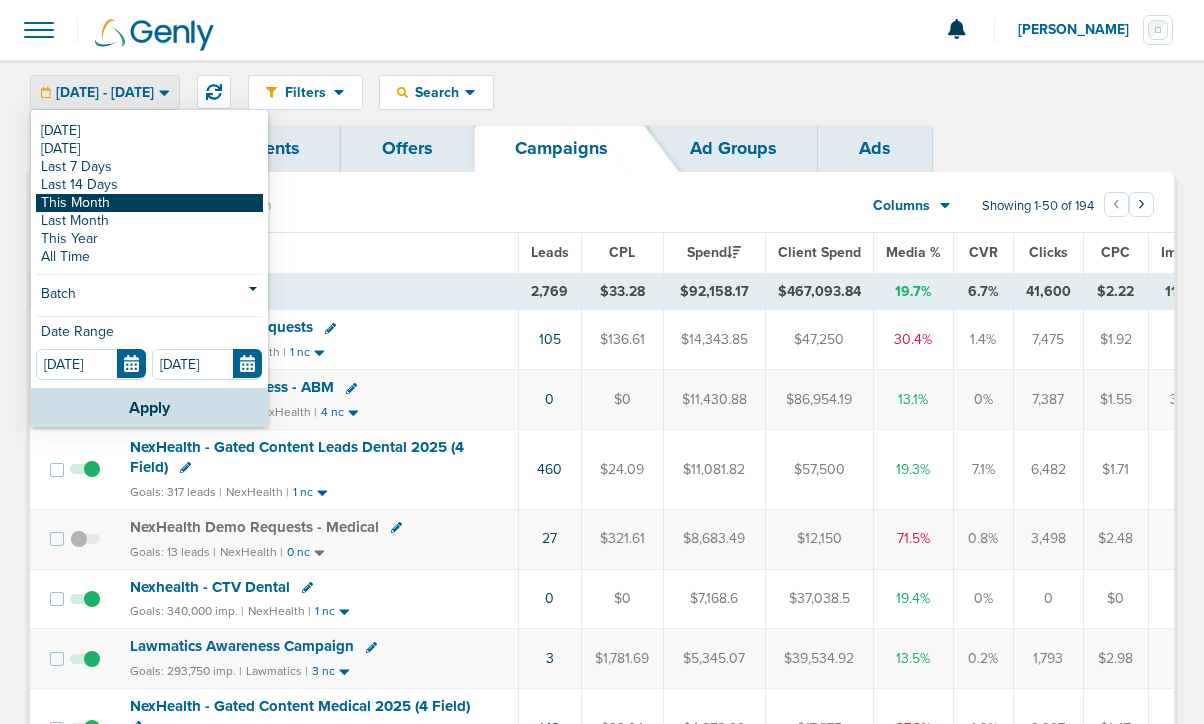 click on "This Month" at bounding box center (149, 203) 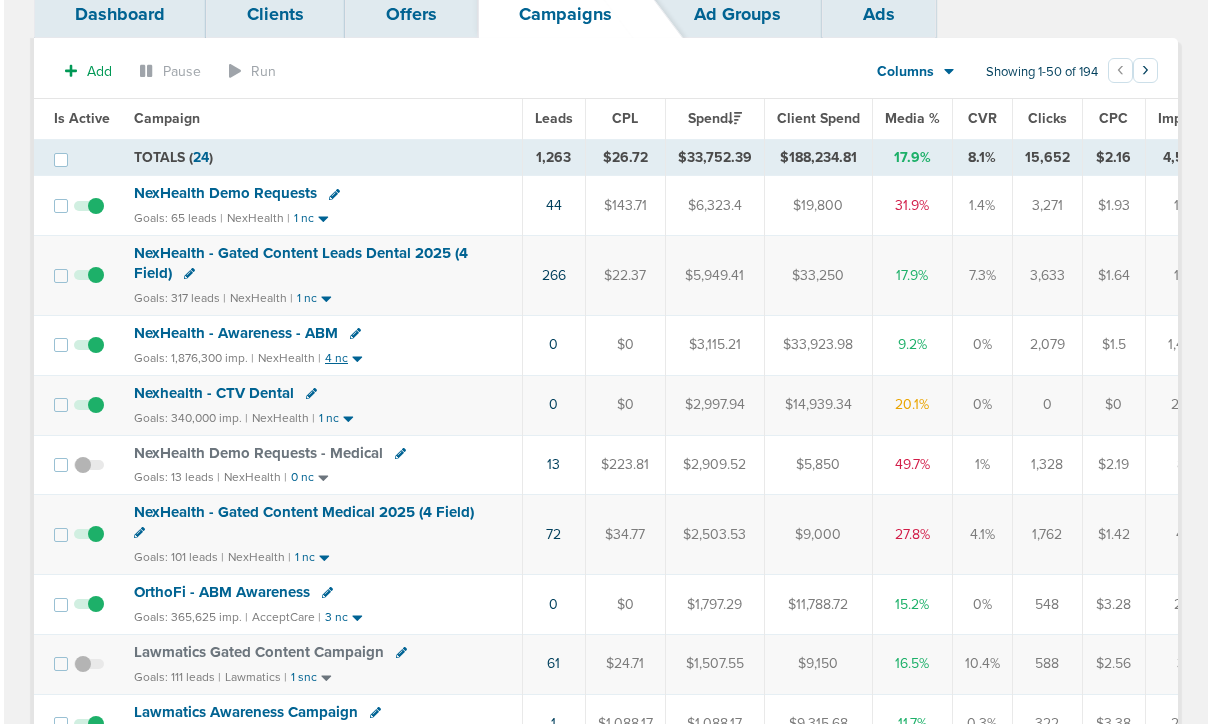 scroll, scrollTop: 135, scrollLeft: 0, axis: vertical 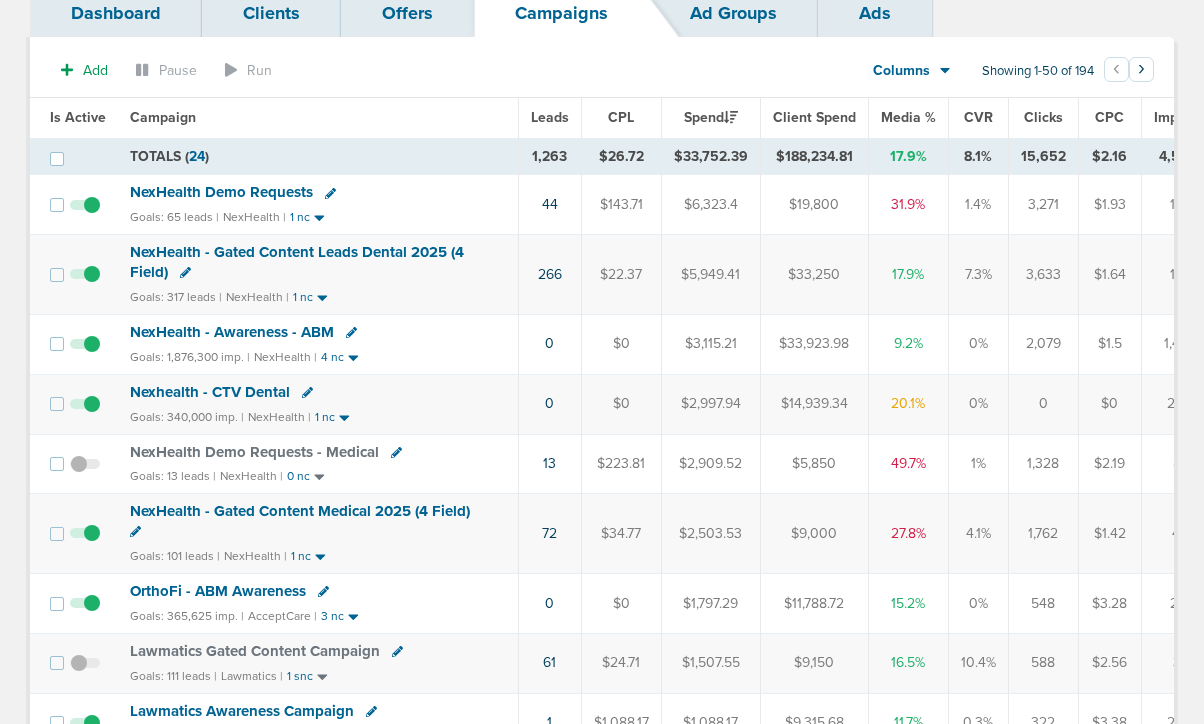 click 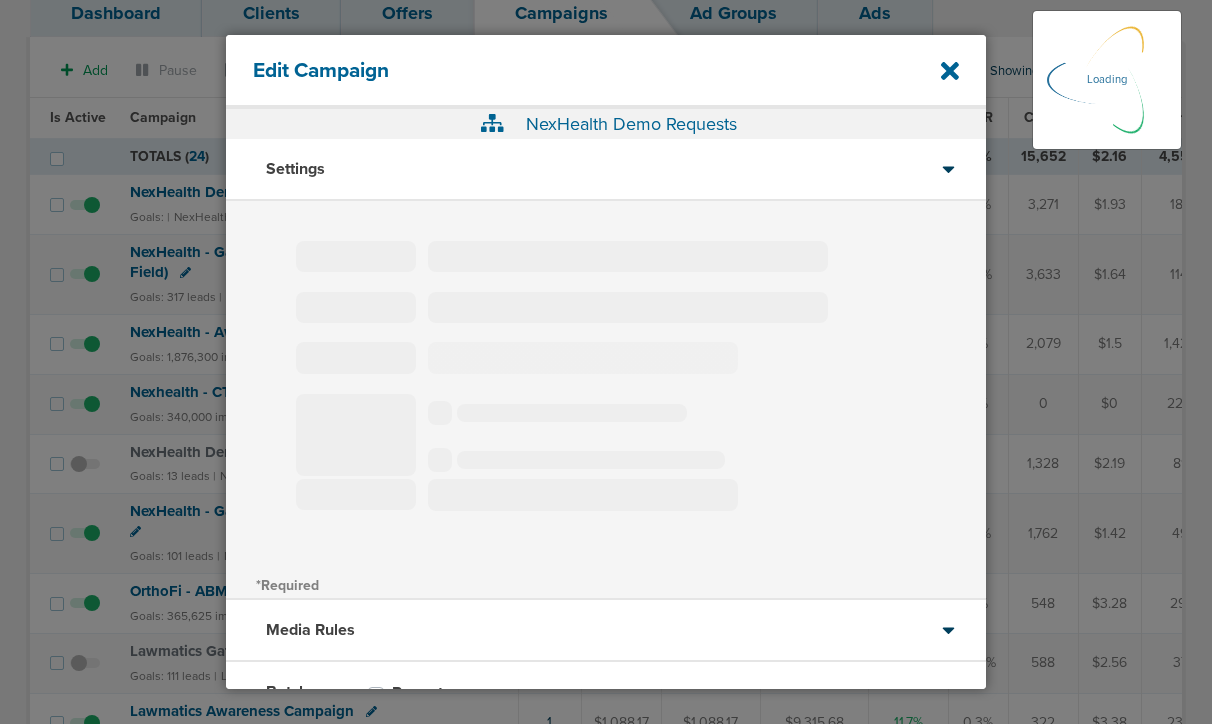 type on "NexHealth Demo Requests" 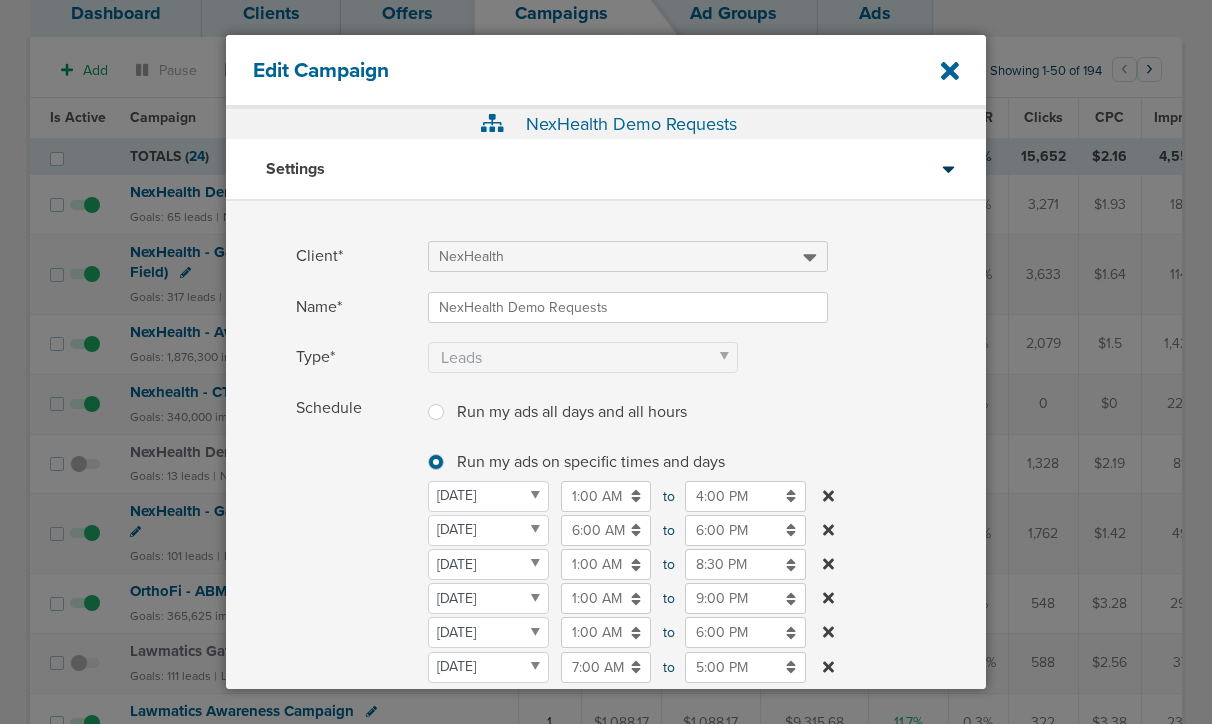 scroll, scrollTop: 448, scrollLeft: 0, axis: vertical 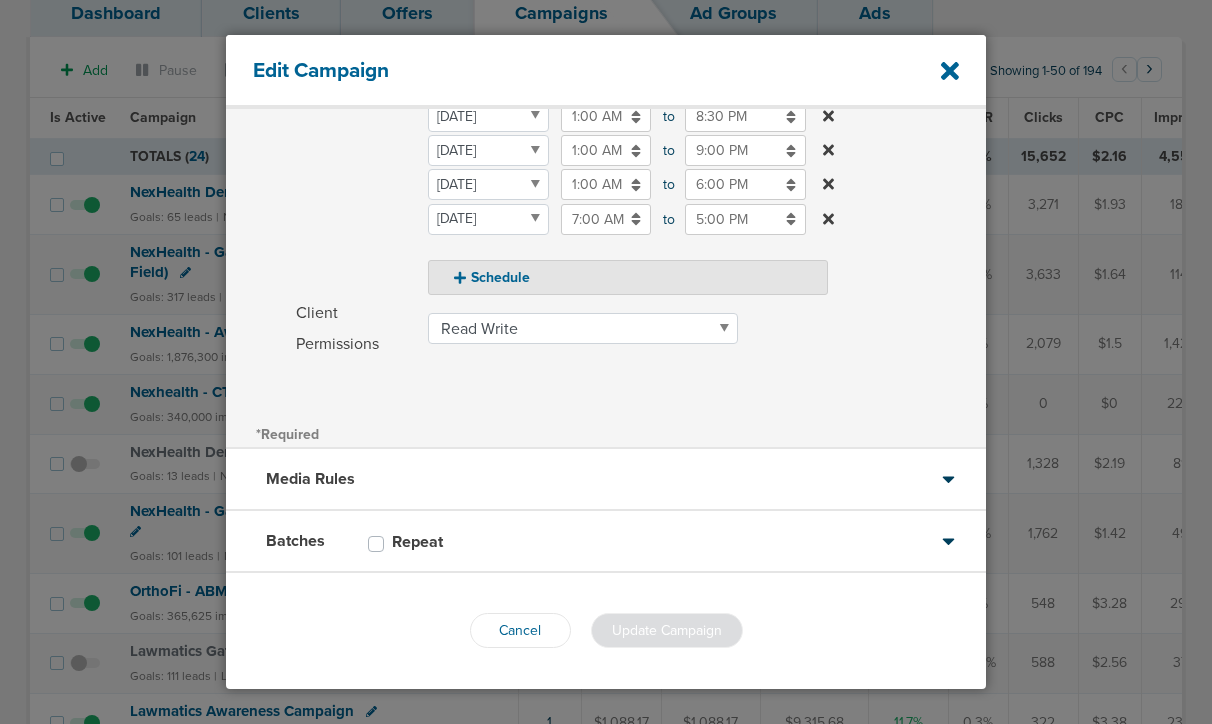 click on "Batches
Repeat" at bounding box center [606, 542] 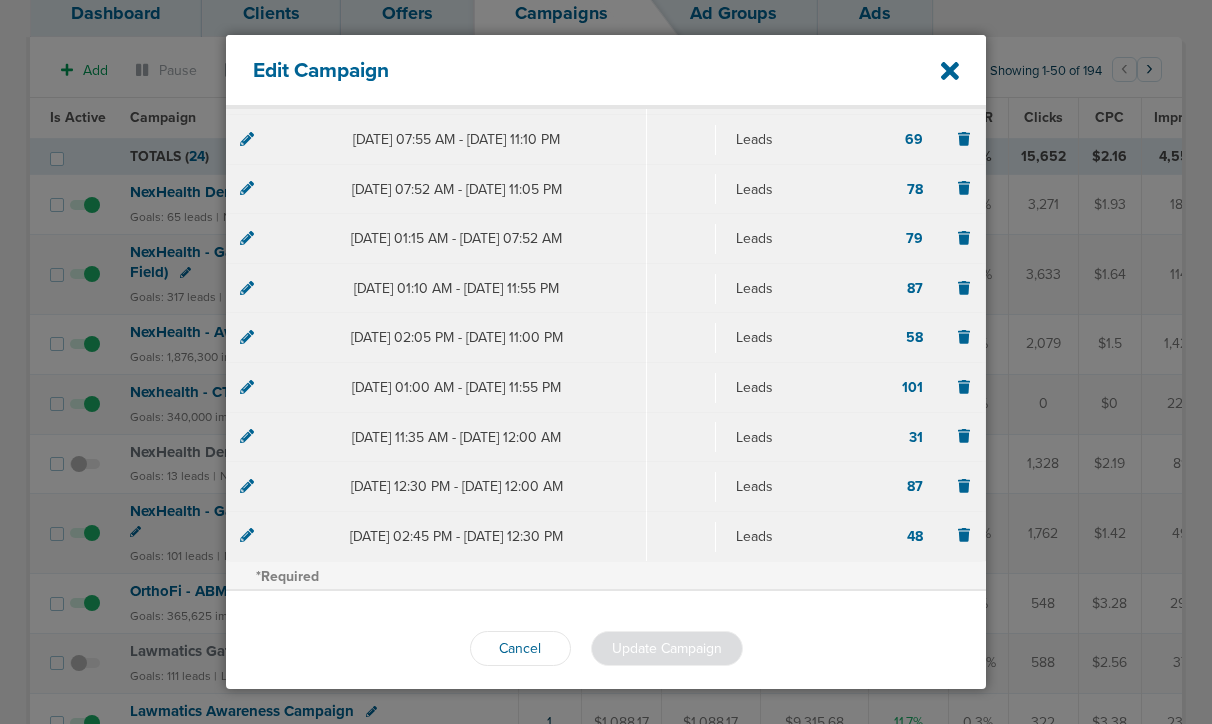 scroll, scrollTop: 0, scrollLeft: 0, axis: both 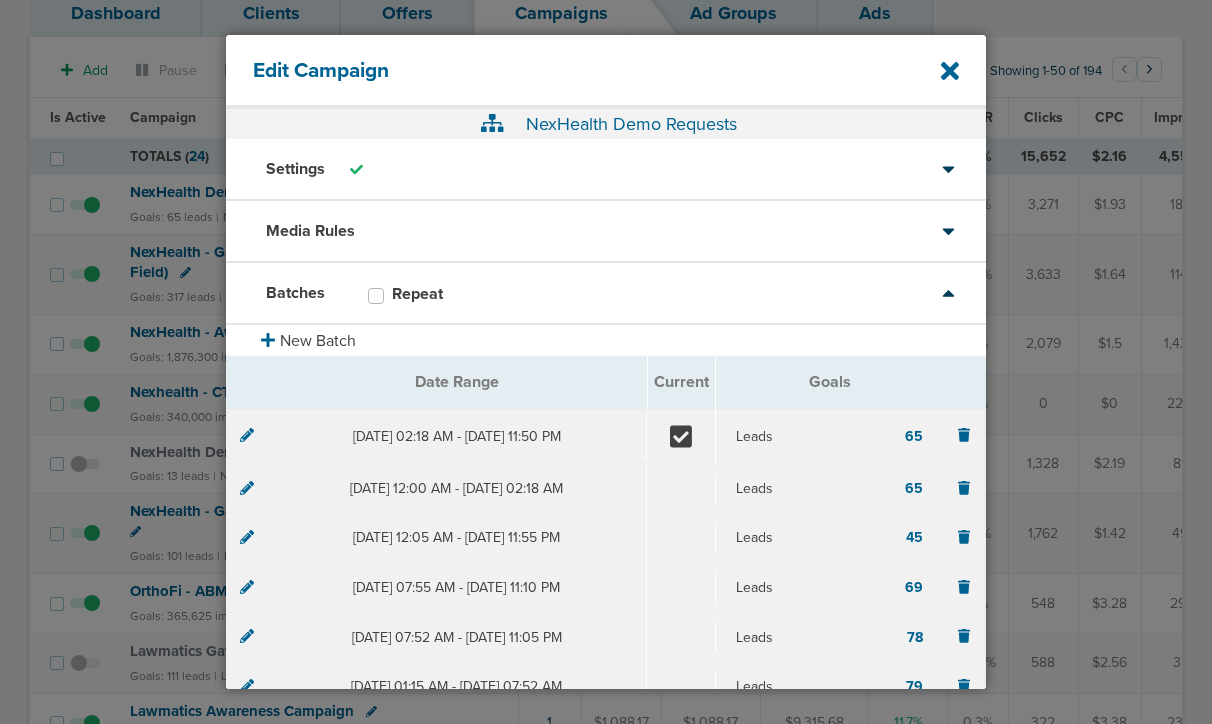 click 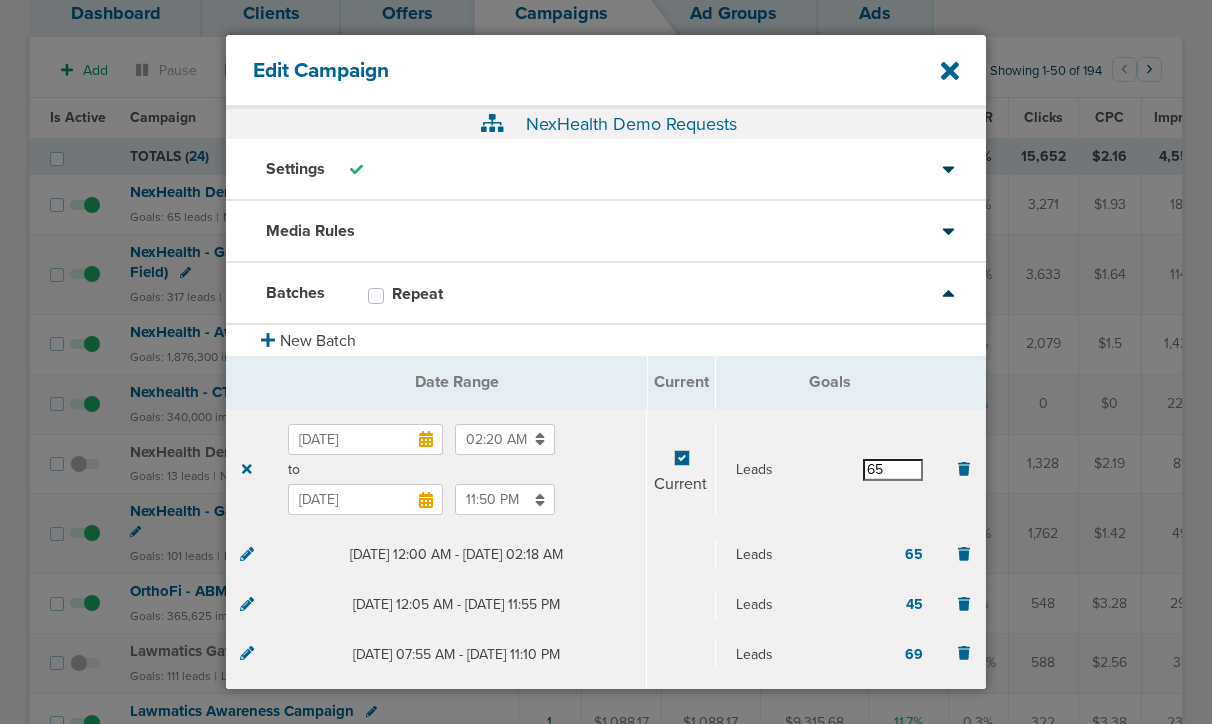 drag, startPoint x: 900, startPoint y: 474, endPoint x: 799, endPoint y: 460, distance: 101.96568 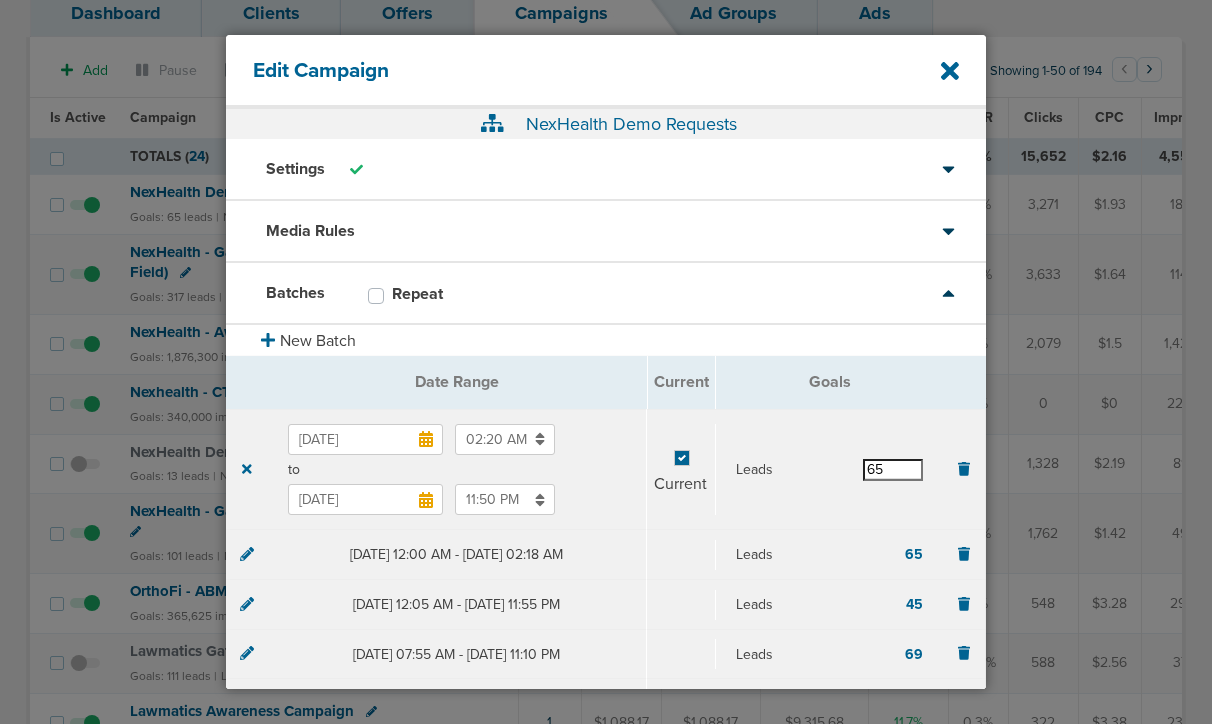 click on "Leads   65" at bounding box center [830, 470] 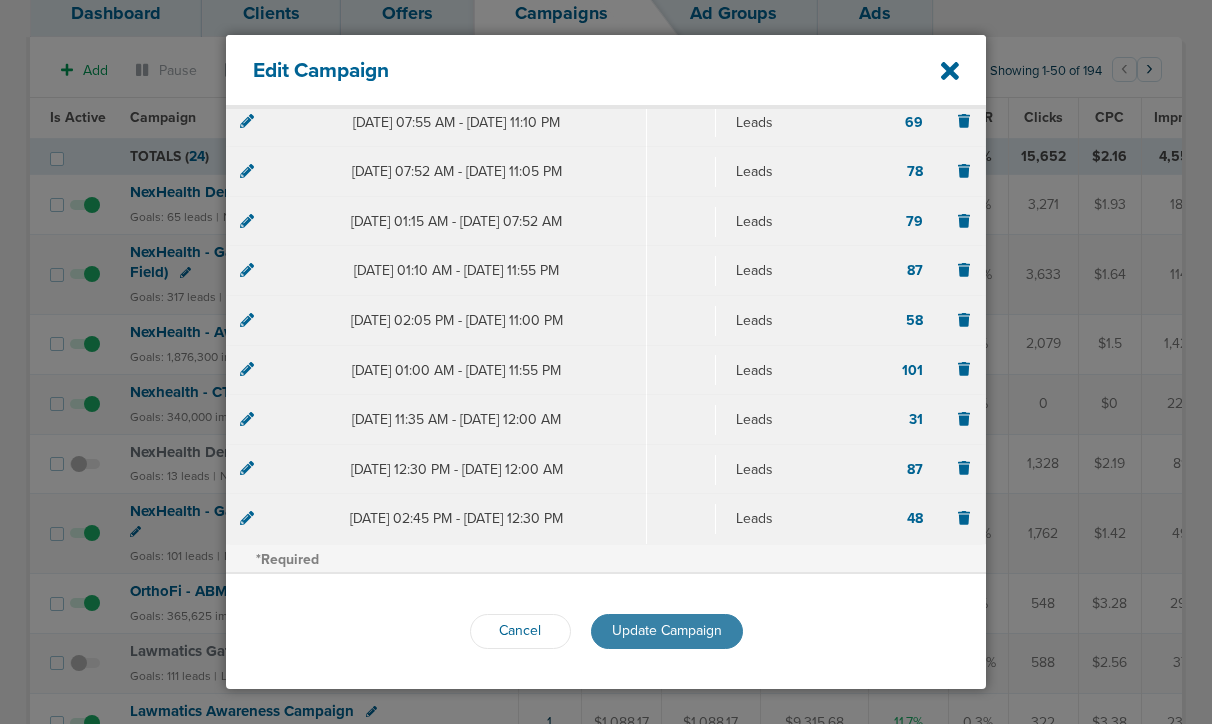 type on "70" 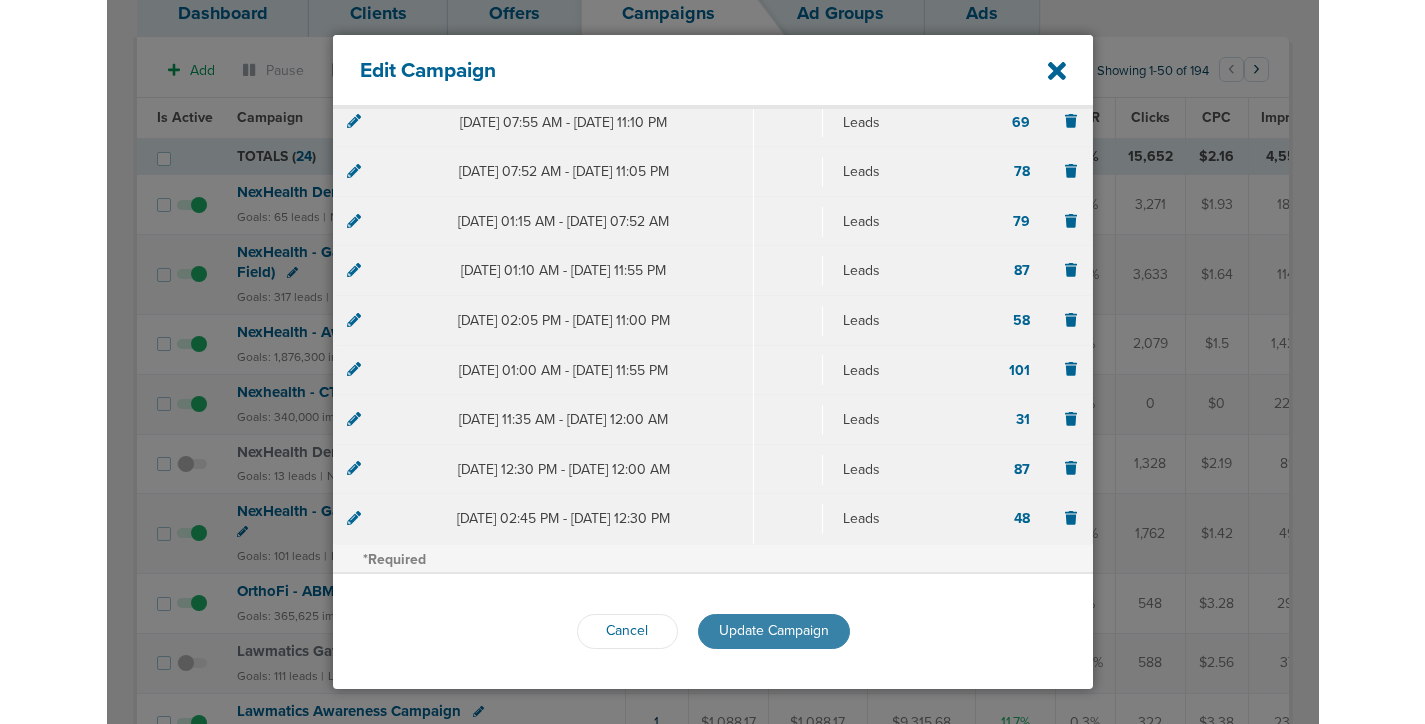scroll, scrollTop: 466, scrollLeft: 0, axis: vertical 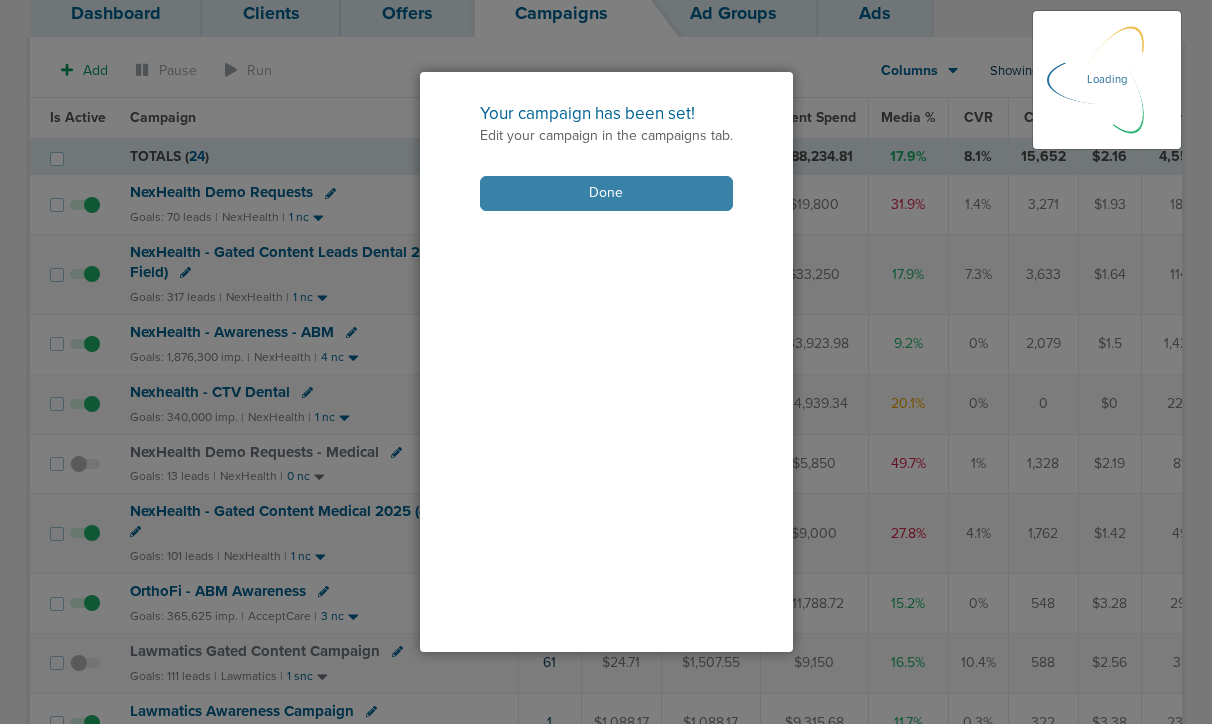 click on "Done" at bounding box center [606, 193] 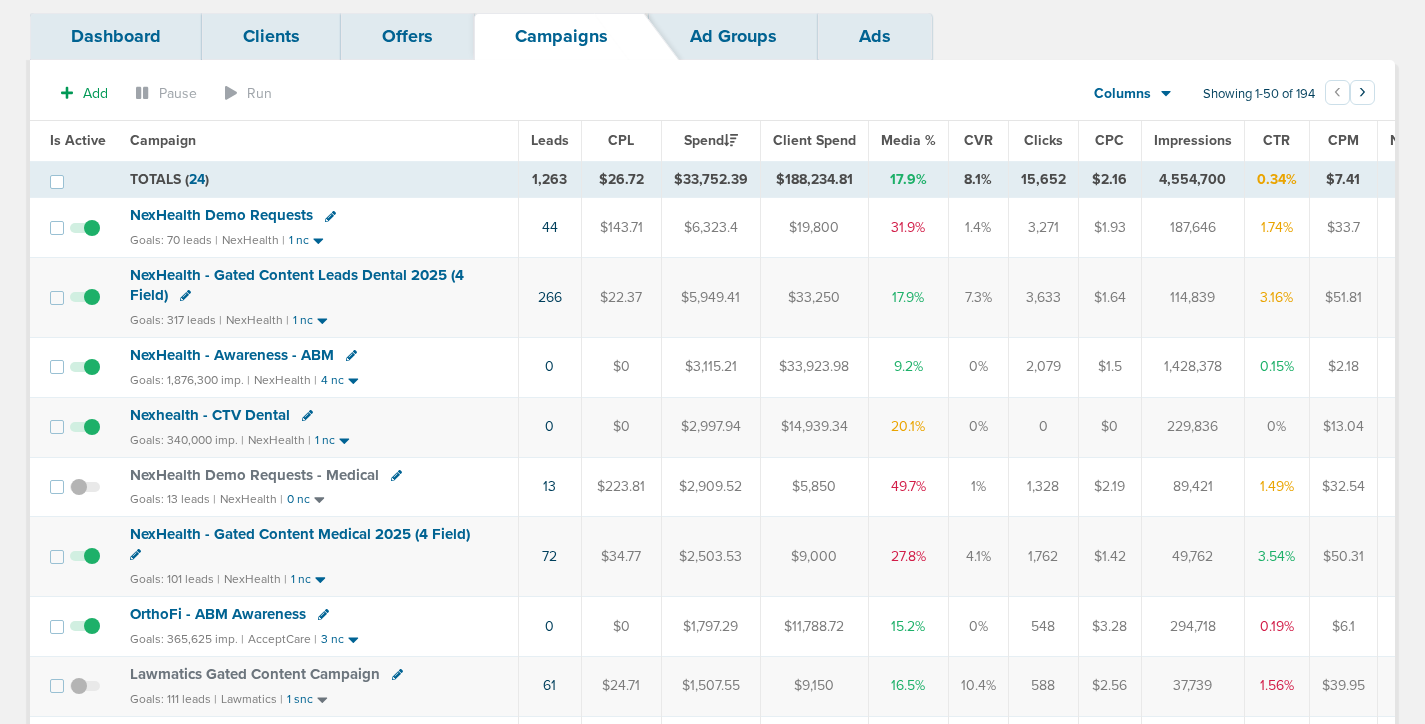scroll, scrollTop: 0, scrollLeft: 0, axis: both 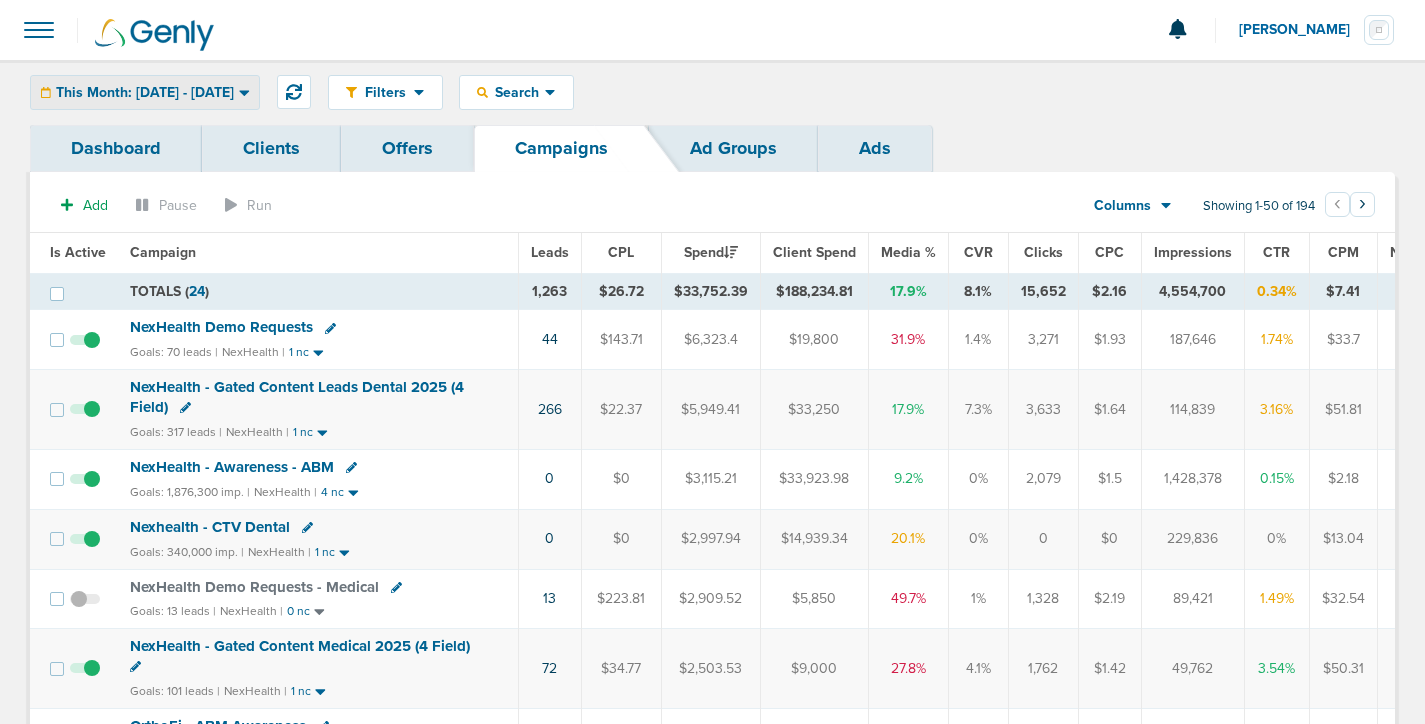 click on "This Month: [DATE] - [DATE]" at bounding box center (145, 93) 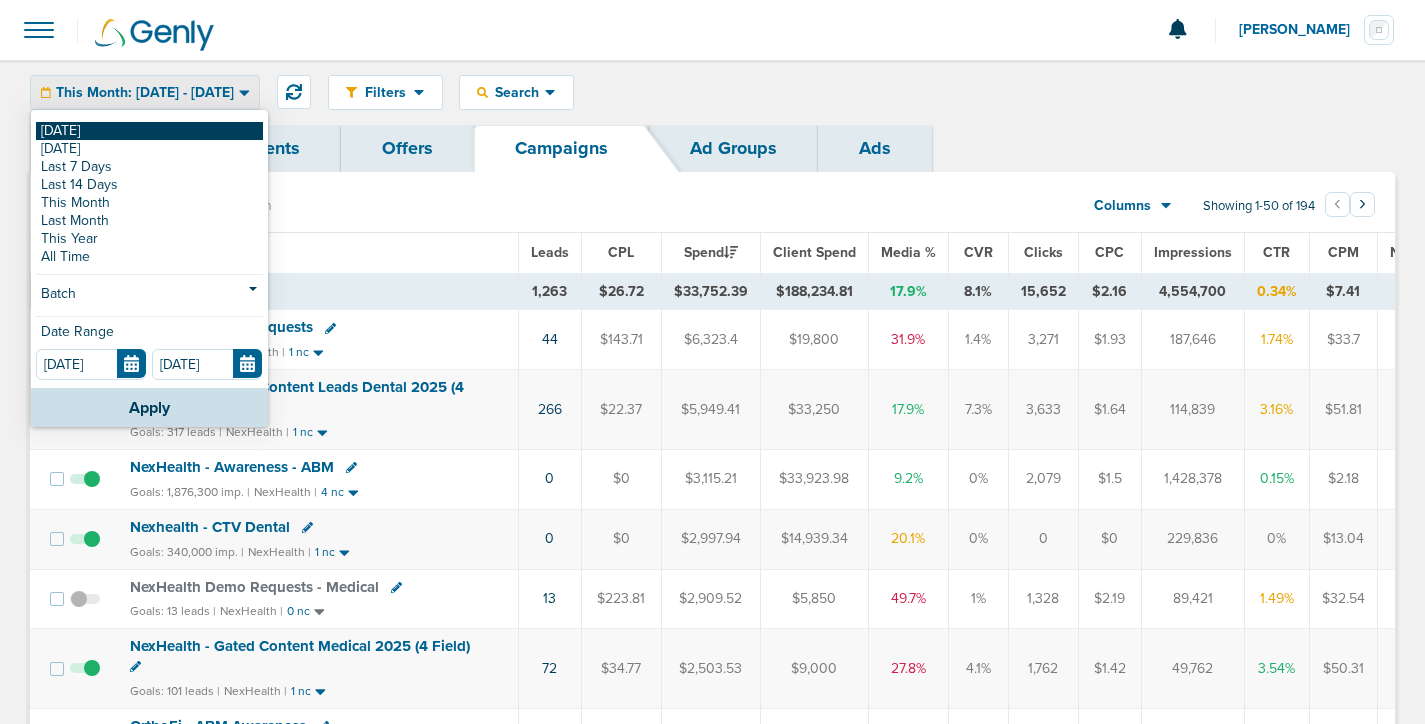 click on "[DATE]" at bounding box center (149, 131) 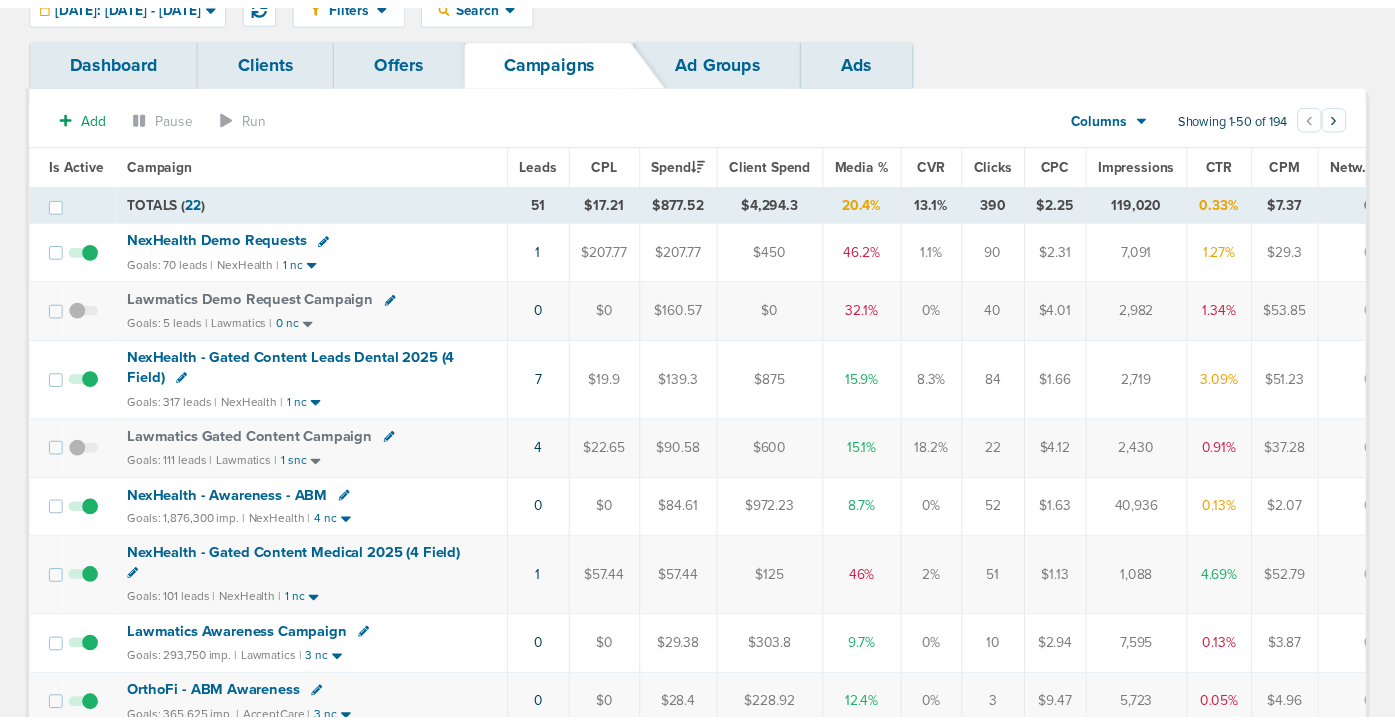 scroll, scrollTop: 88, scrollLeft: 0, axis: vertical 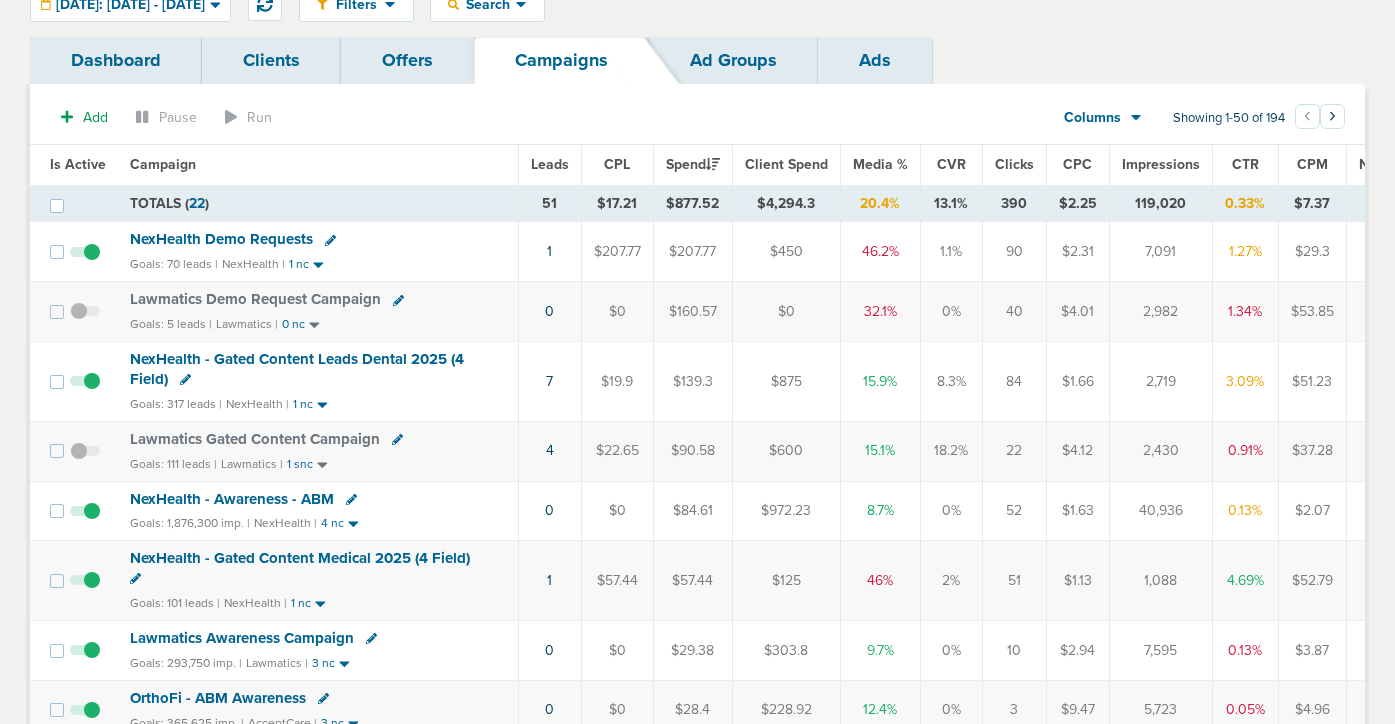 click on "NexHealth - Gated Content Medical 2025 (4 Field)" at bounding box center (300, 558) 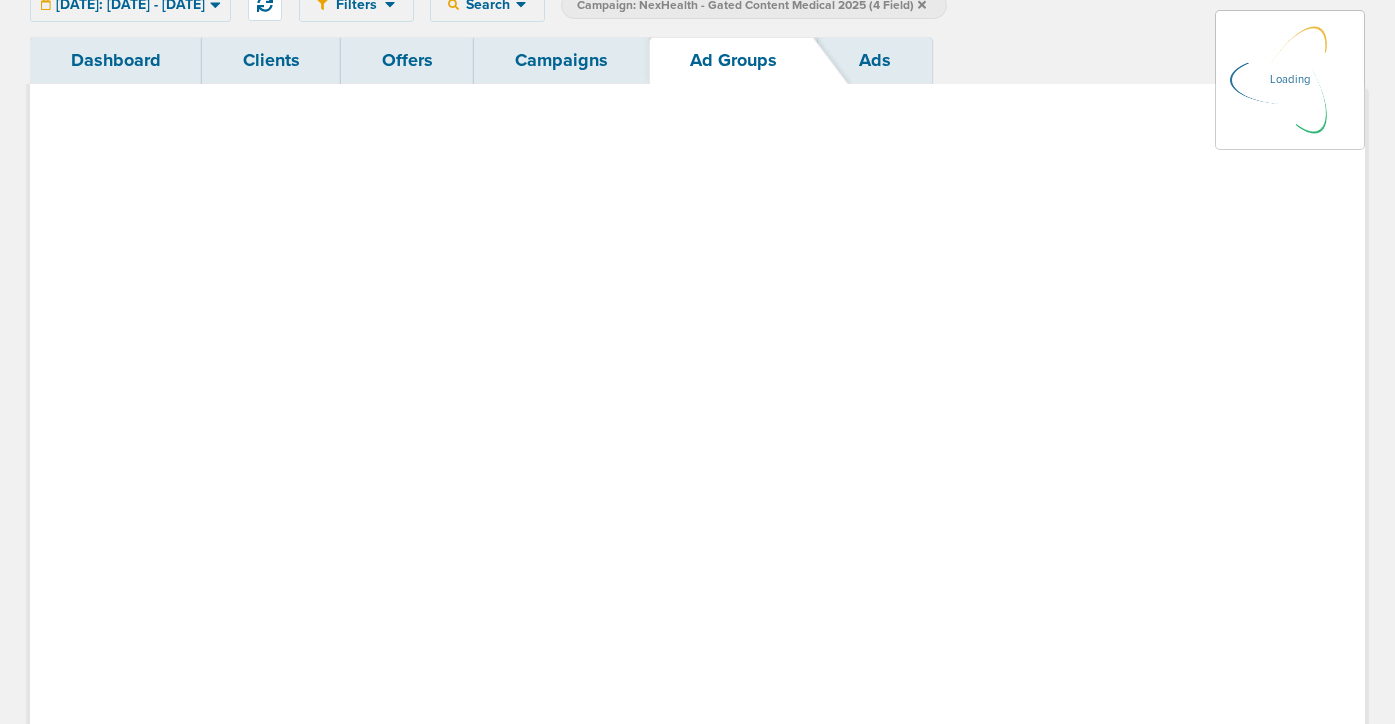 scroll, scrollTop: 0, scrollLeft: 0, axis: both 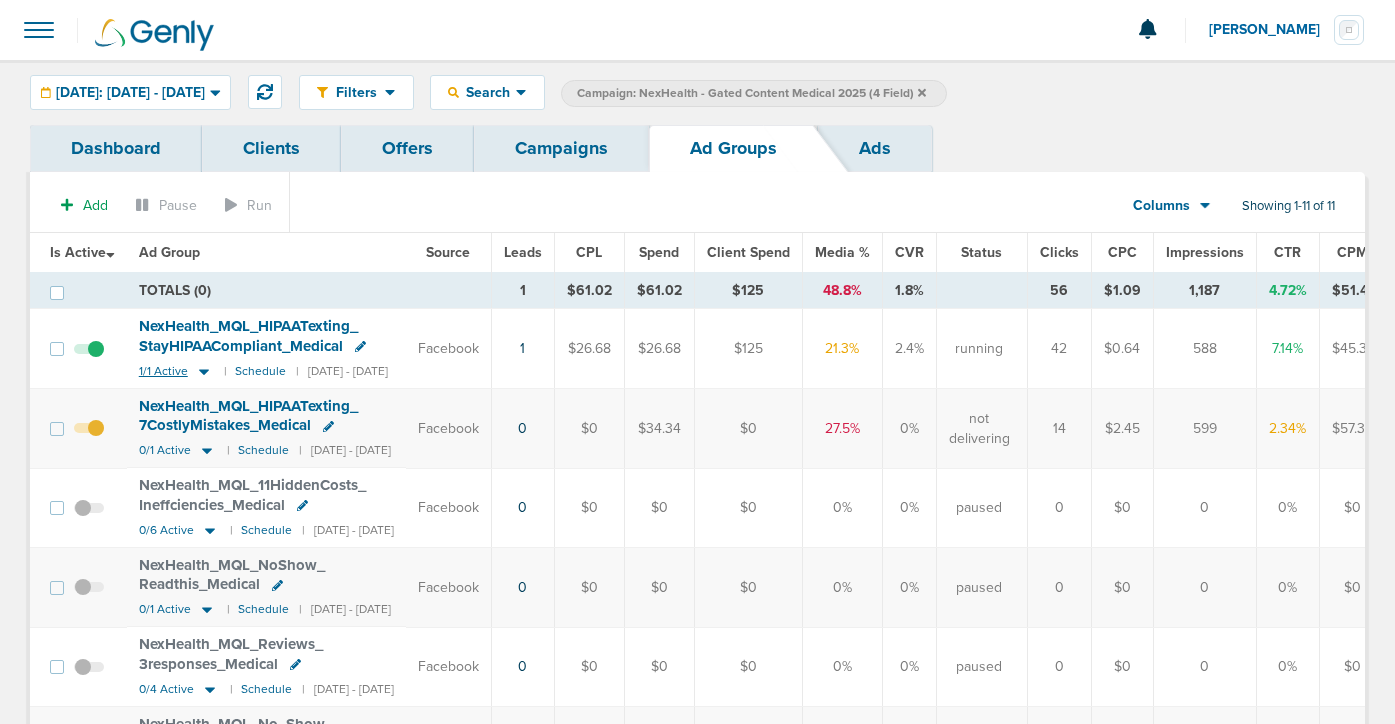 click 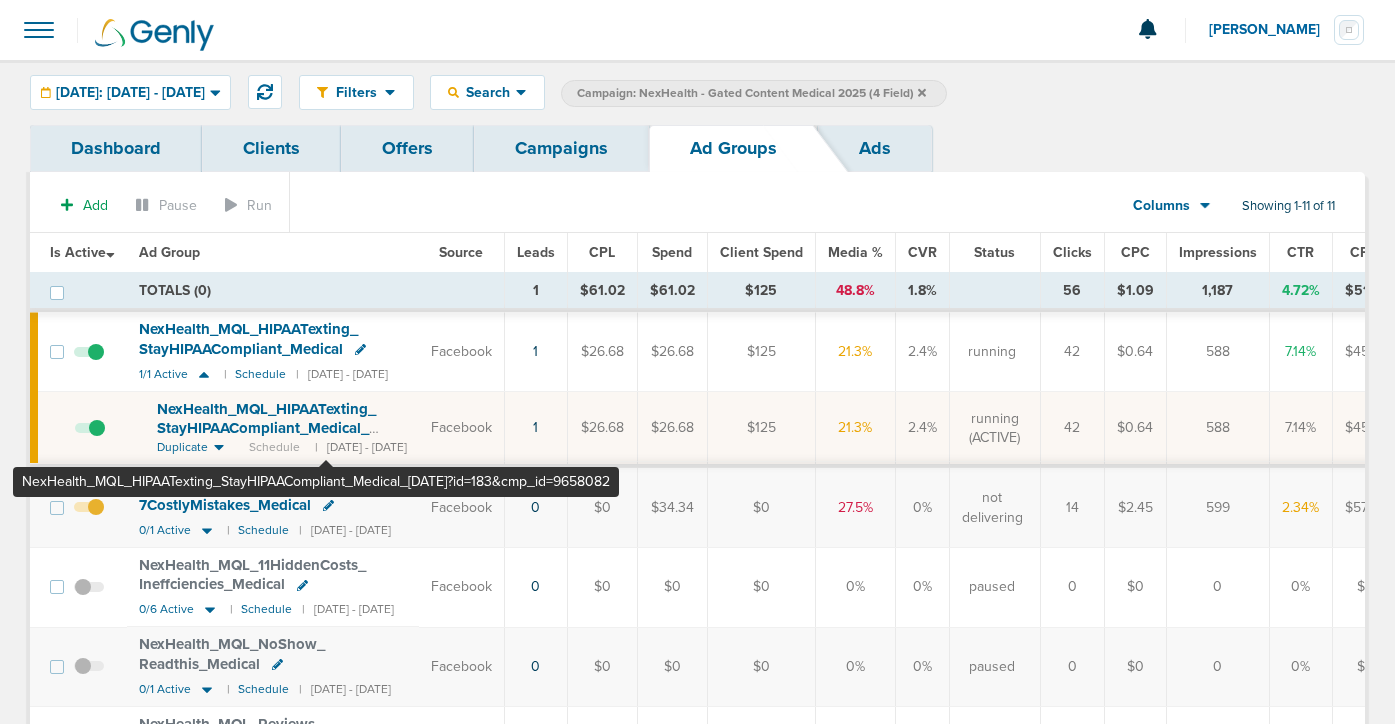 click on "NexHealth_ MQL_ HIPAATexting_ StayHIPAACompliant_ Medical_ [DATE]?id=183&cmp_ id=9658082" at bounding box center [271, 428] 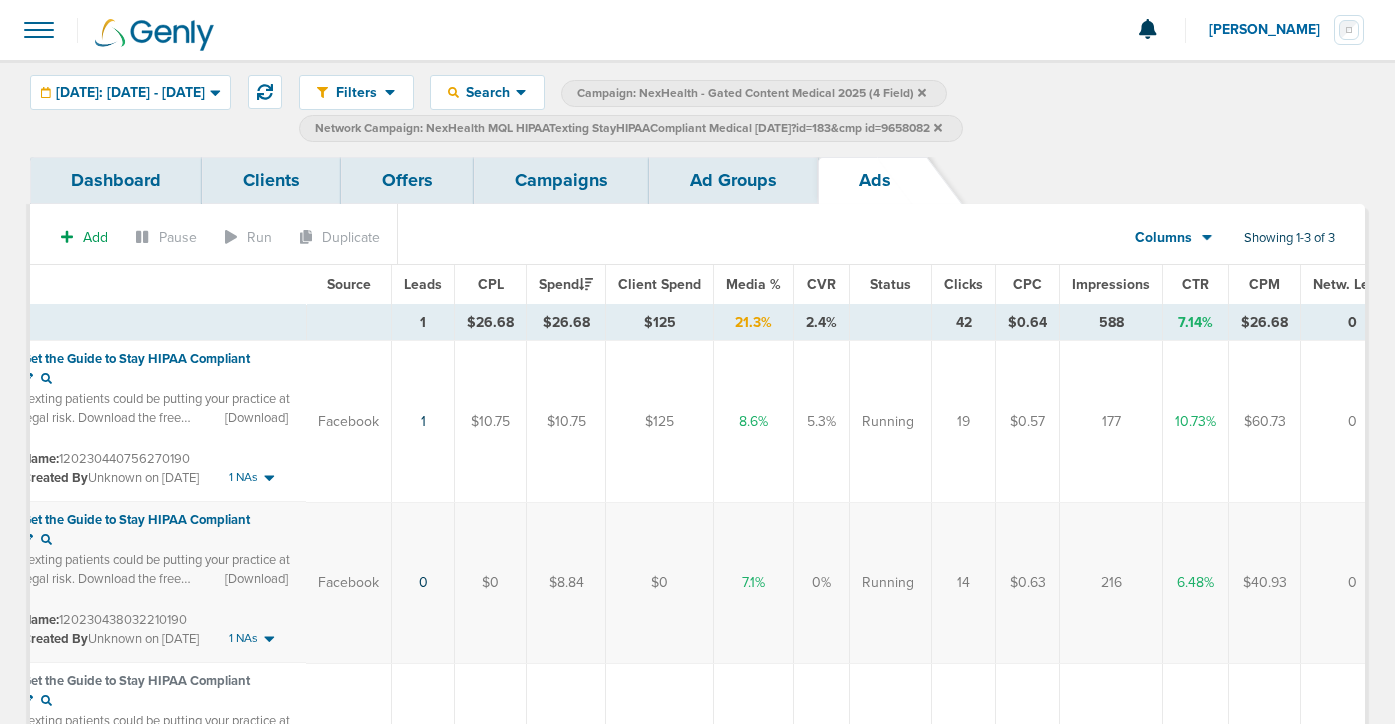 scroll, scrollTop: 0, scrollLeft: 297, axis: horizontal 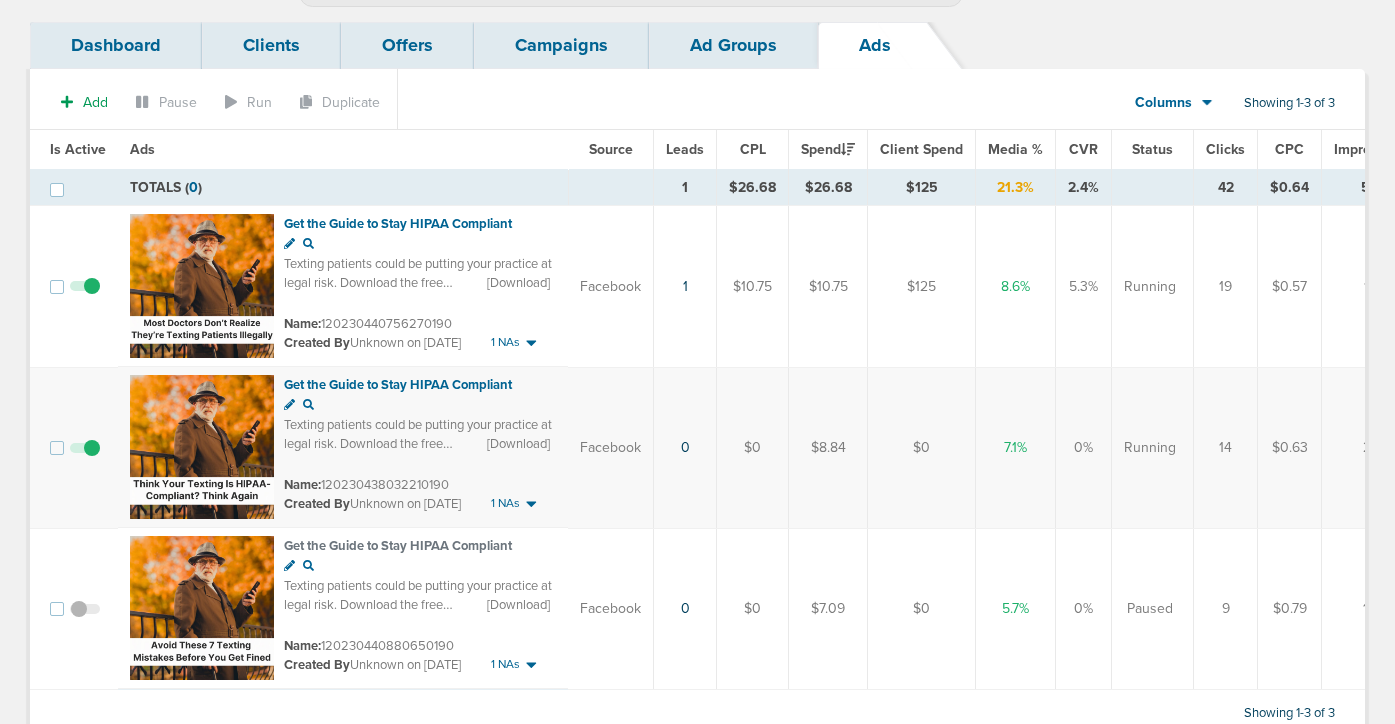 click at bounding box center (85, 458) 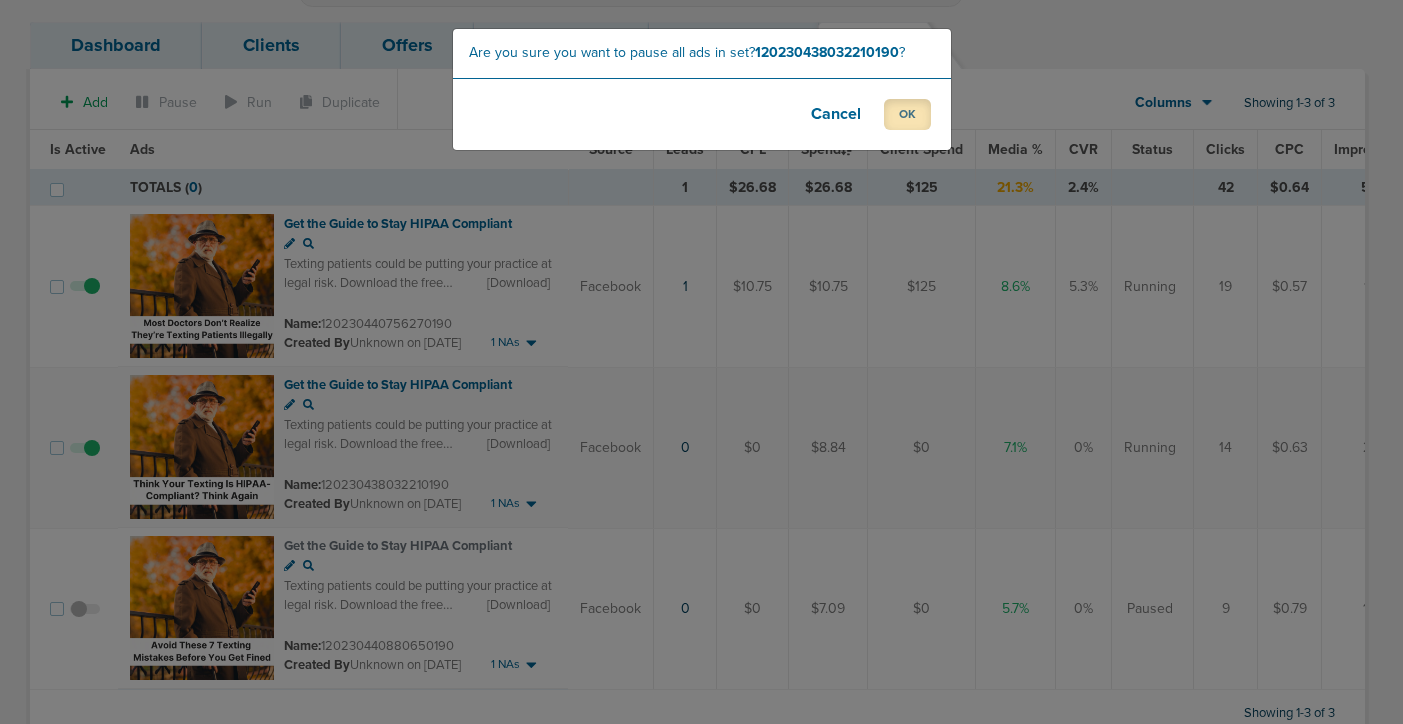 click on "OK" at bounding box center (907, 114) 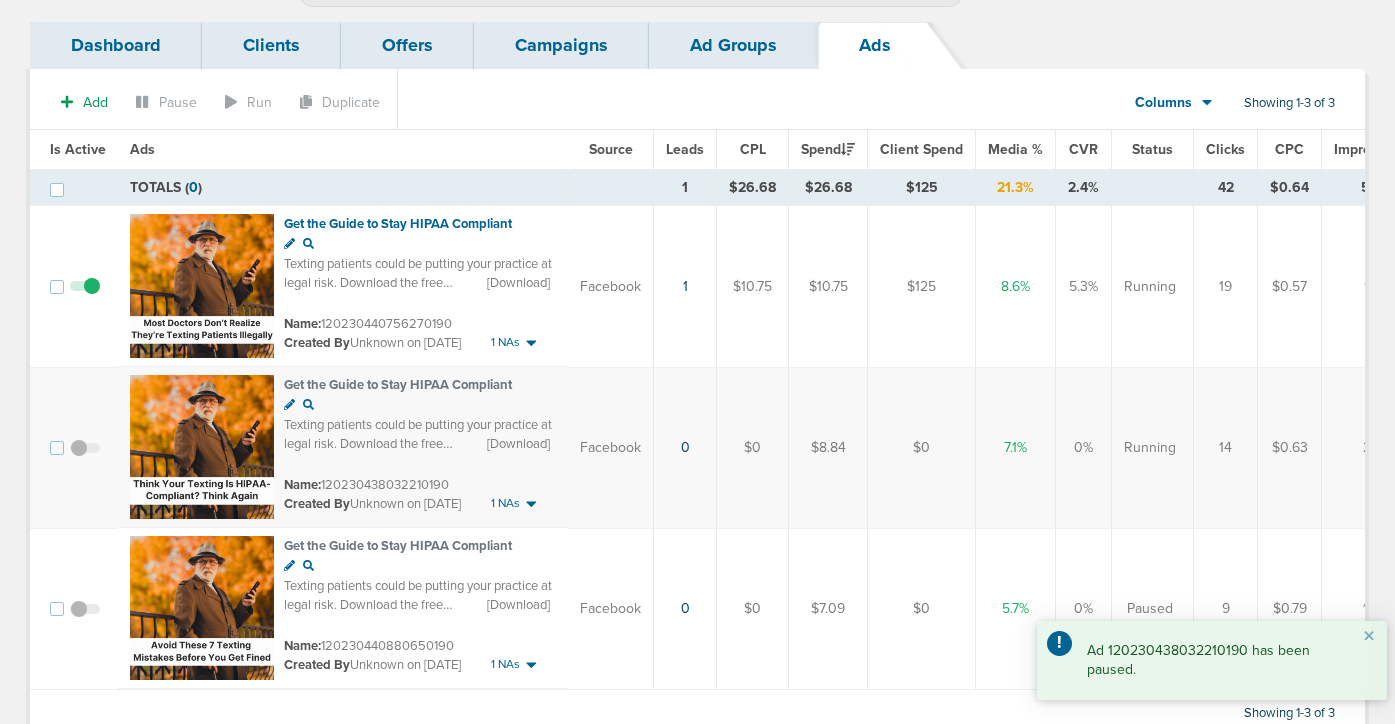click on "Campaigns" at bounding box center (561, 45) 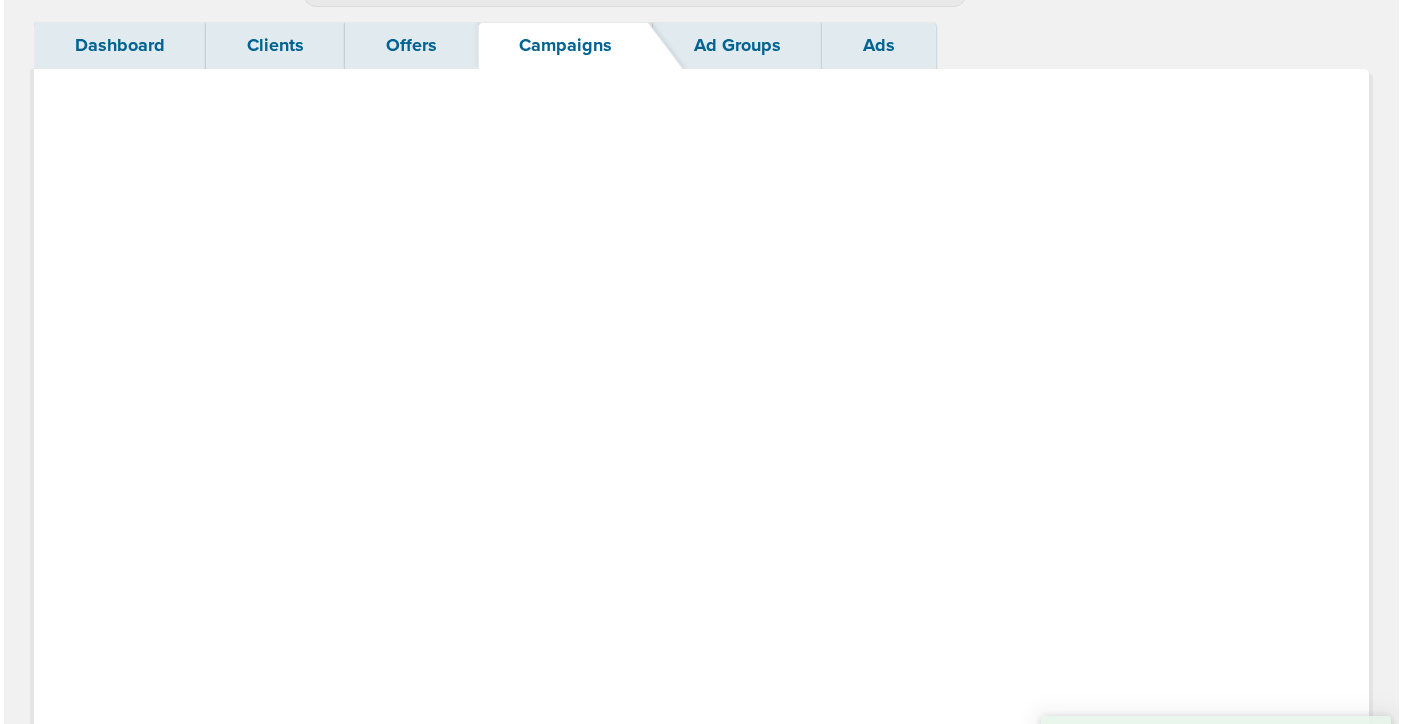 scroll, scrollTop: 0, scrollLeft: 0, axis: both 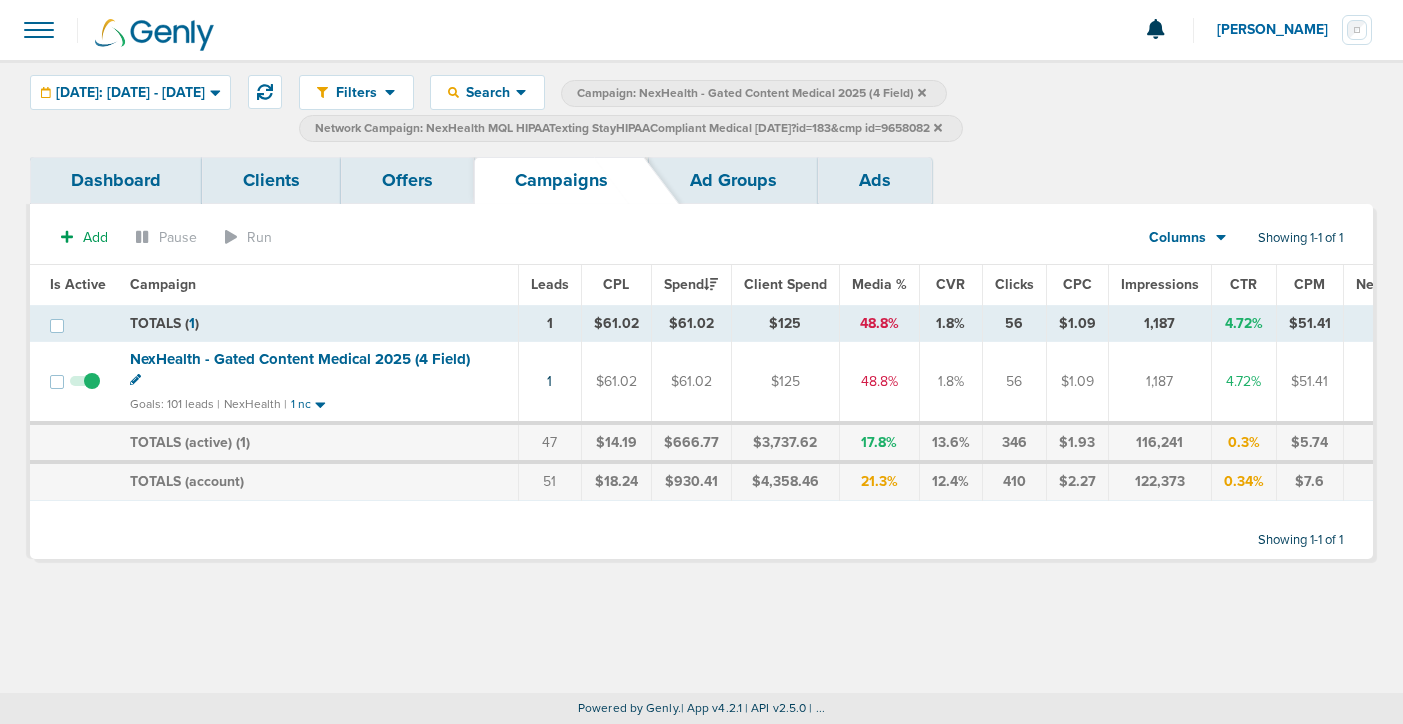 click 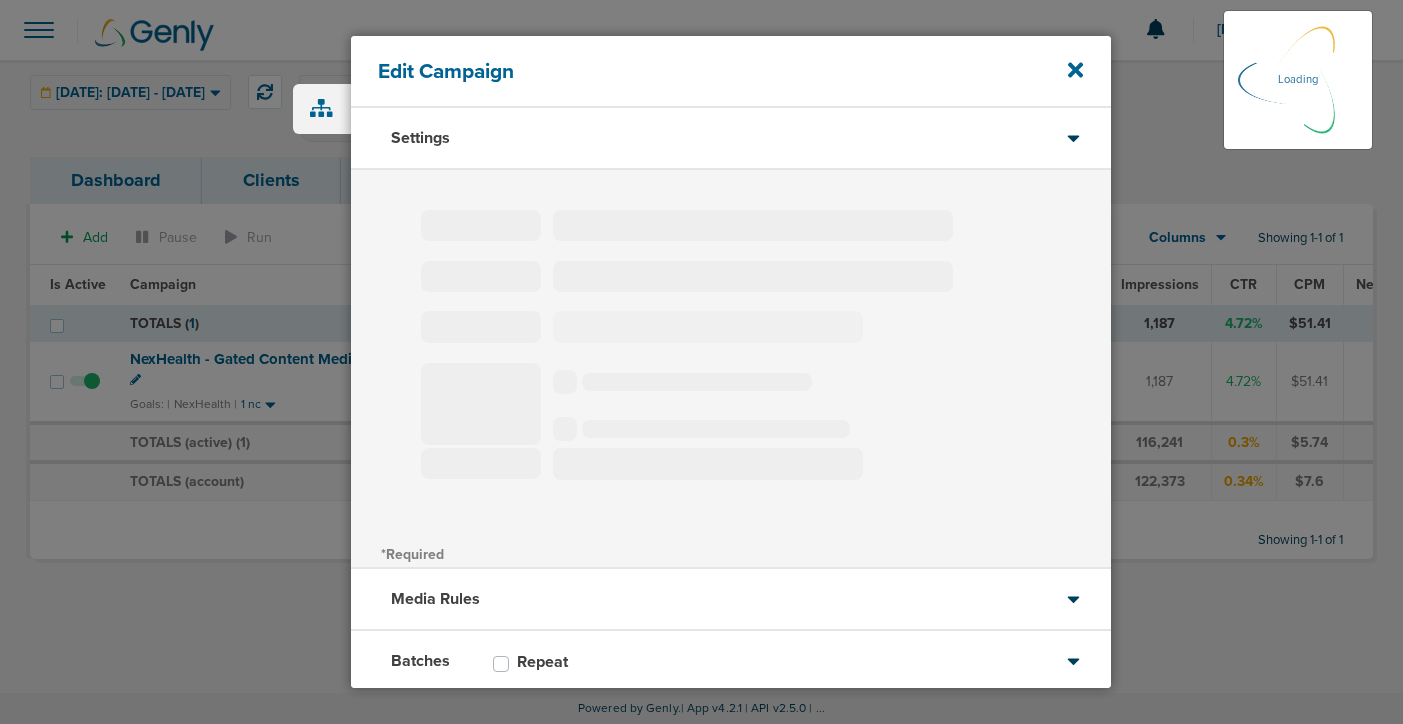 type on "NexHealth - Gated Content Medical 2025 (4 Field)" 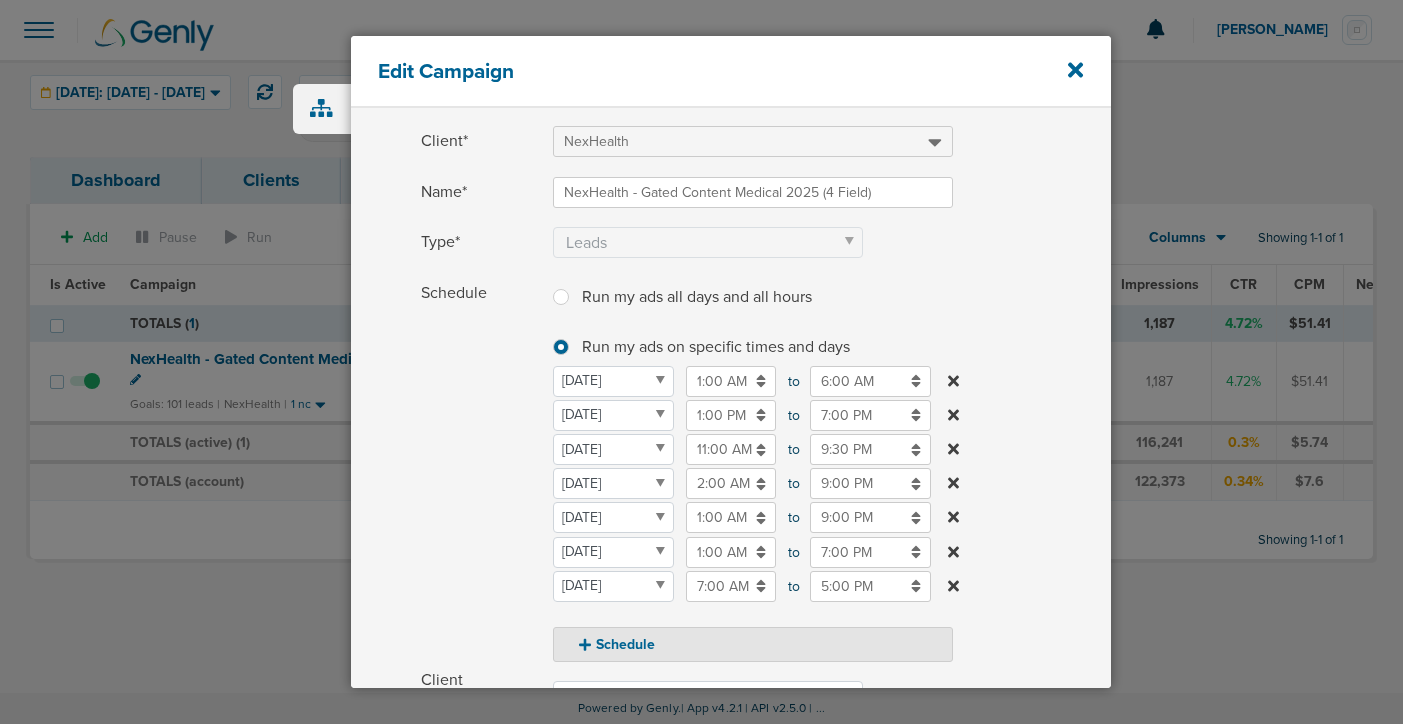 scroll, scrollTop: 87, scrollLeft: 0, axis: vertical 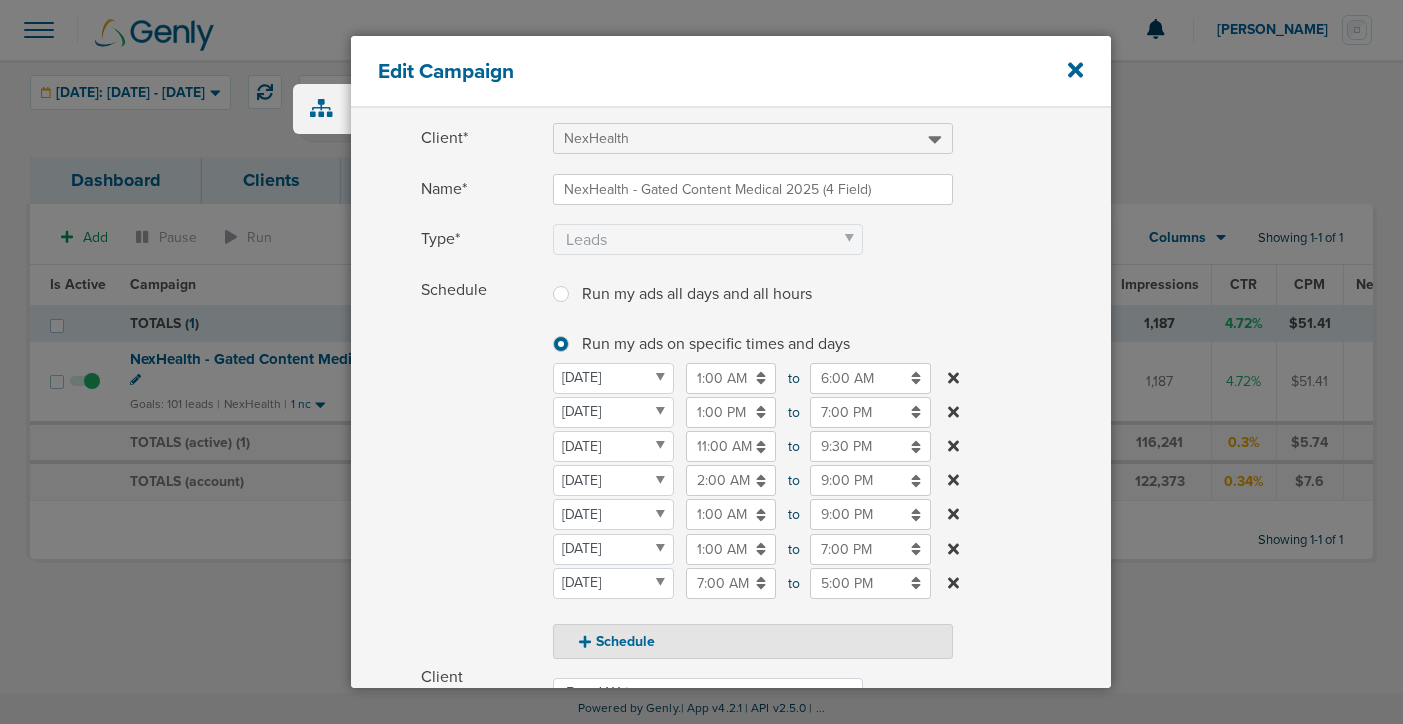click on "9:00 PM" at bounding box center [870, 480] 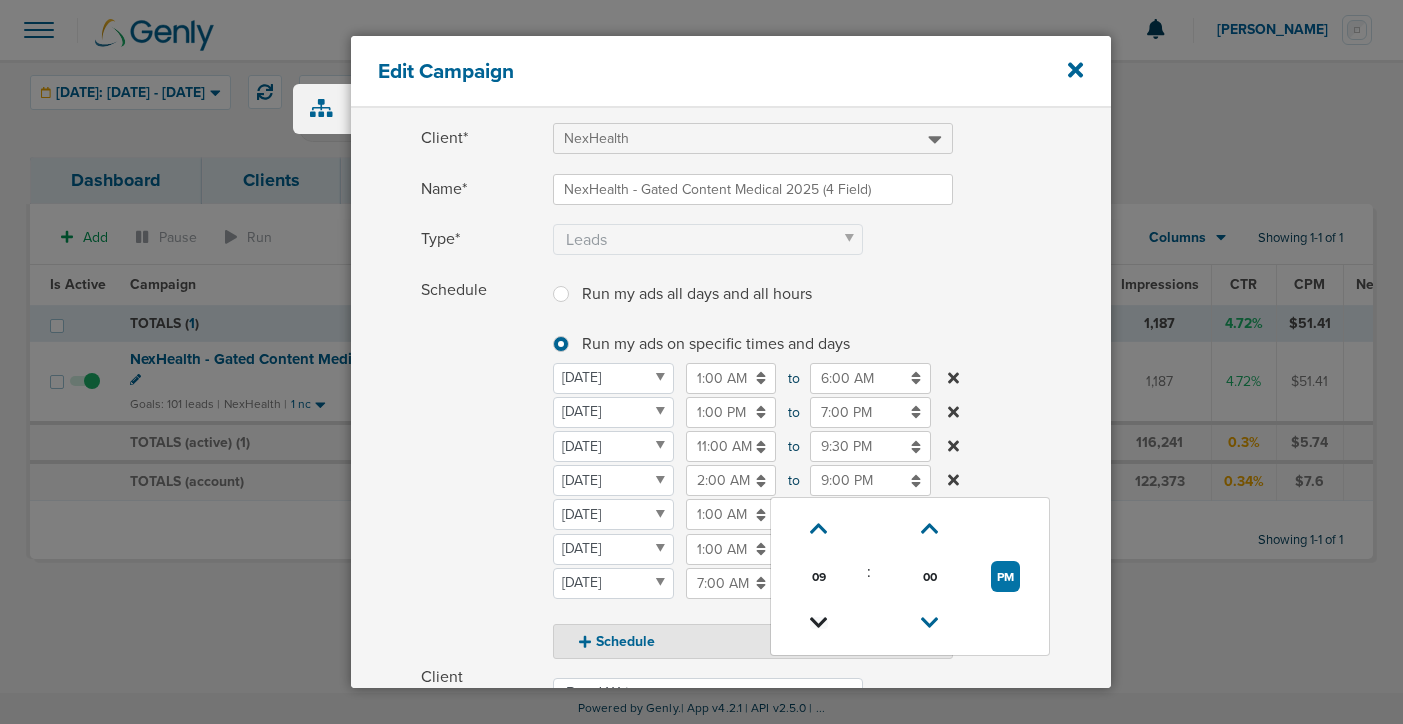 click at bounding box center (819, 623) 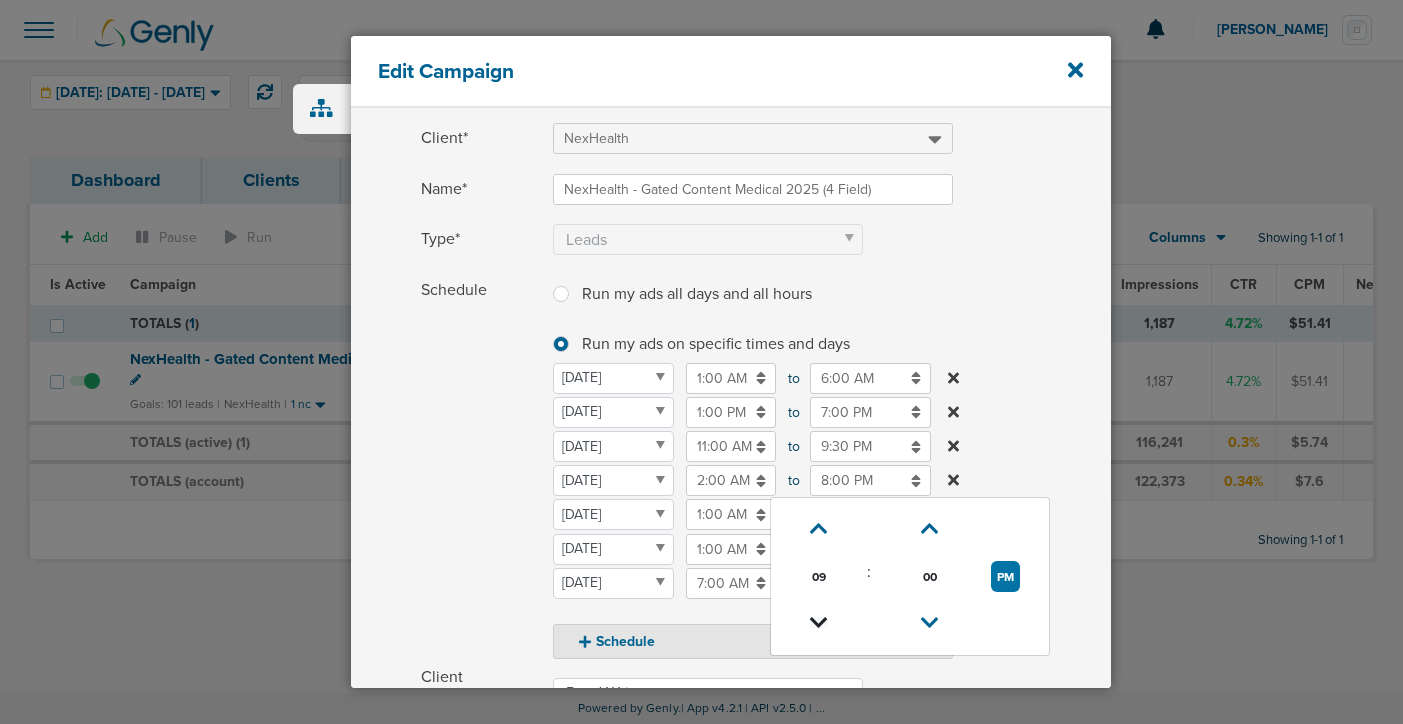 click at bounding box center (819, 623) 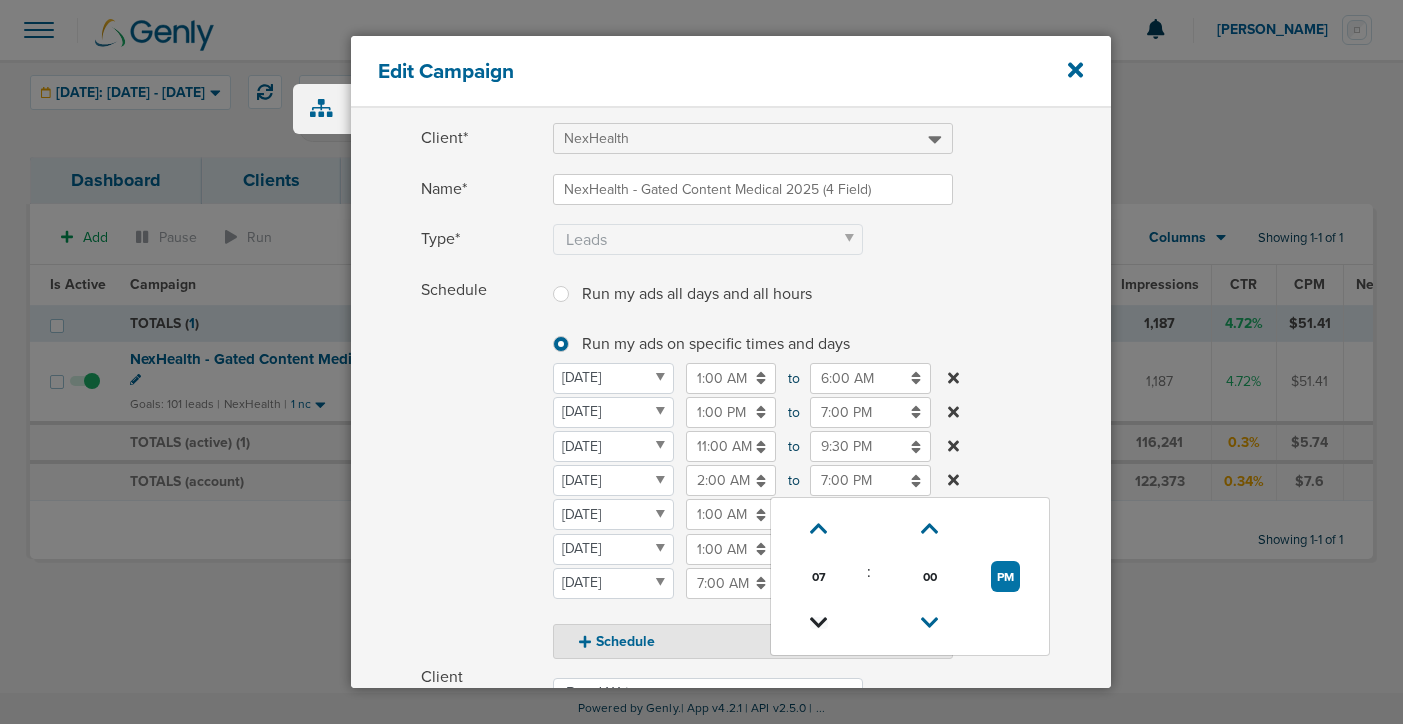 click at bounding box center [819, 623] 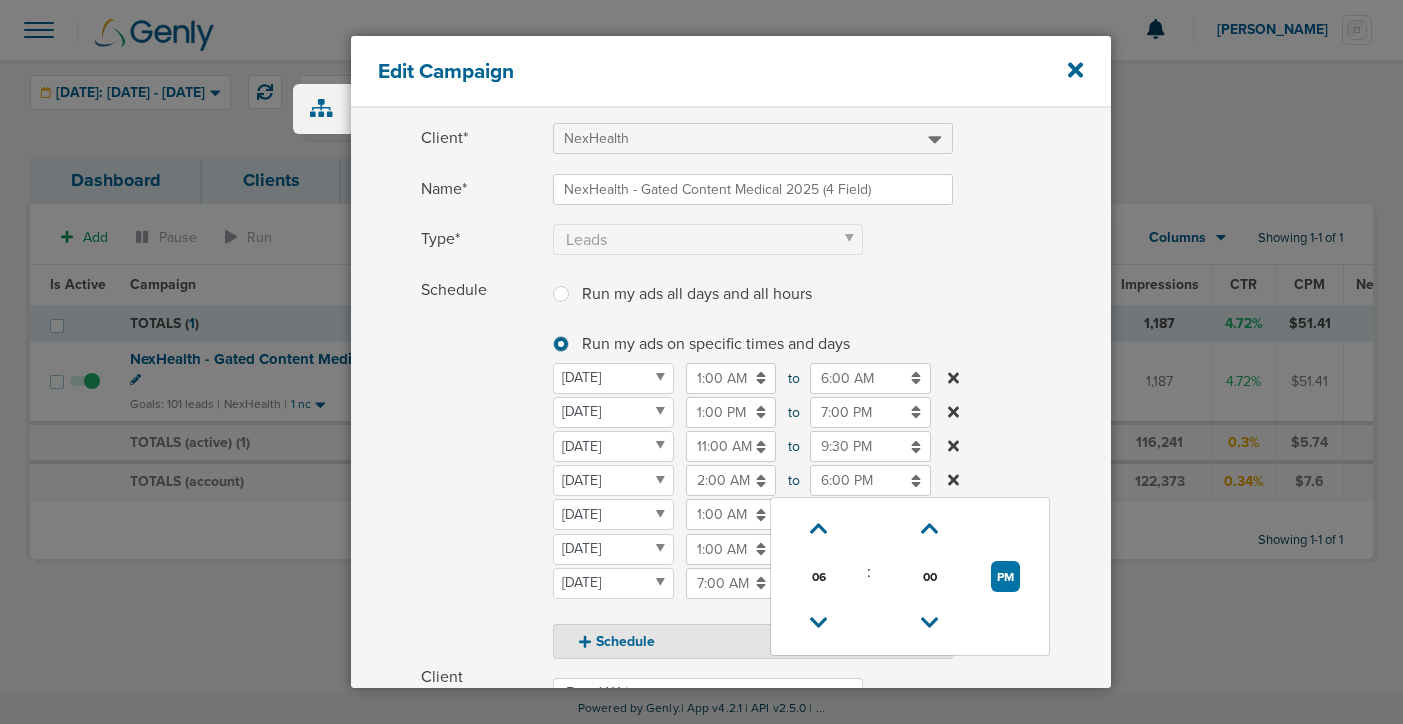 click on "Schedule" at bounding box center (481, 467) 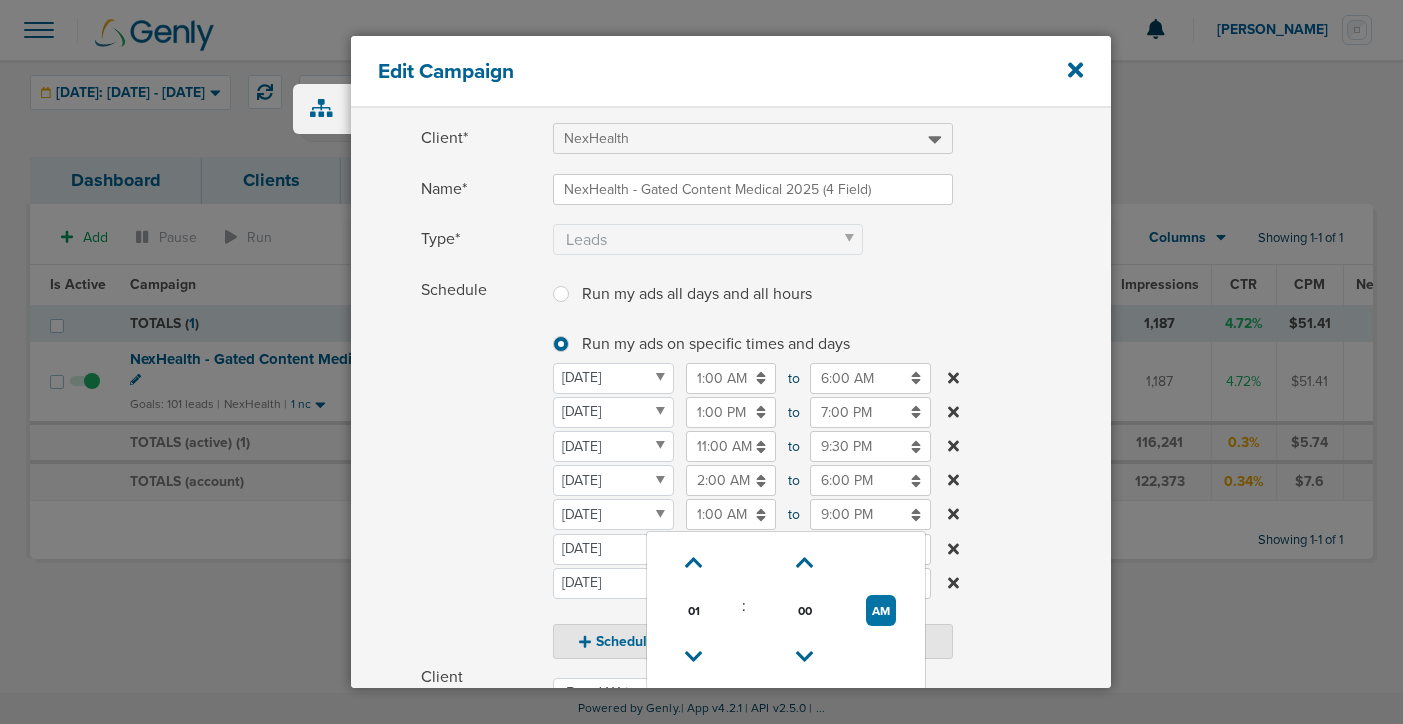 click on "1:00 AM" at bounding box center (731, 514) 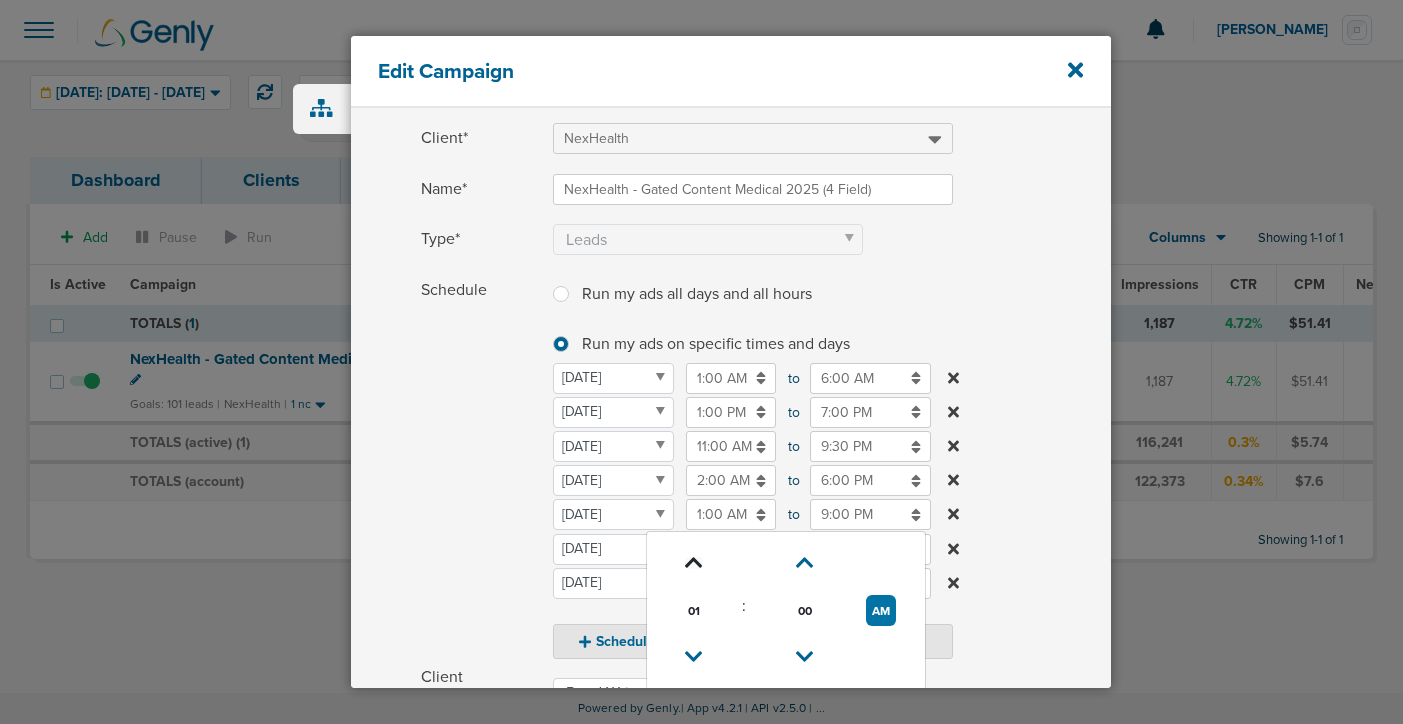 click at bounding box center [694, 563] 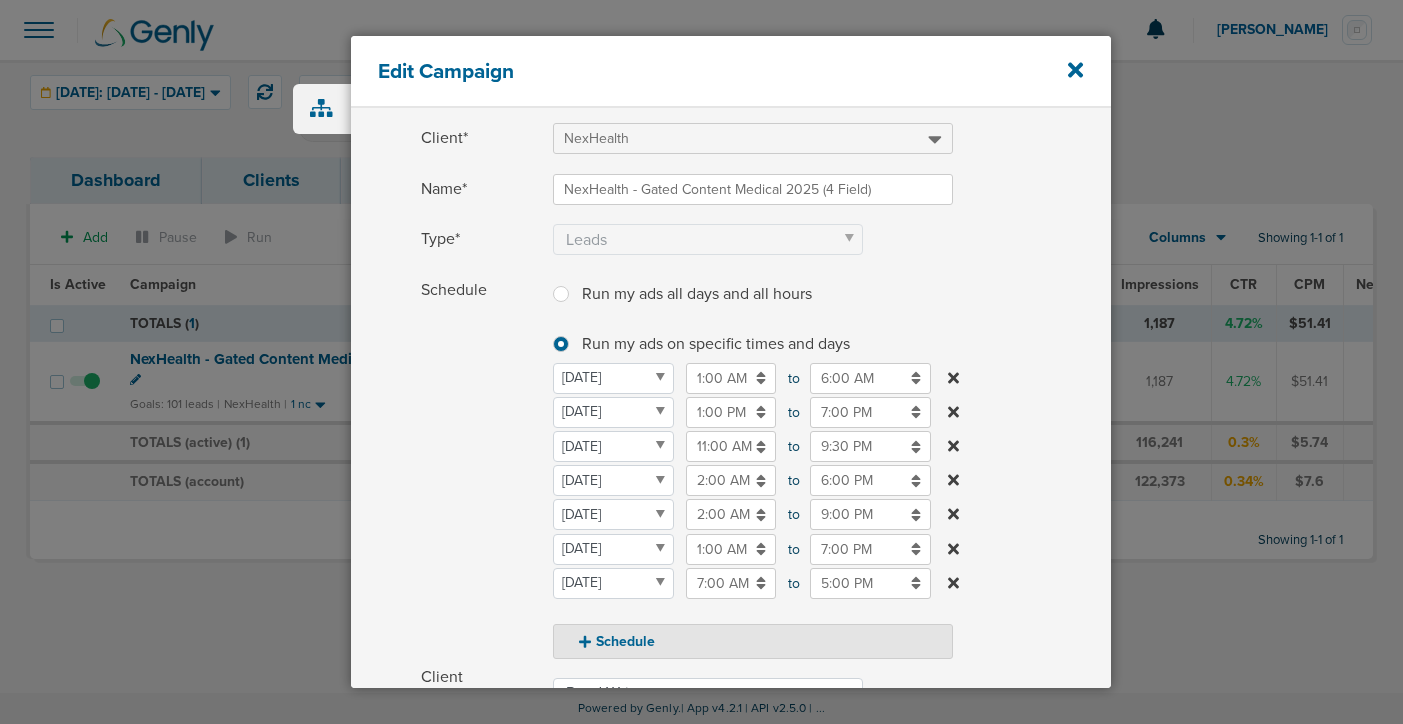 click on "Schedule" at bounding box center (481, 467) 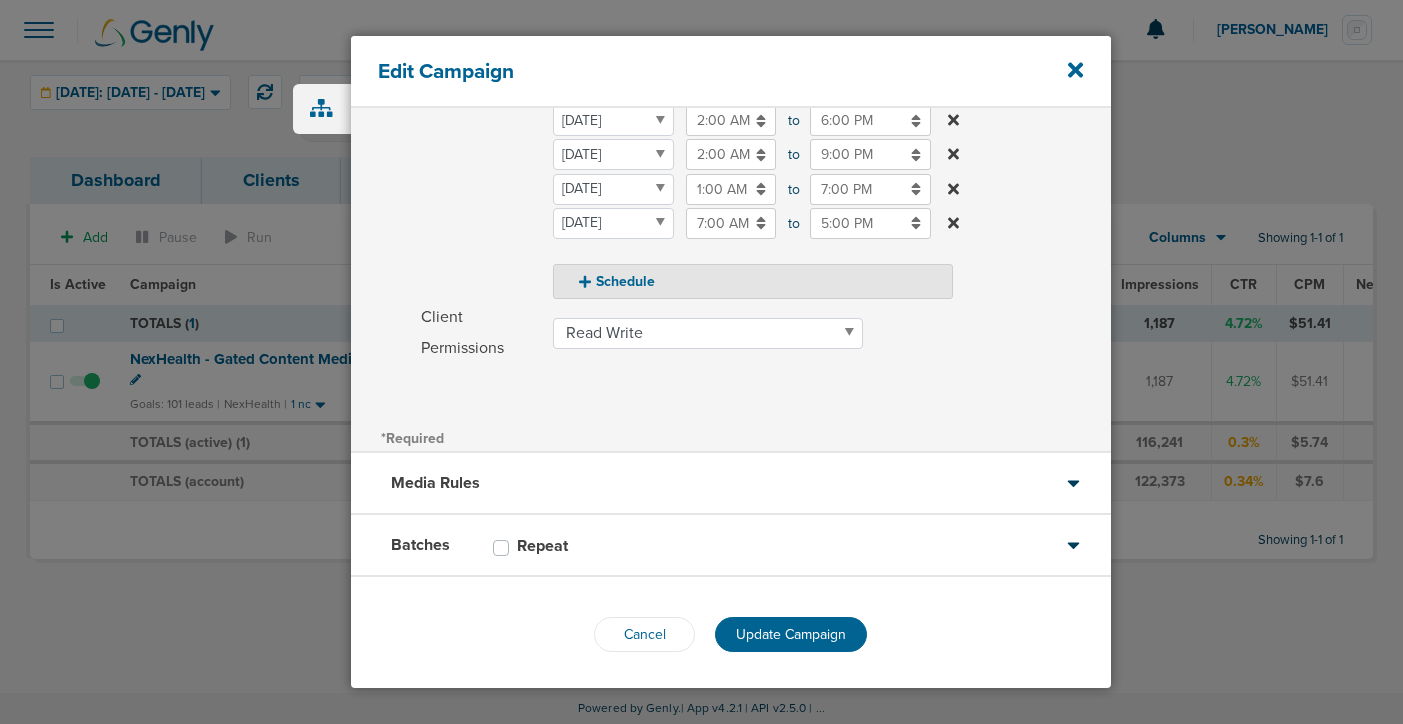 scroll, scrollTop: 452, scrollLeft: 0, axis: vertical 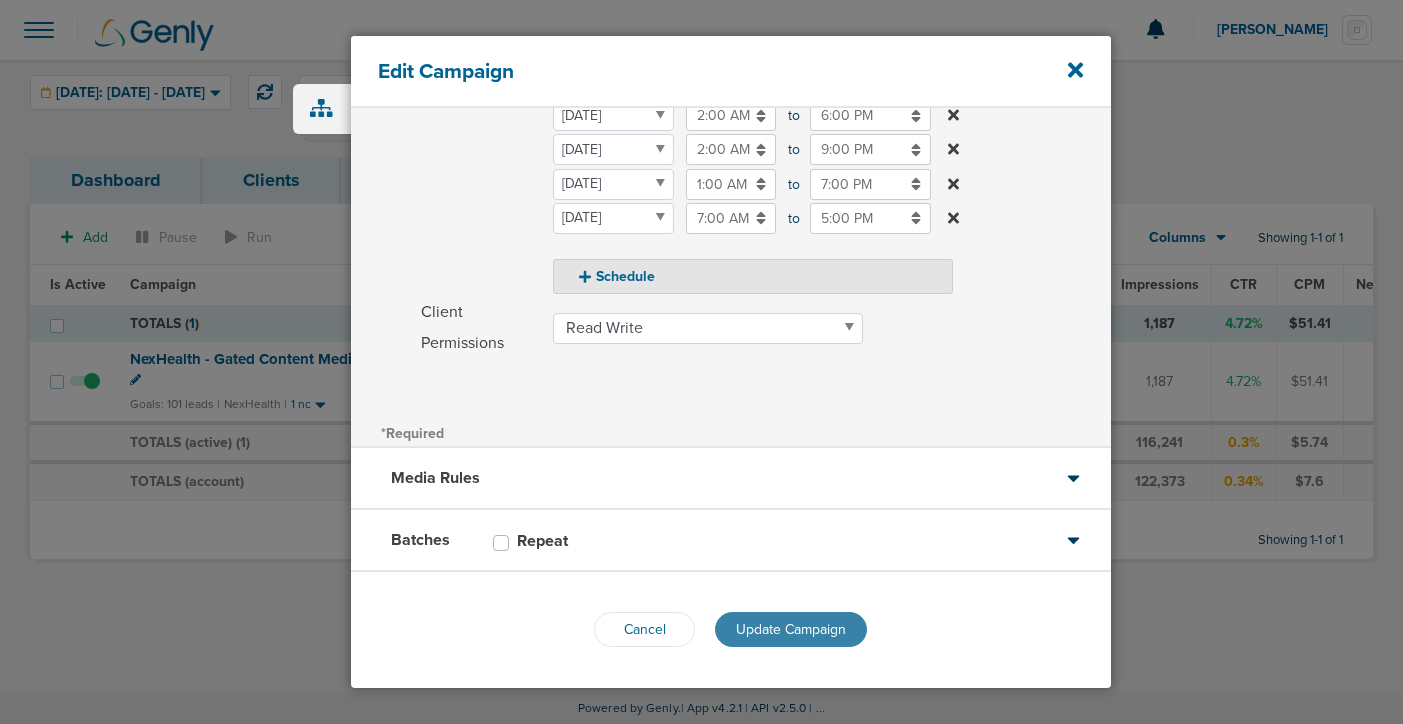 click on "Update Campaign" at bounding box center [791, 629] 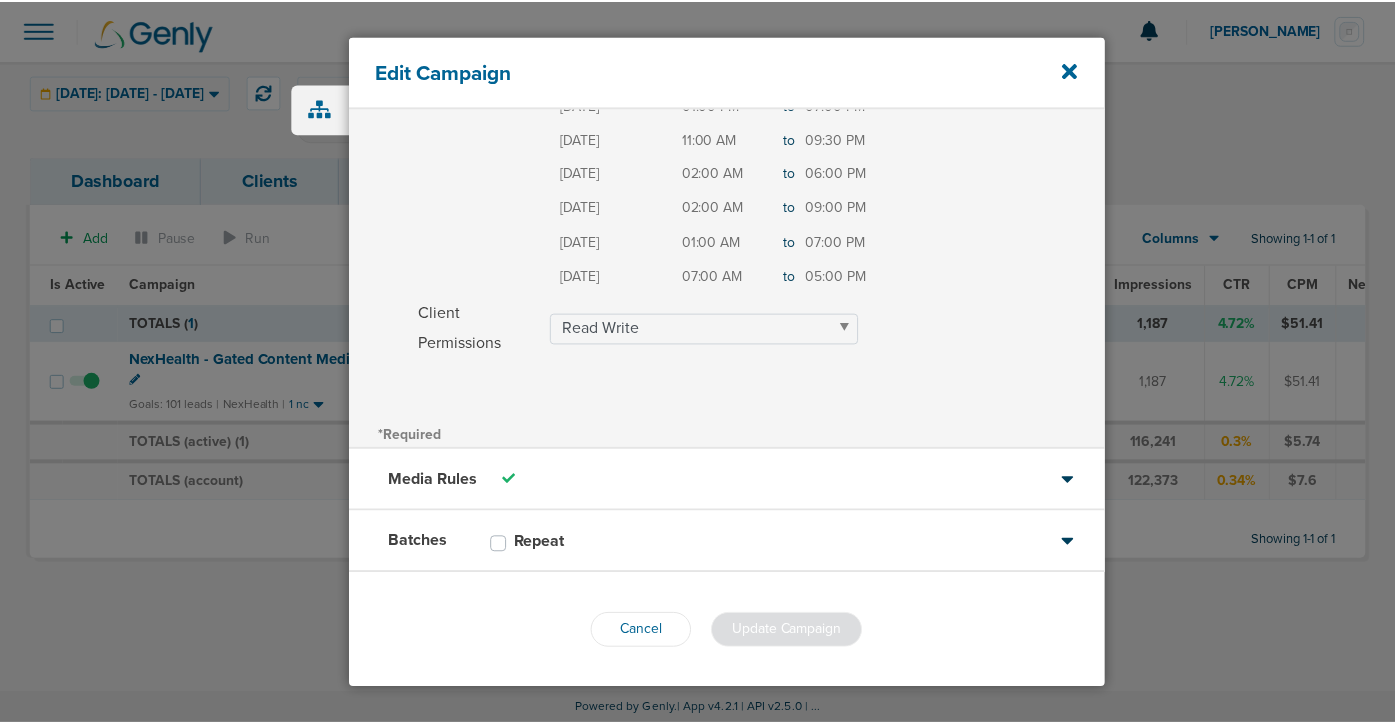 scroll, scrollTop: 388, scrollLeft: 0, axis: vertical 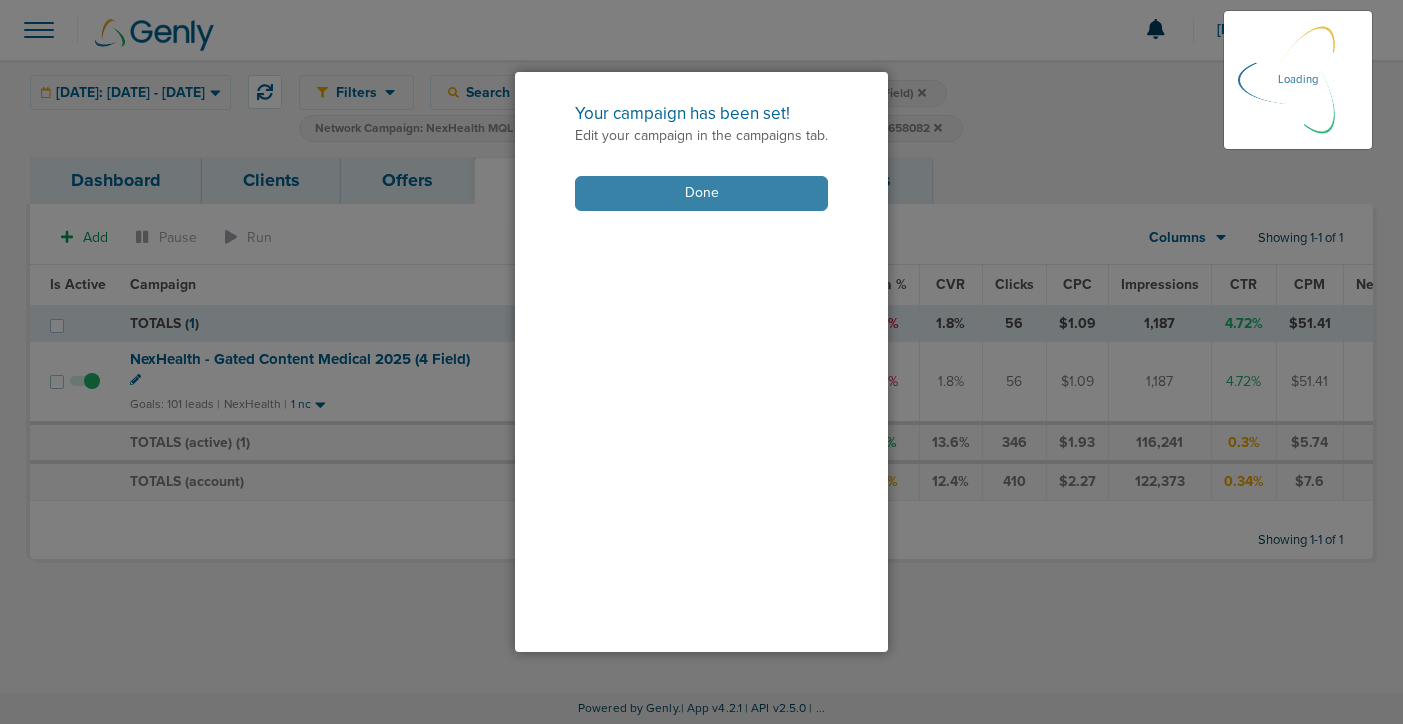click on "Done" at bounding box center [701, 193] 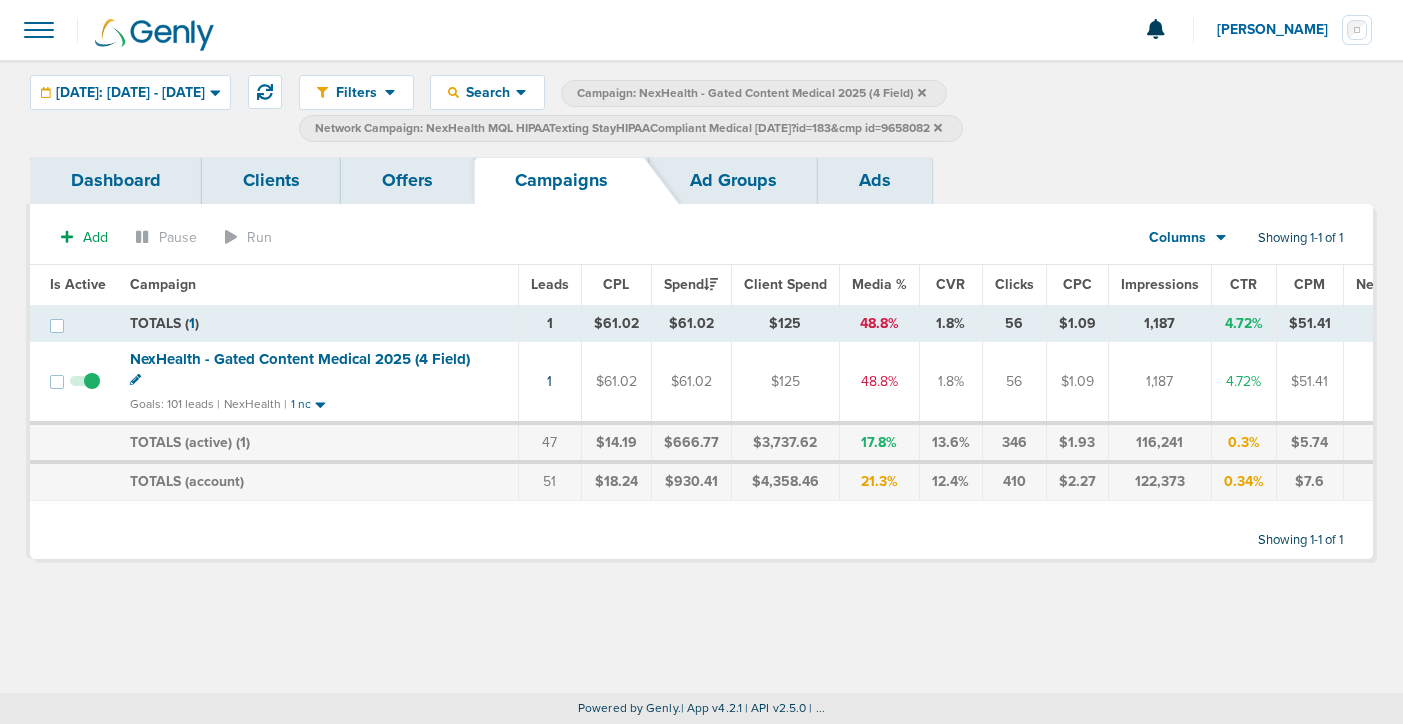 click 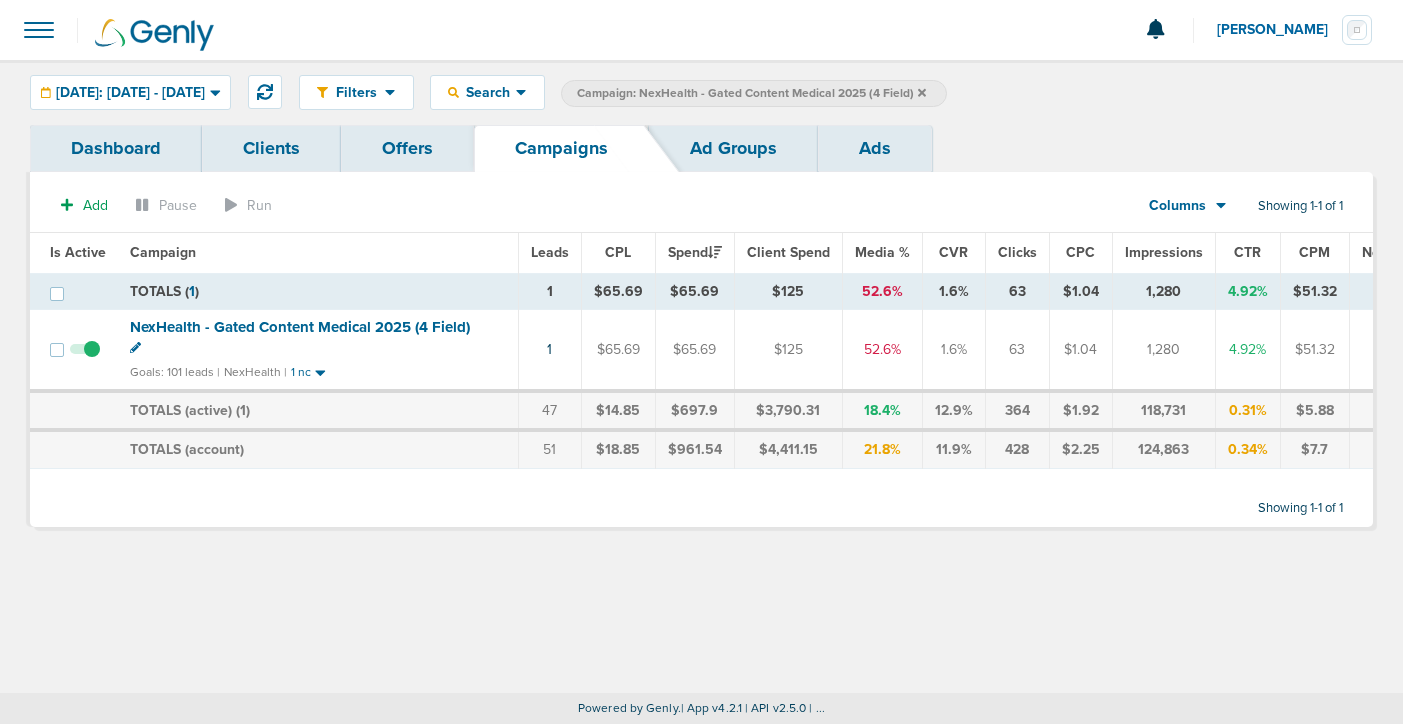 click on "Campaign: NexHealth - Gated Content Medical 2025 (4 Field)" at bounding box center (751, 93) 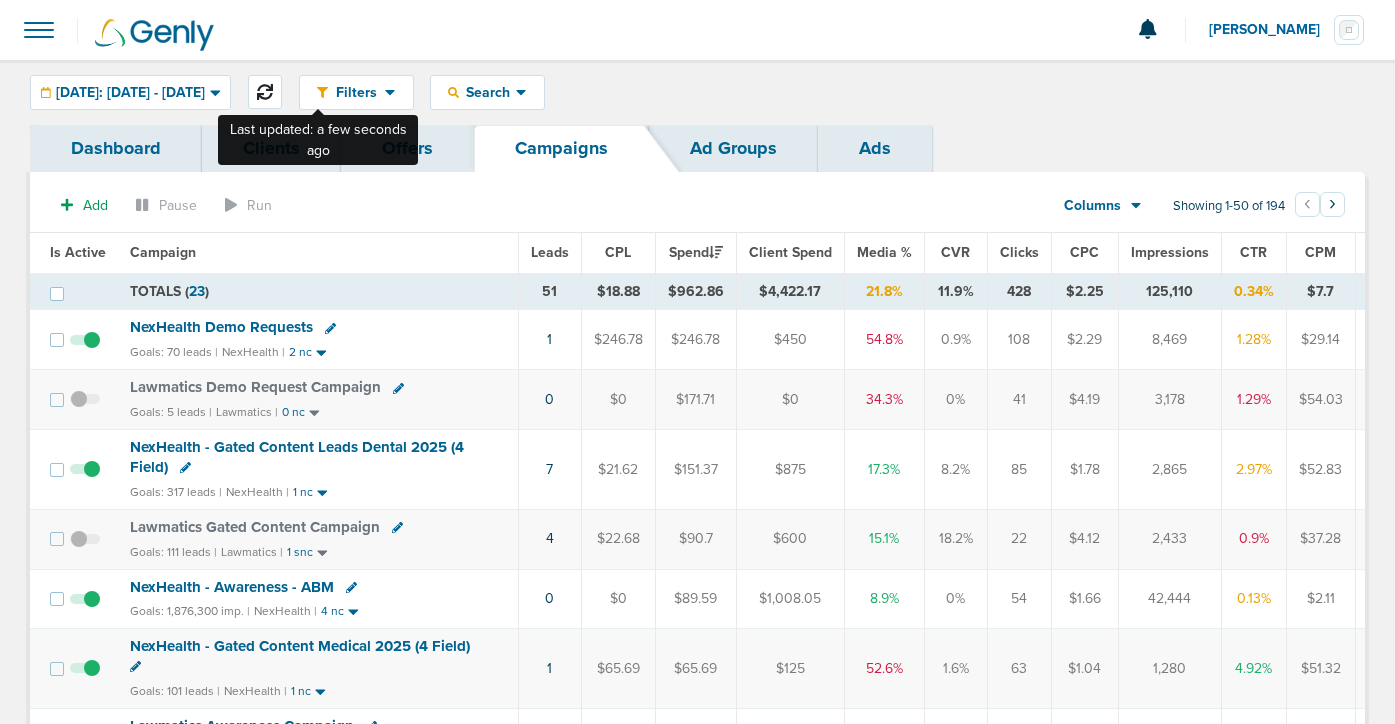 click at bounding box center (265, 92) 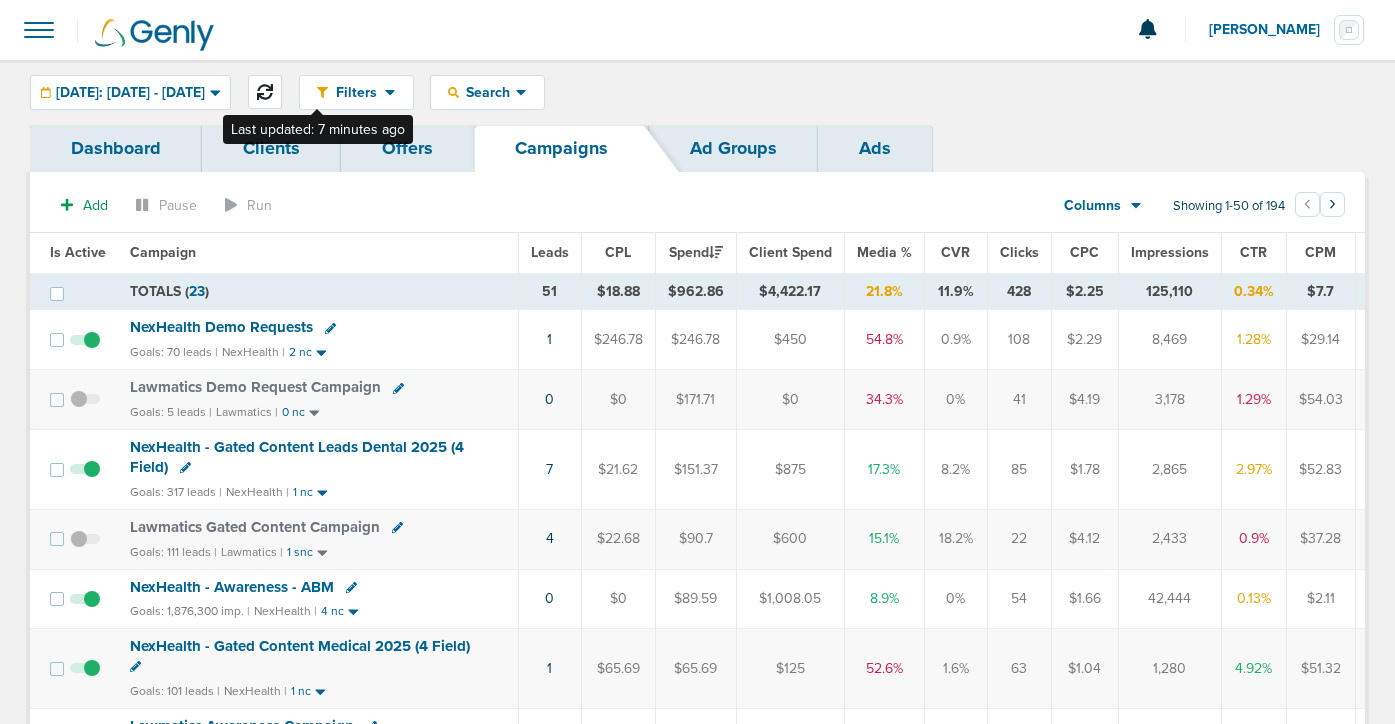 click 